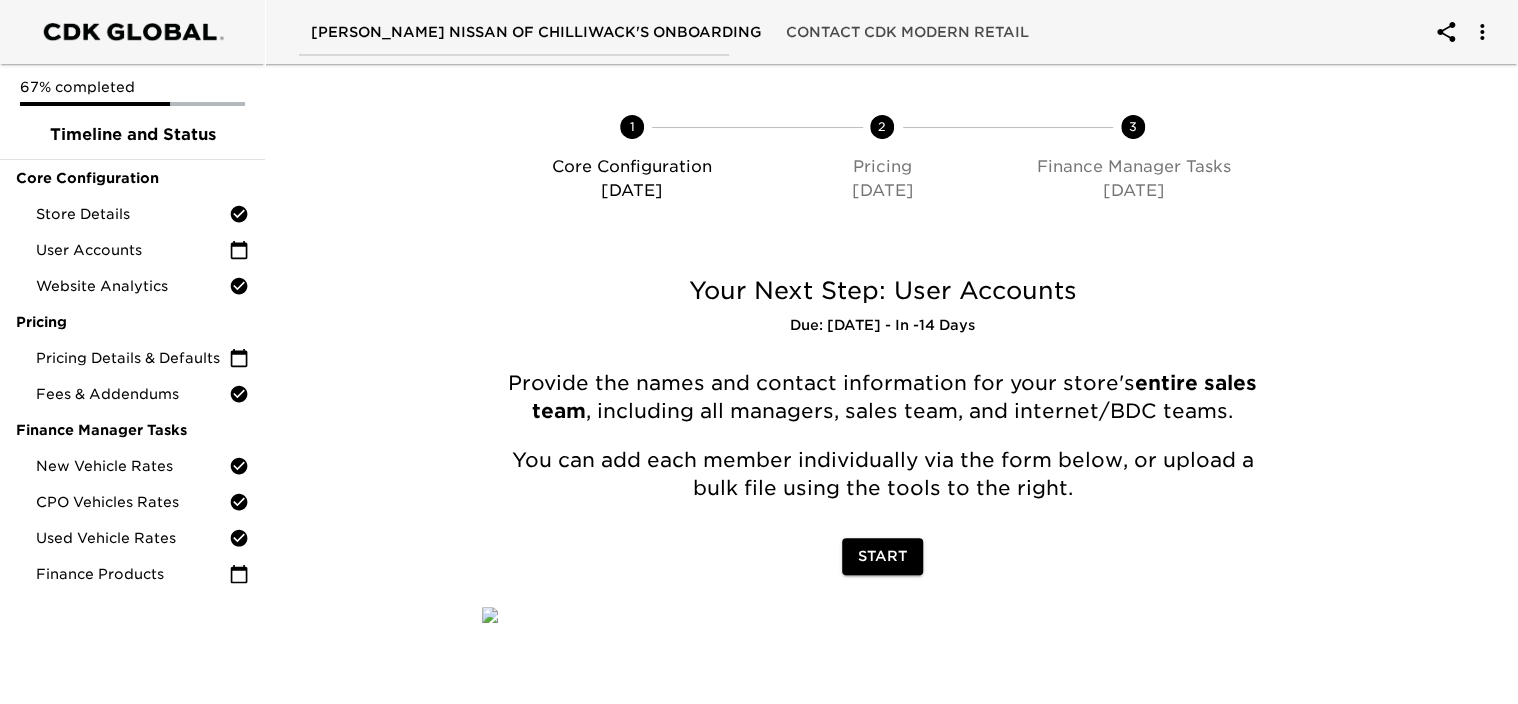 scroll, scrollTop: 77, scrollLeft: 0, axis: vertical 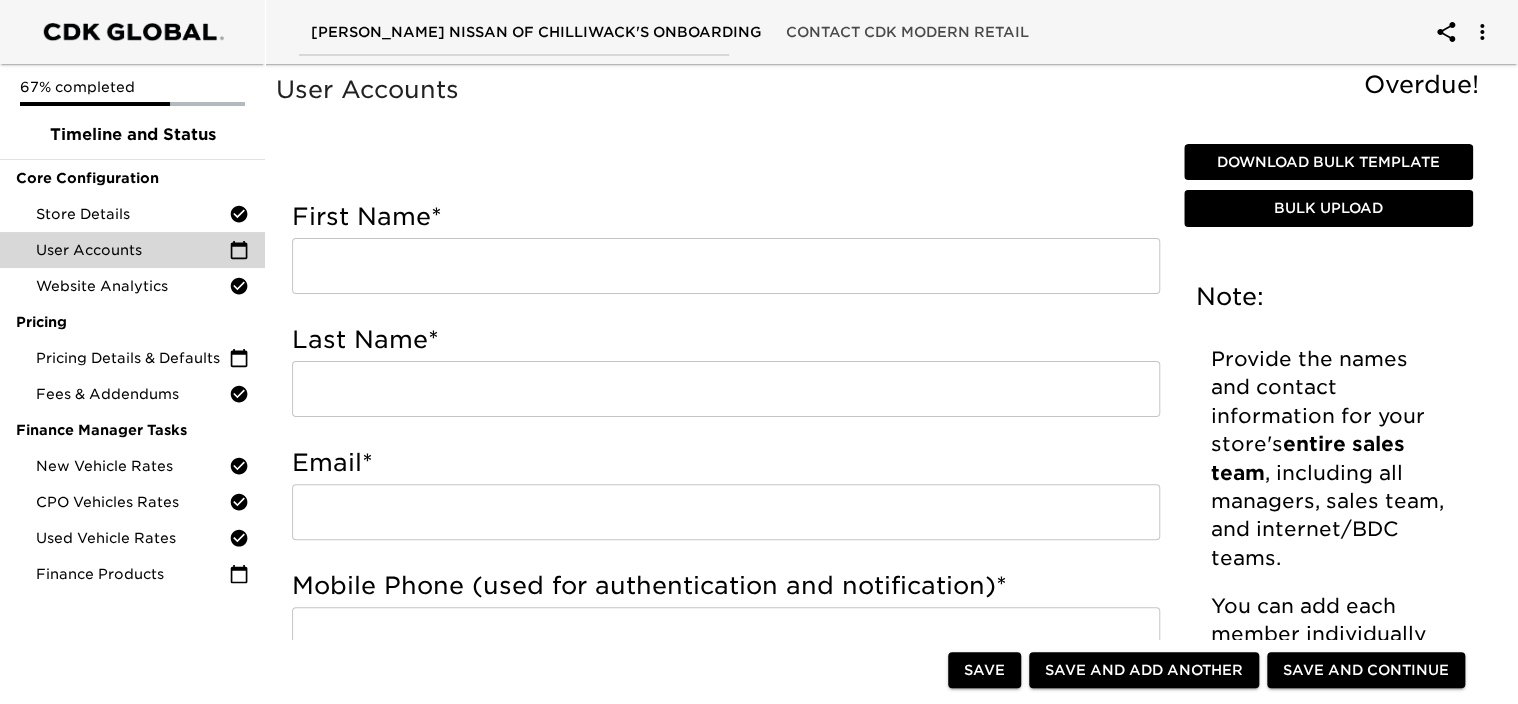 click at bounding box center [726, 266] 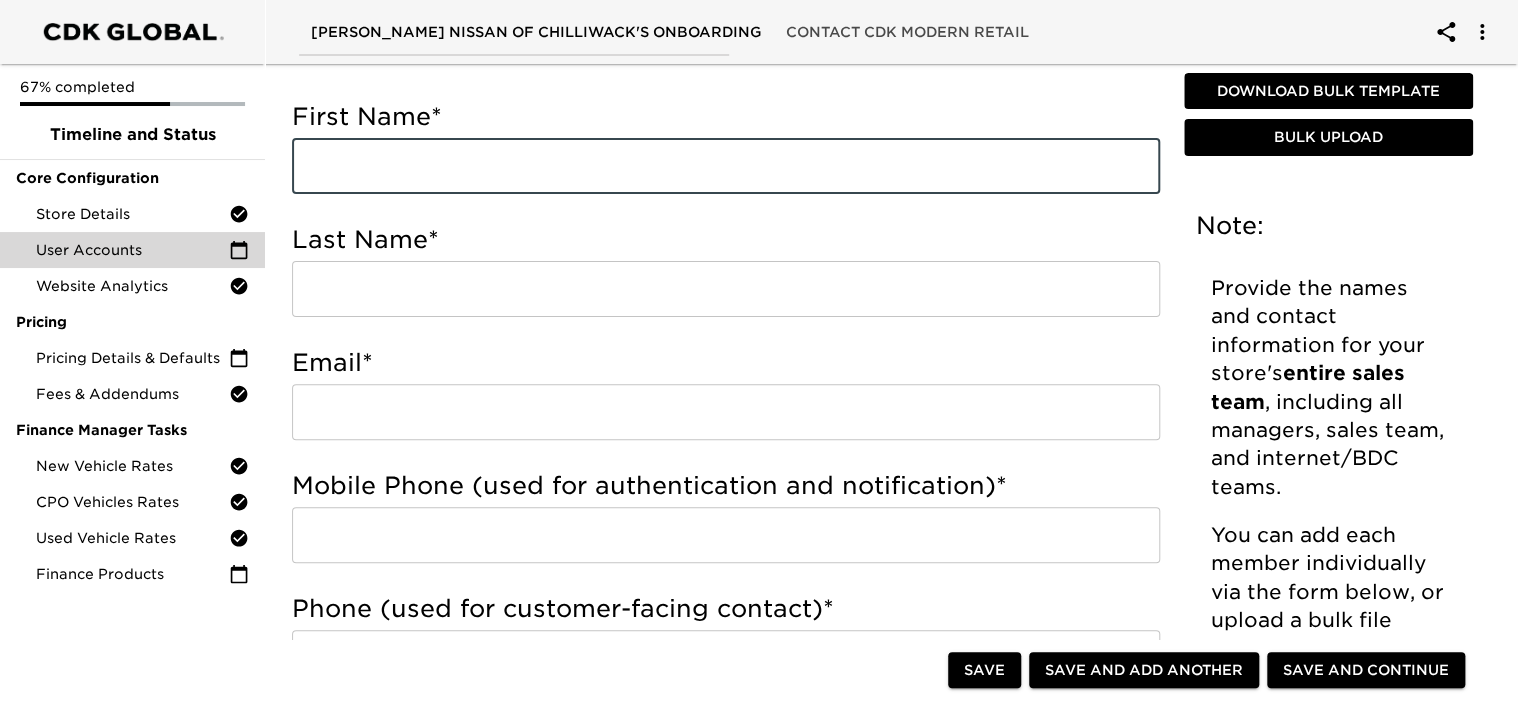 scroll, scrollTop: 0, scrollLeft: 0, axis: both 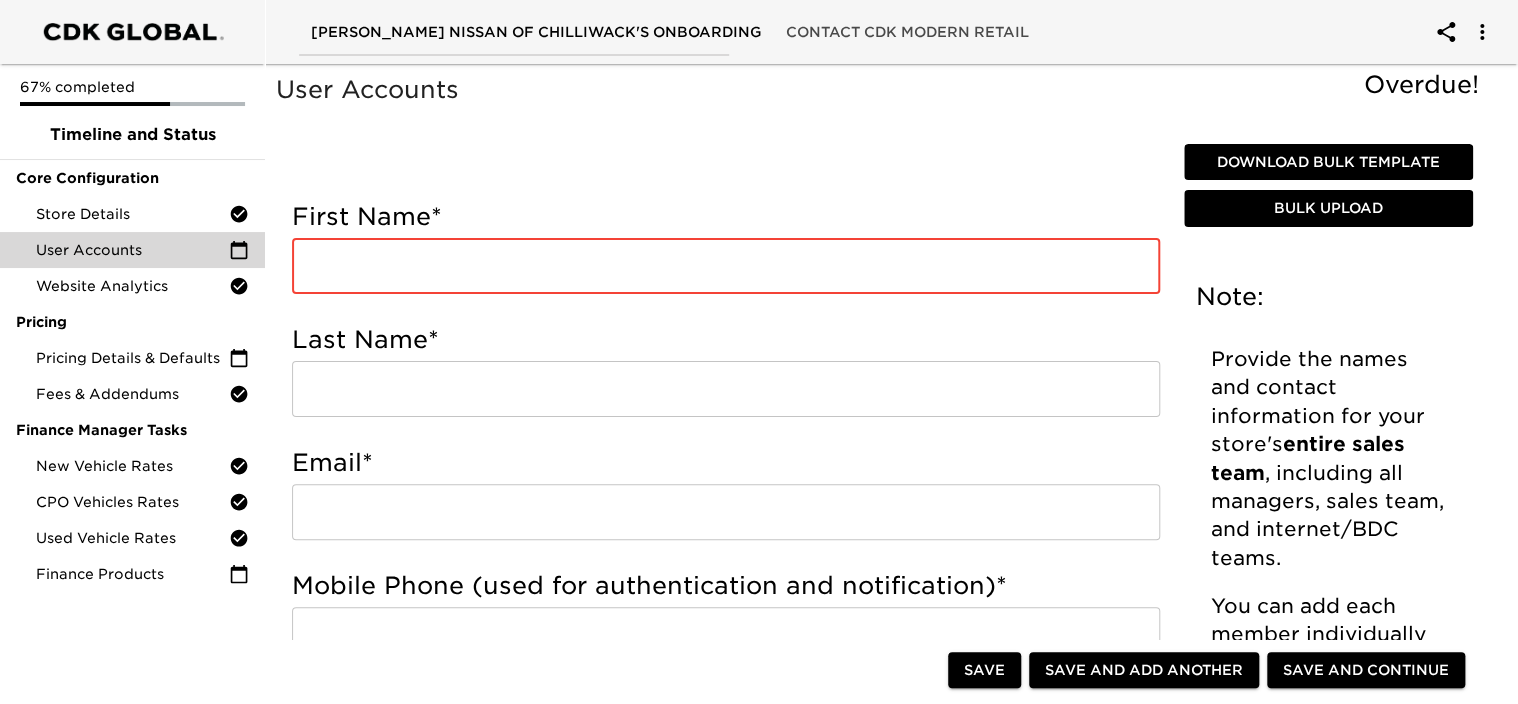 click at bounding box center [726, 266] 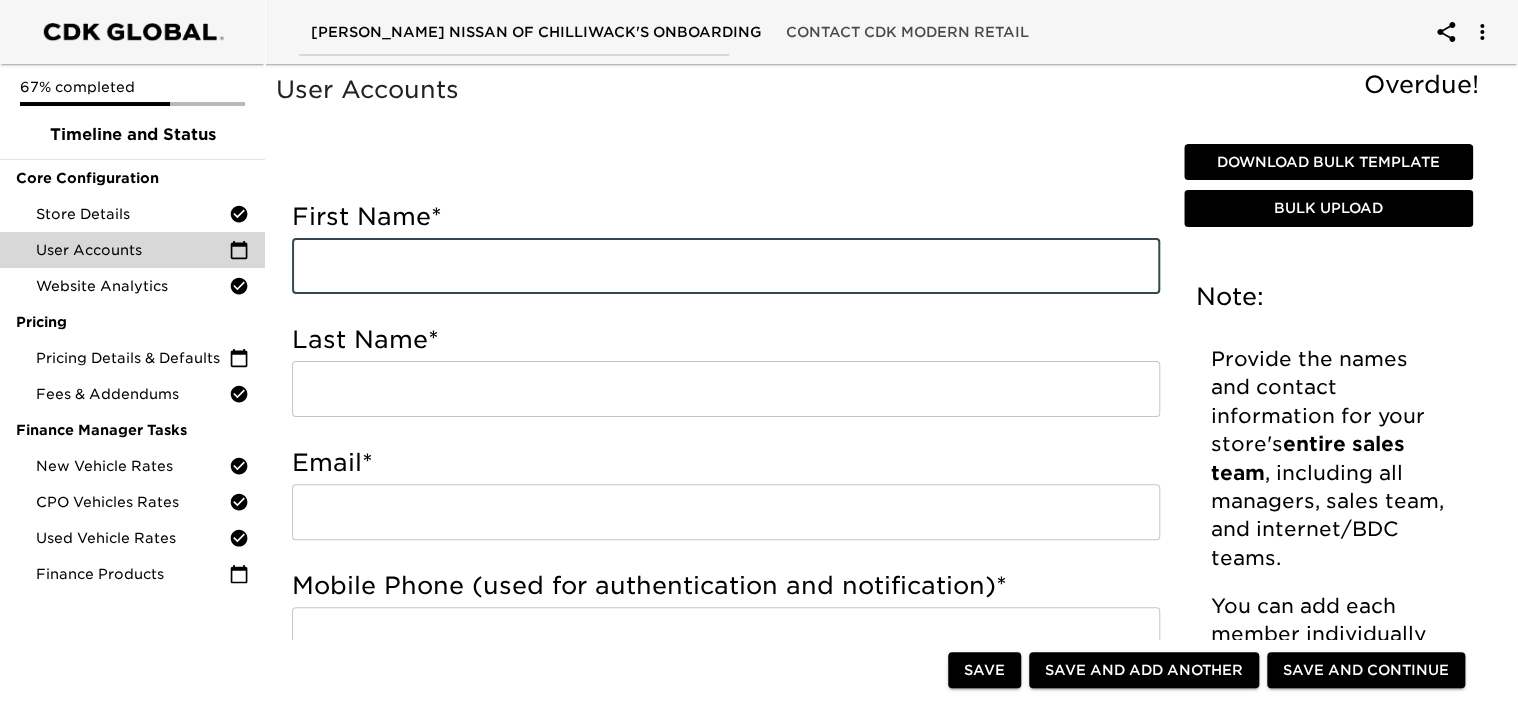 click on "User Accounts  Overdue! Note: Provide the names and contact information for your store's  entire sales team , including all managers, sales team, and internet/BDC teams.  You can add each member individually via the form below, or upload a bulk file using the tools to the right. First Name * ​ Last Name * ​ Email * ​ Mobile Phone (used for authentication and notification) * ​ Phone (used for customer-facing contact) * ​ Enter the user's CRM ID (note: use your DMS ID for eLead users) * ​ Job Title * ​ Department * Sales Showroom Internet BDC F&I Leadership Should this user receive an invitation to Roadster training? * Yes No Download Bulk Template Bulk Upload Note: Provide the names and contact information for your store's  entire sales team , including all managers, sales team, and internet/BDC teams.  You can add each member individually via the form below, or upload a bulk file using the tools to the right. Download Bulk Template Bulk Upload" at bounding box center (882, 817) 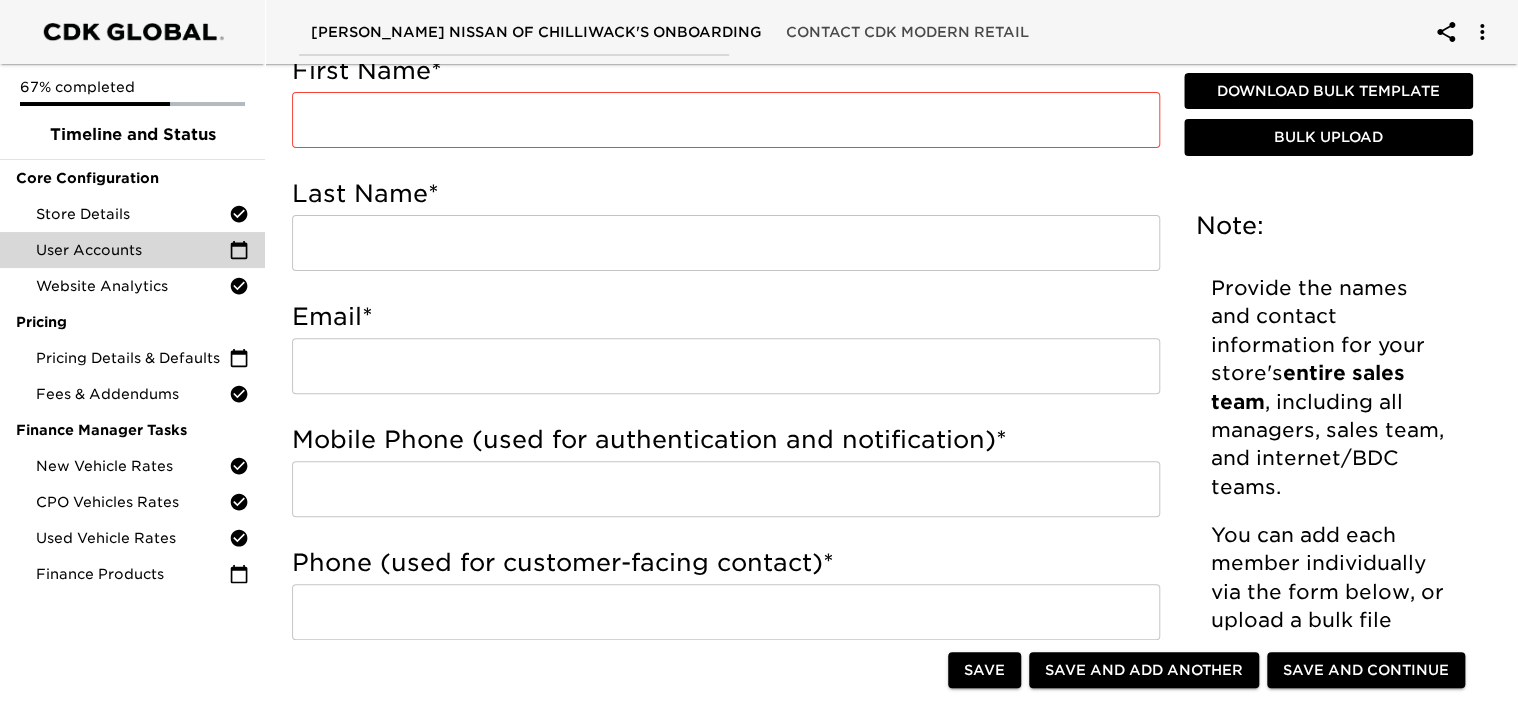 scroll, scrollTop: 0, scrollLeft: 0, axis: both 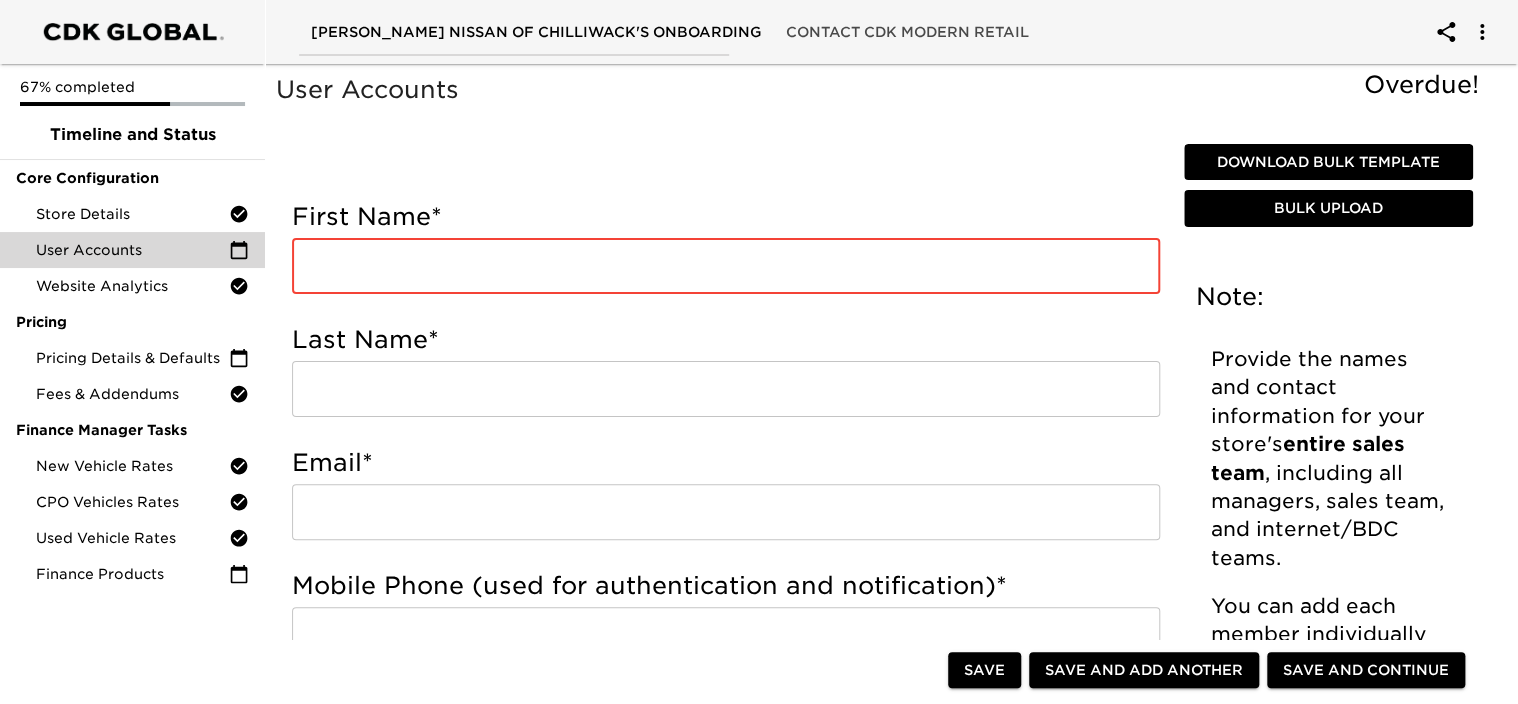click at bounding box center (726, 266) 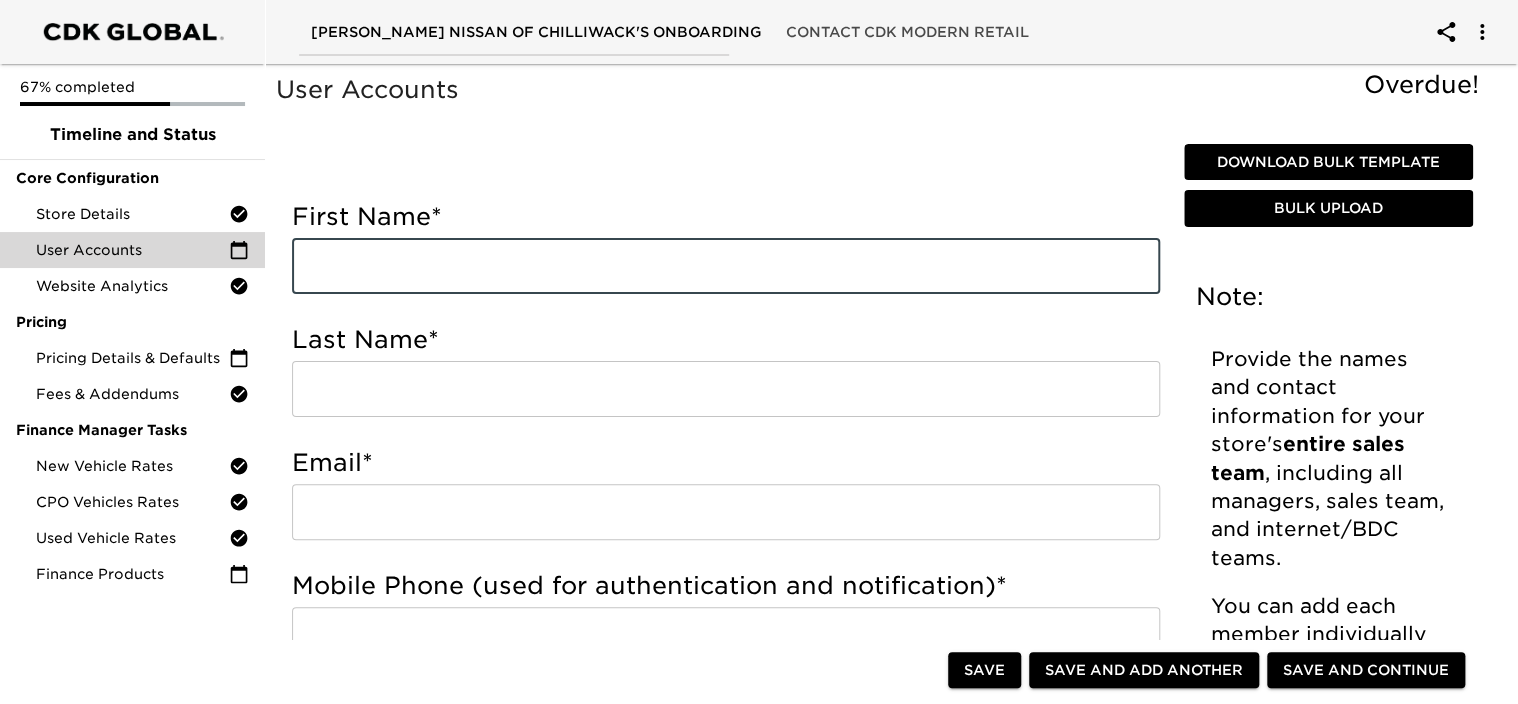 type on "c" 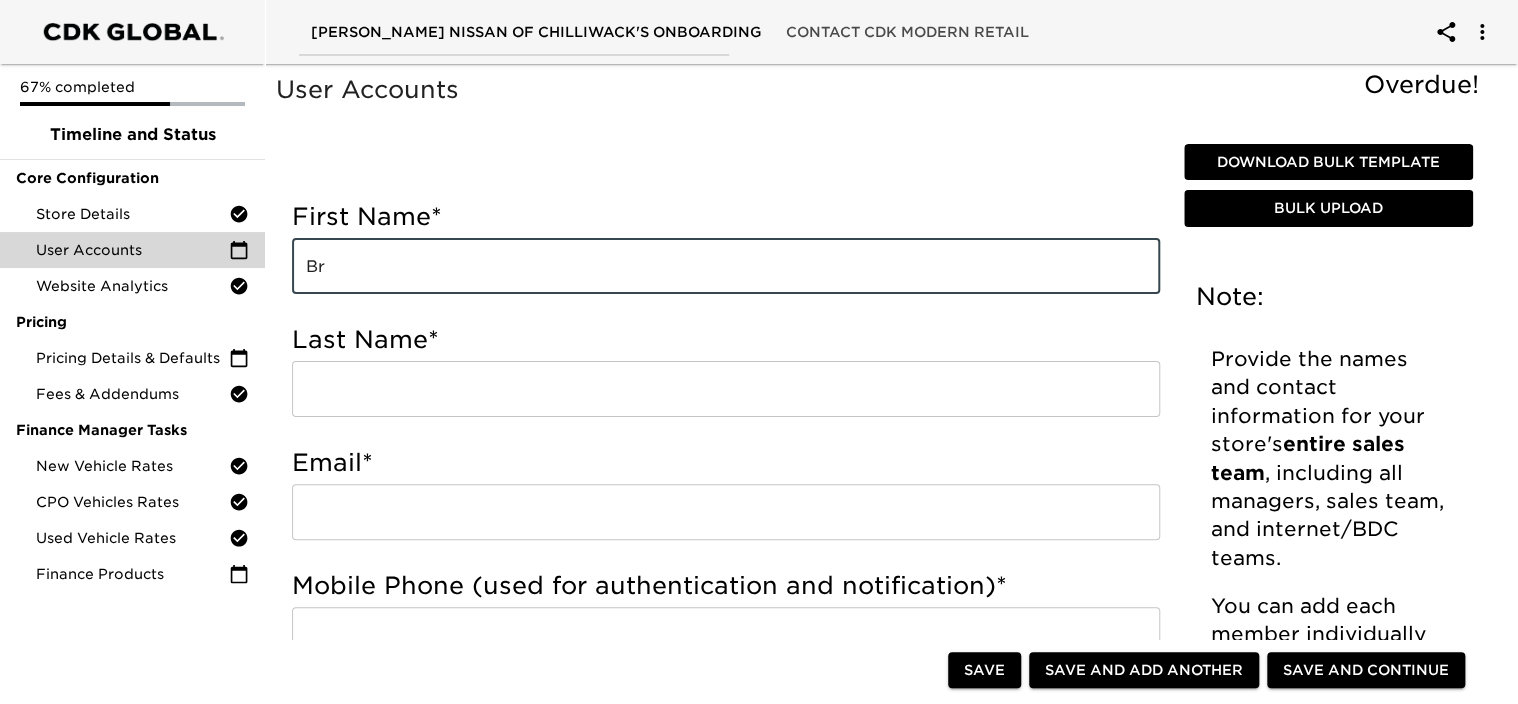 type on "B" 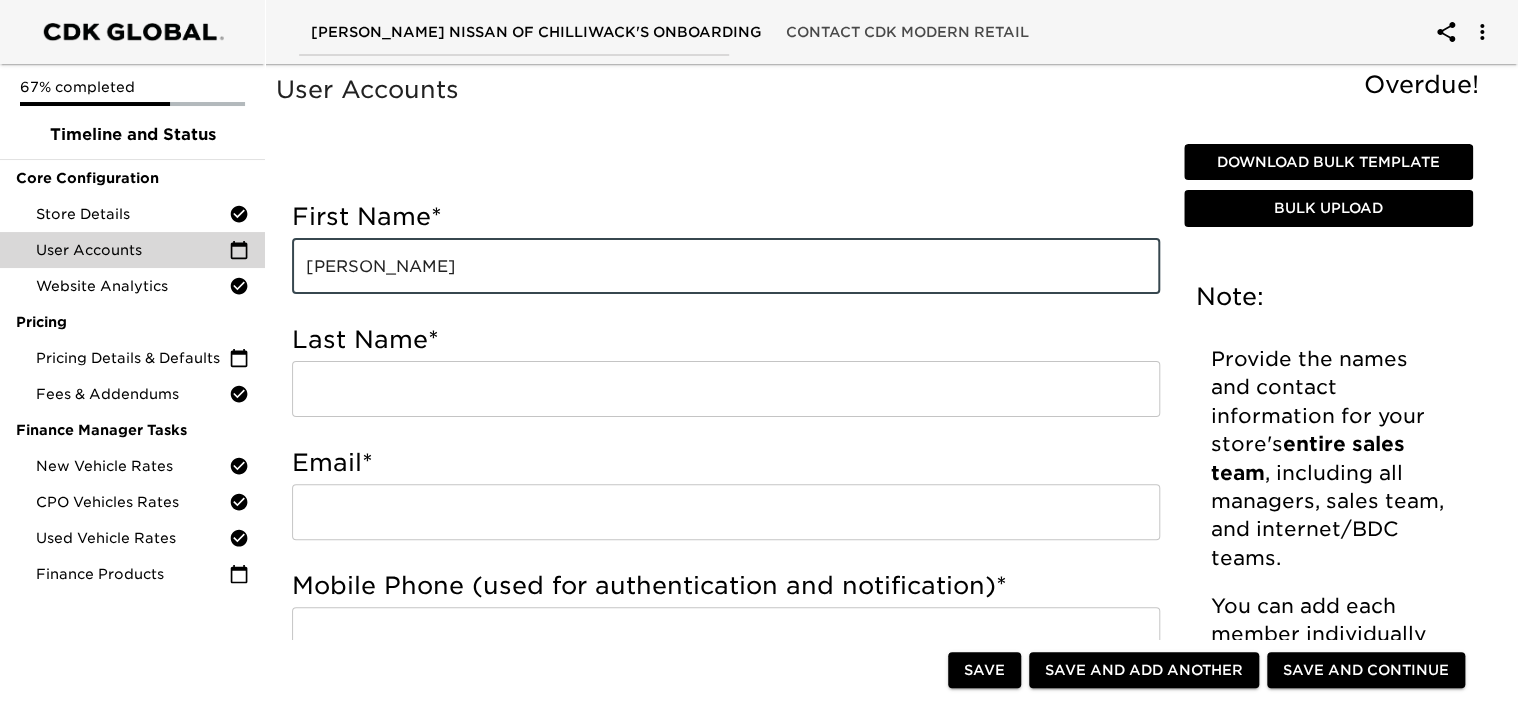 type on "[PERSON_NAME]" 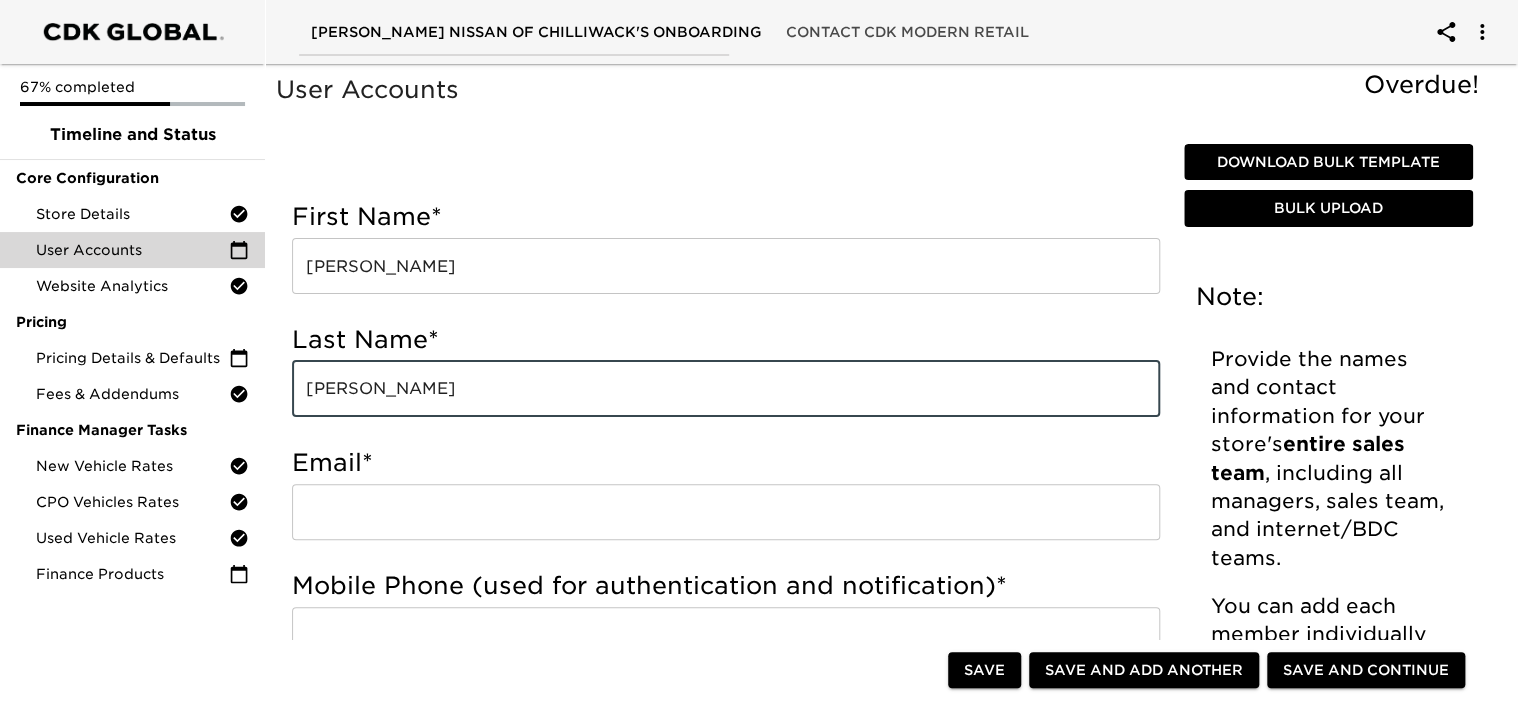 type on "[PERSON_NAME]" 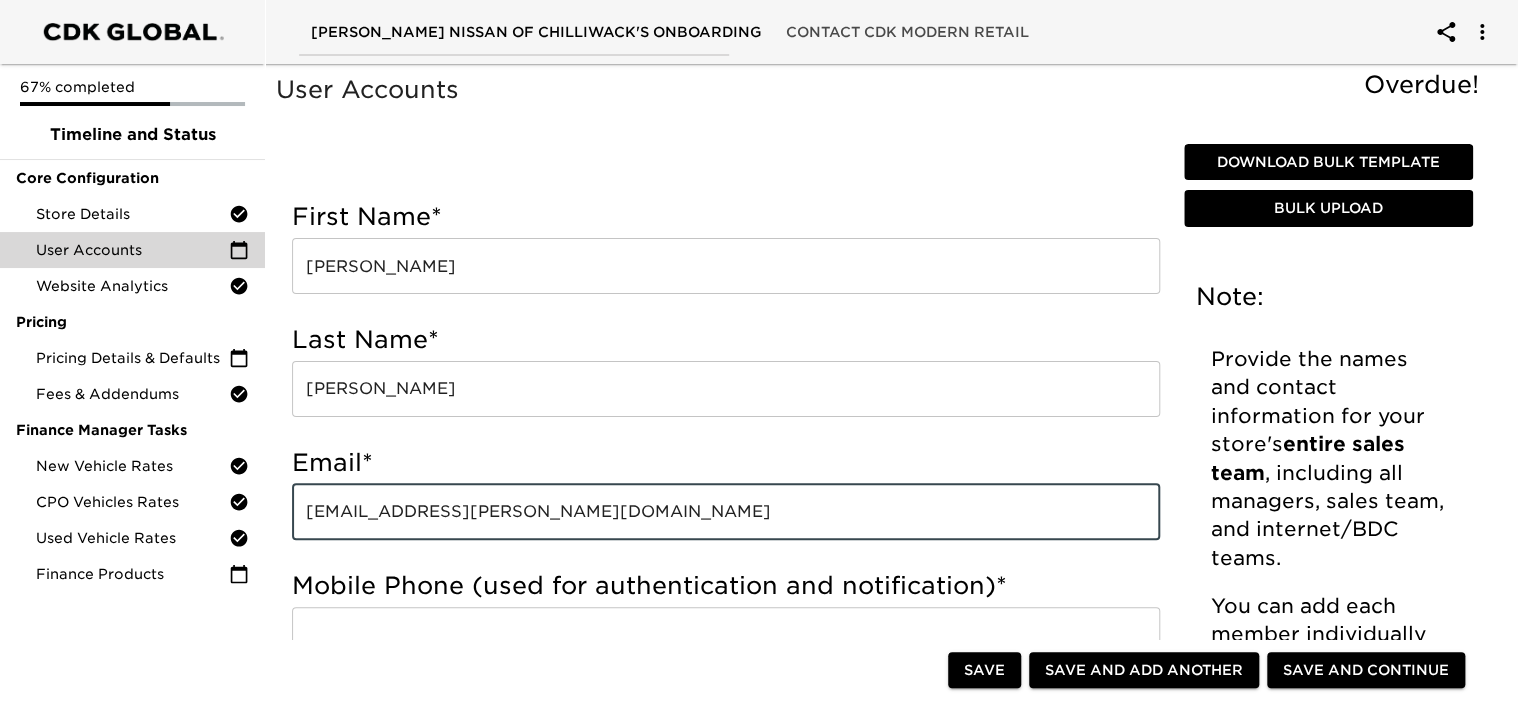 type on "[EMAIL_ADDRESS][PERSON_NAME][DOMAIN_NAME]" 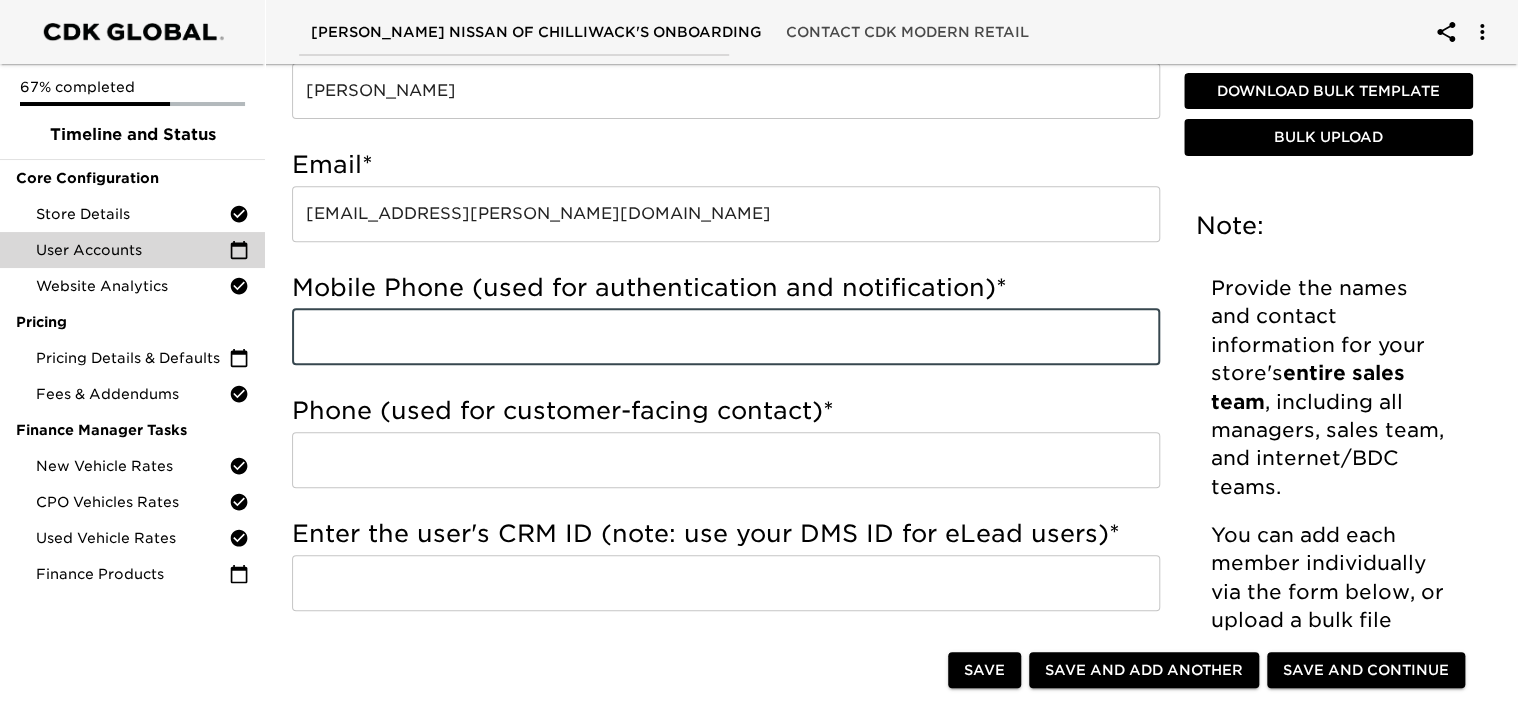 scroll, scrollTop: 300, scrollLeft: 0, axis: vertical 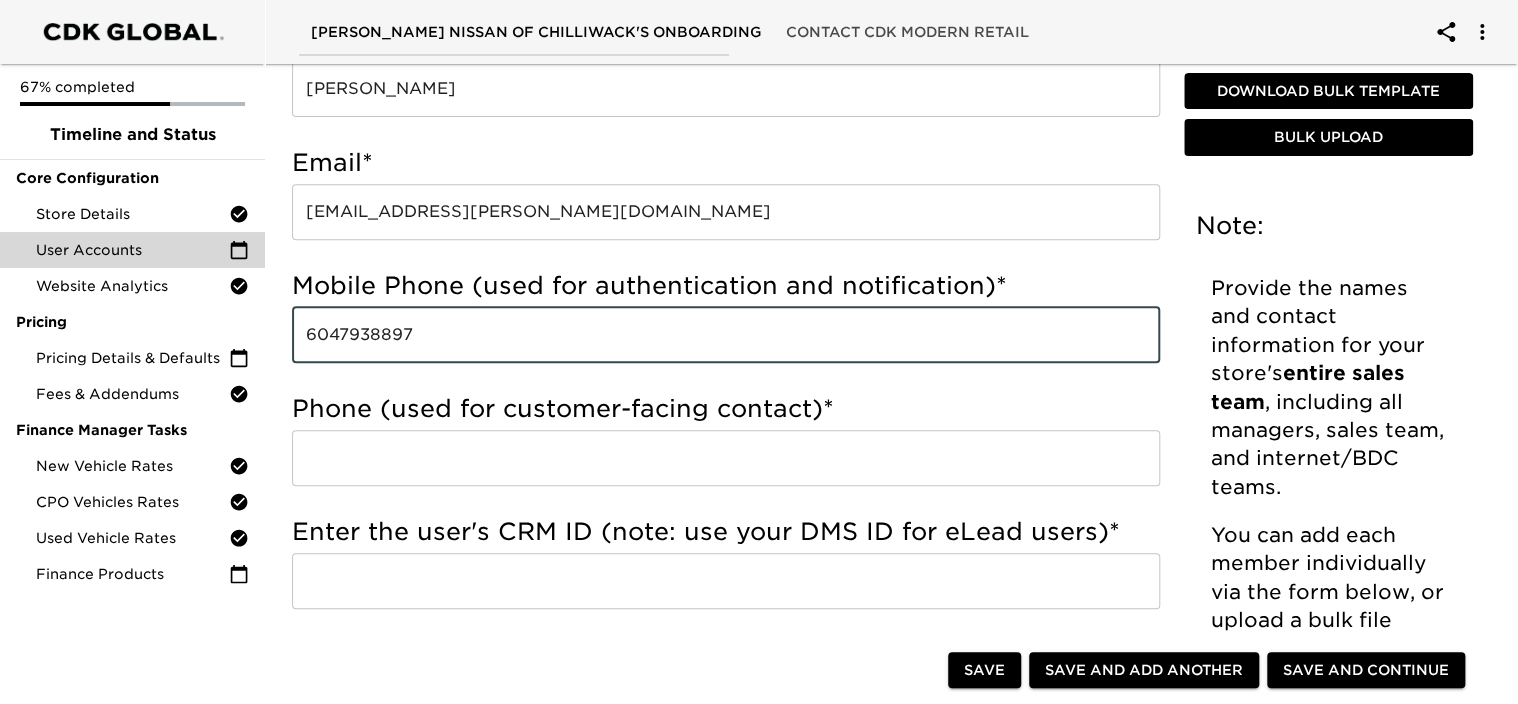 type on "6047938897" 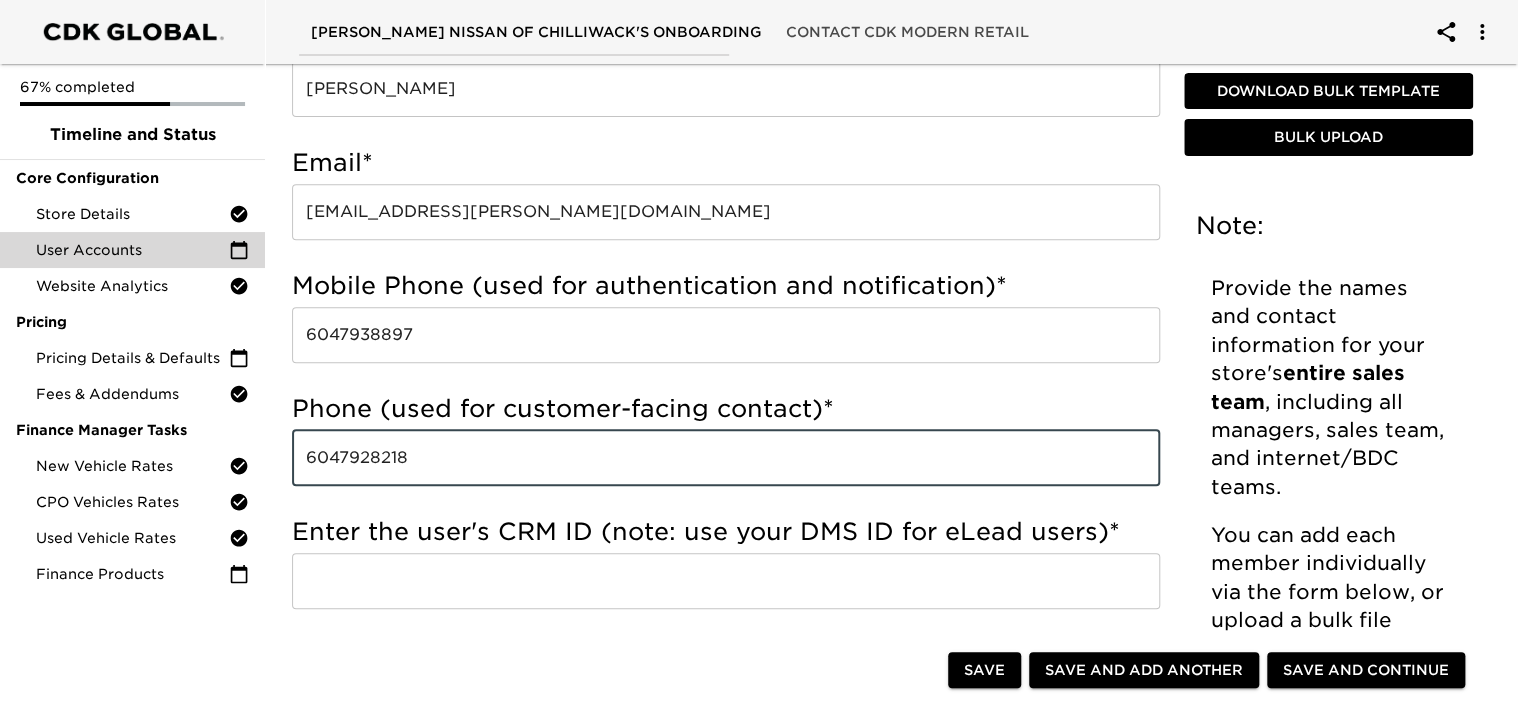 type on "6047928218" 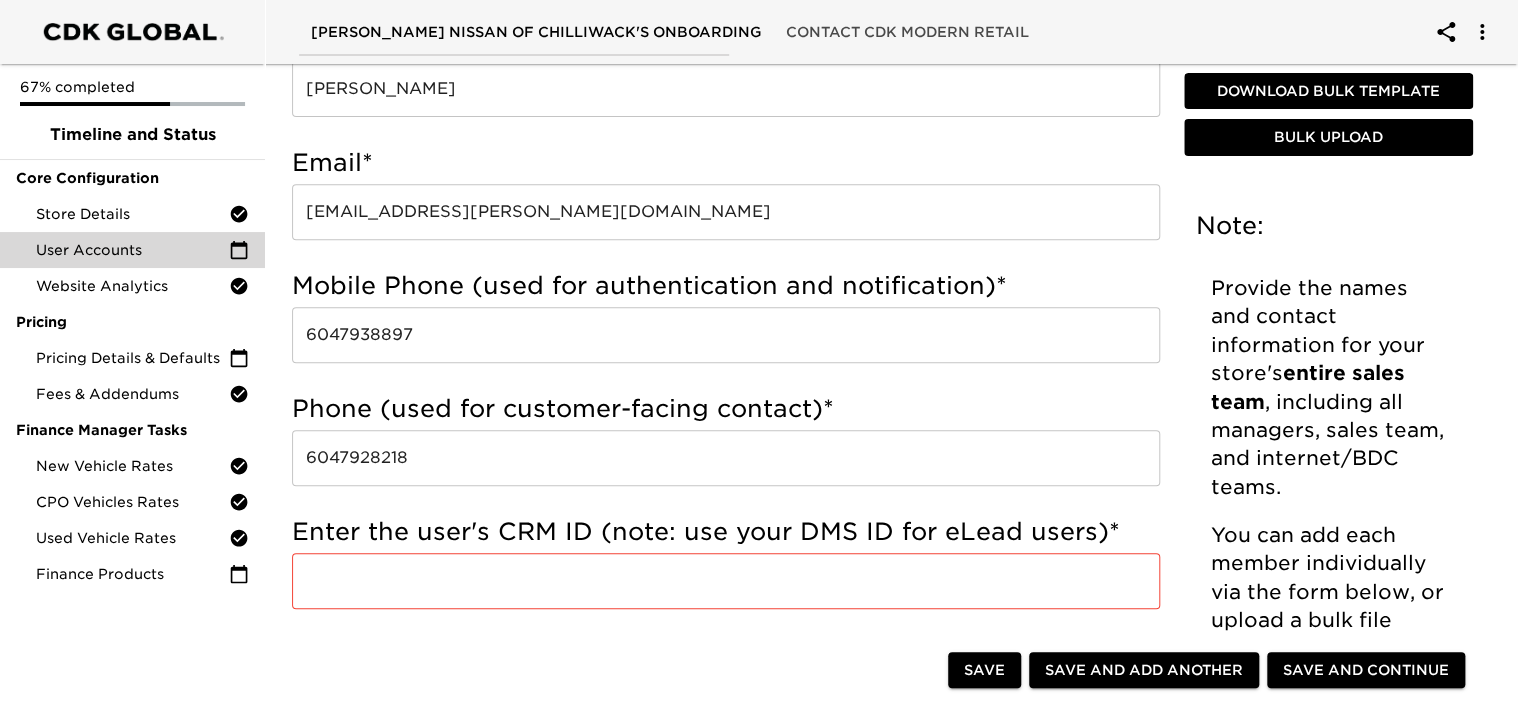 click at bounding box center (726, 581) 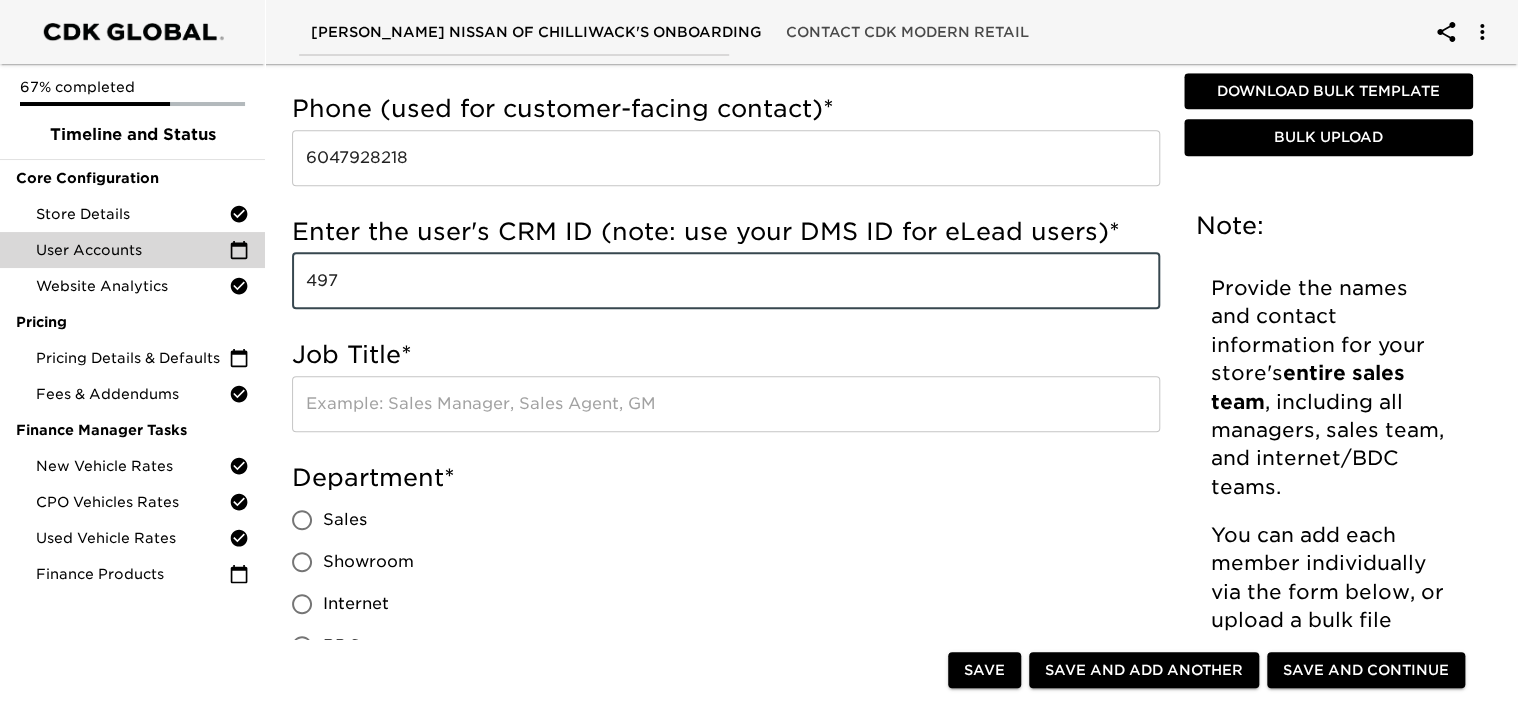 scroll, scrollTop: 700, scrollLeft: 0, axis: vertical 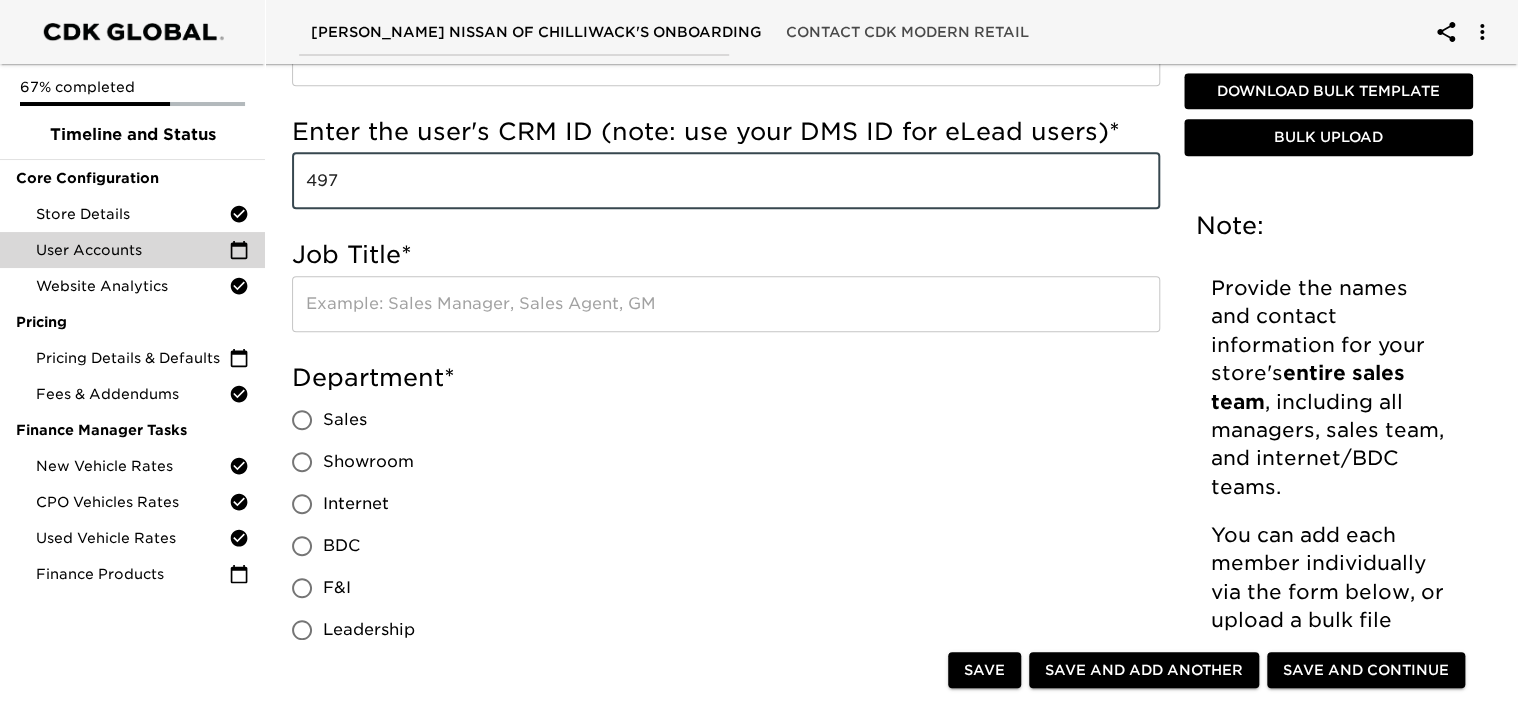 type on "497" 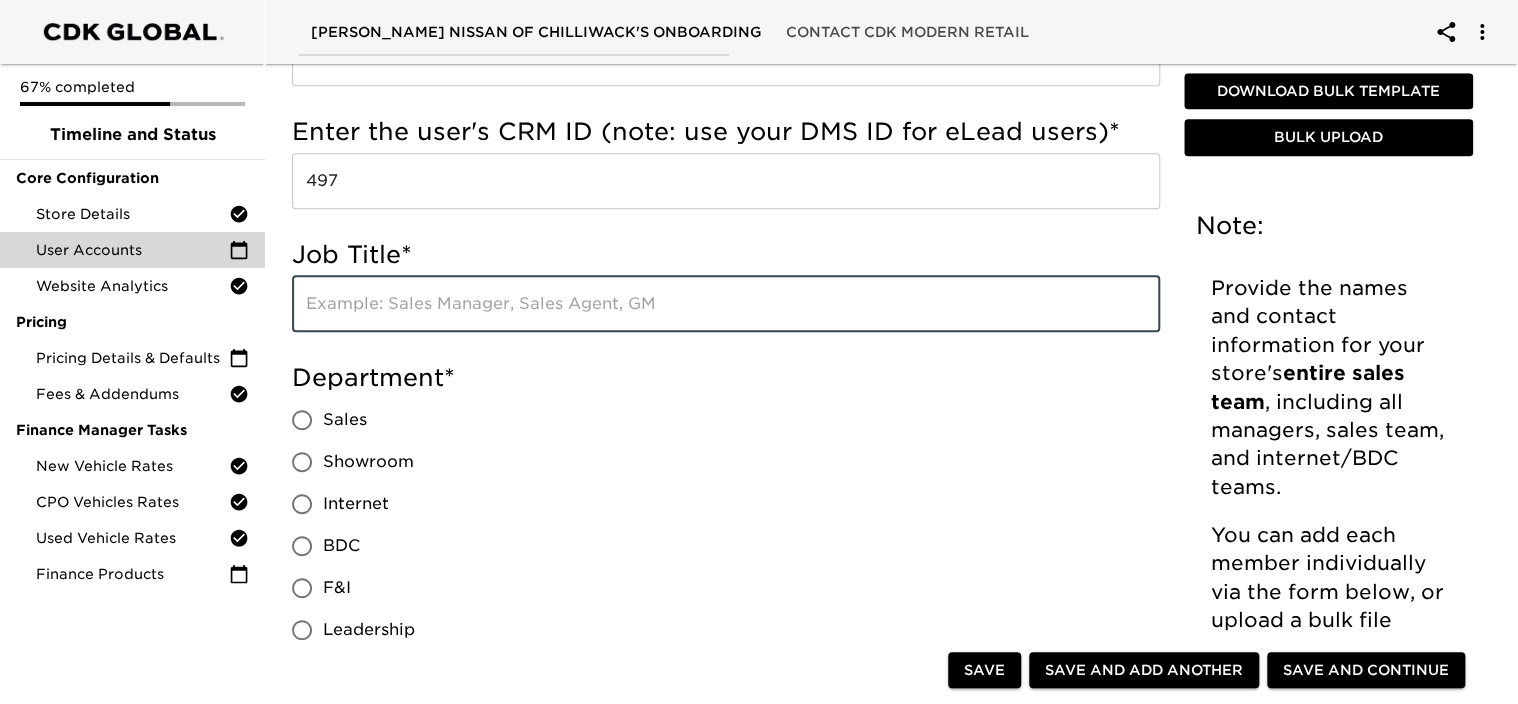 click at bounding box center [726, 304] 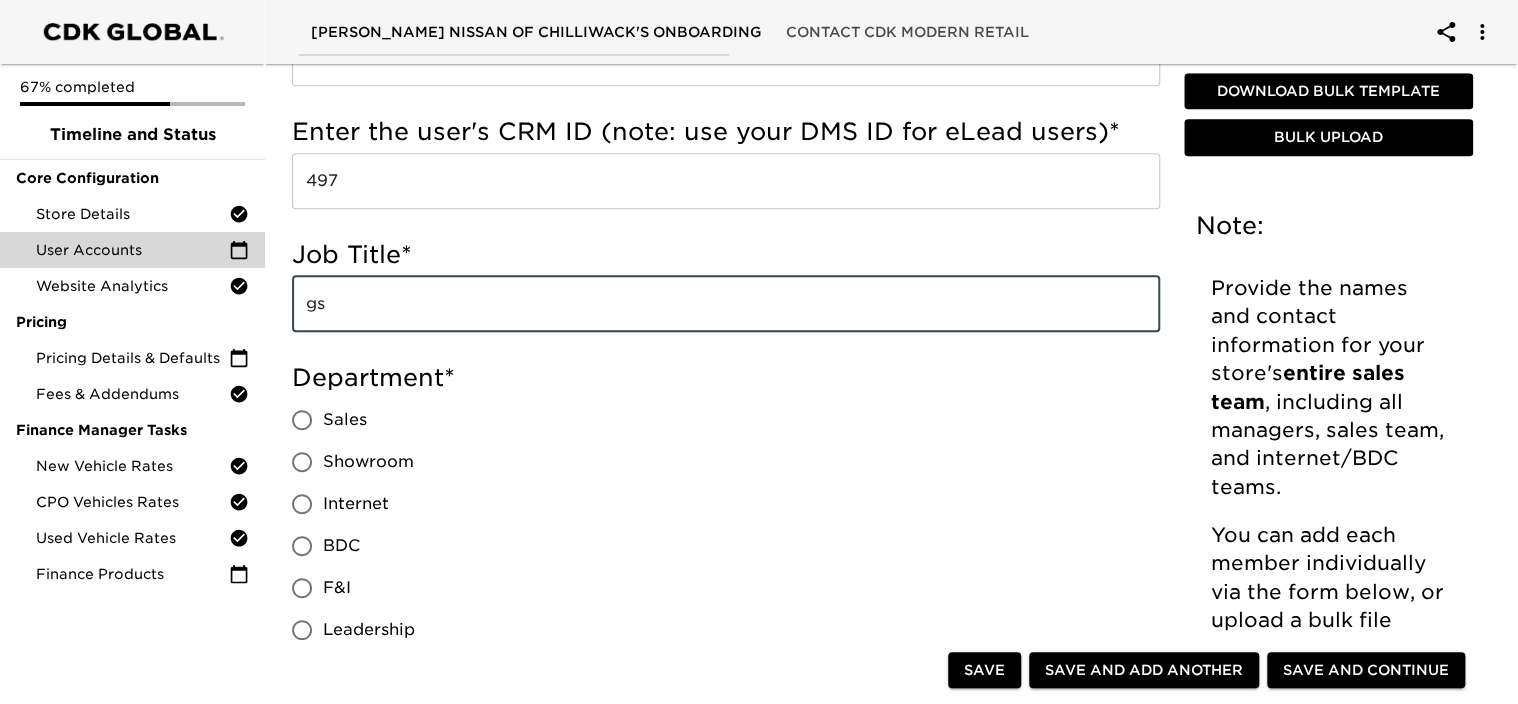 type on "g" 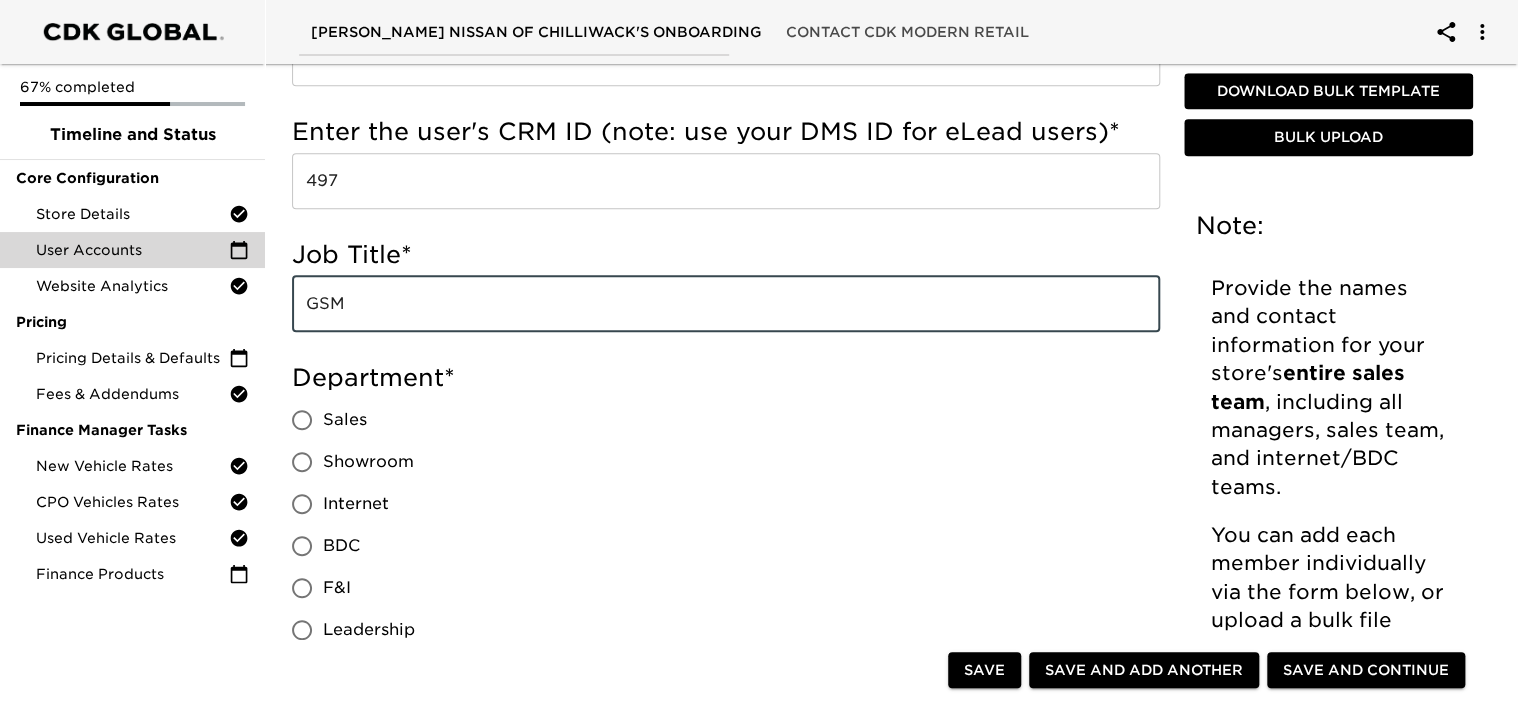 type on "GSM" 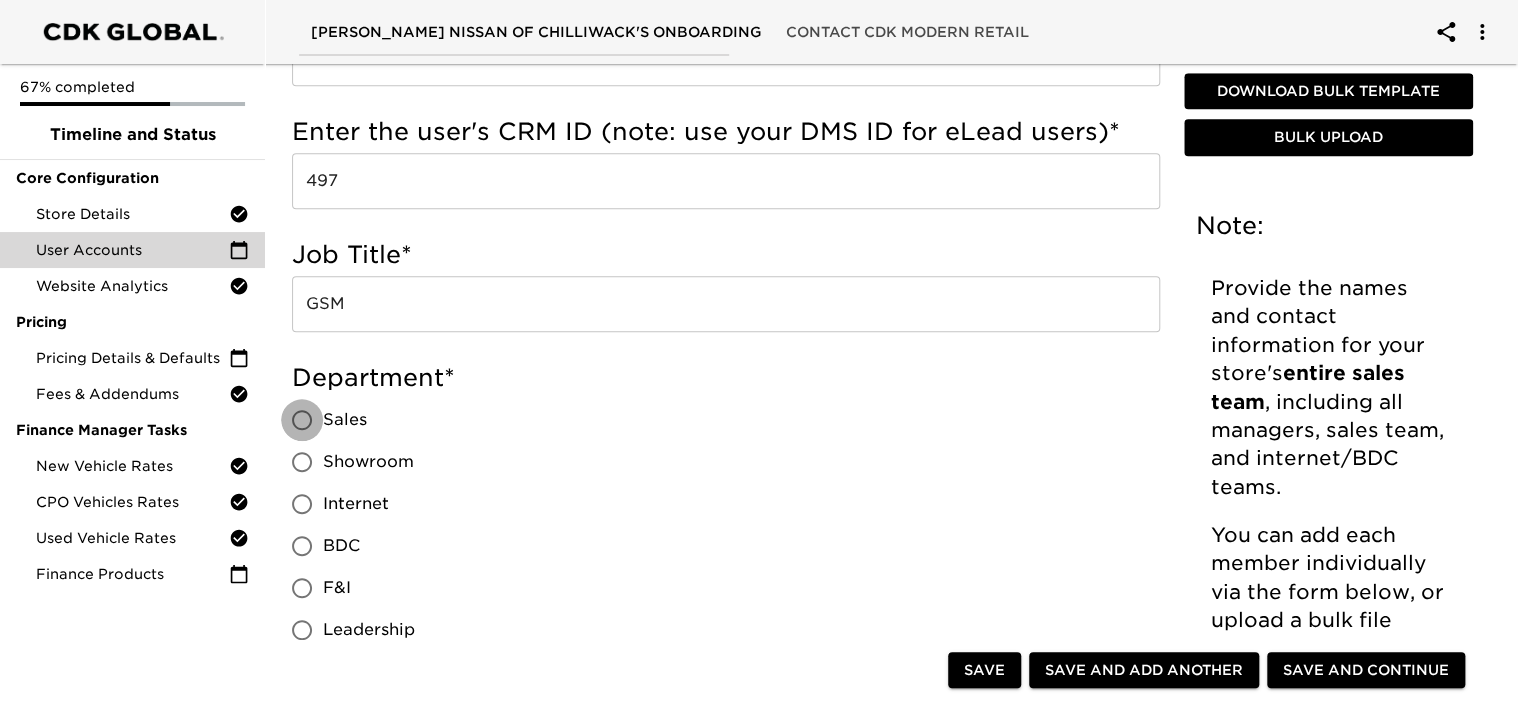 click on "Sales" at bounding box center [302, 420] 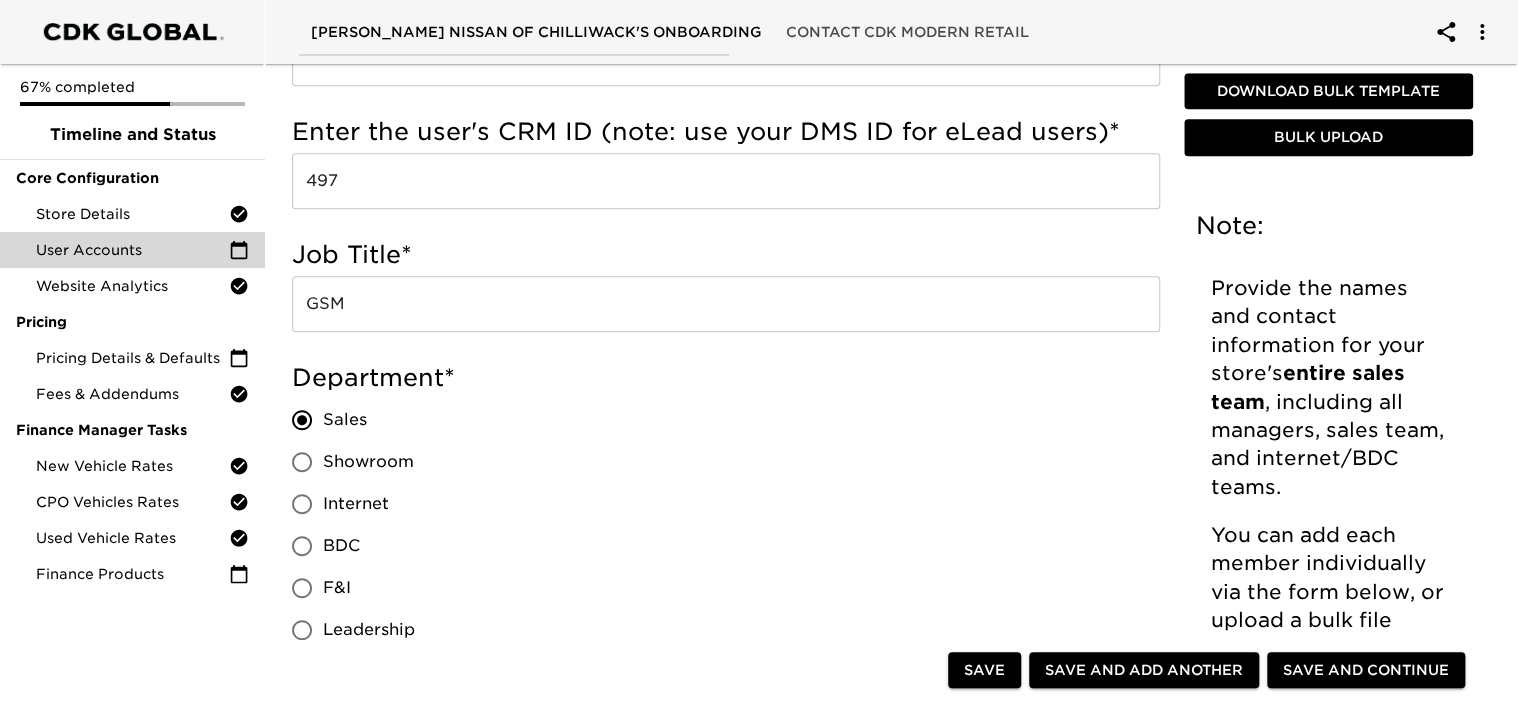 scroll, scrollTop: 1100, scrollLeft: 0, axis: vertical 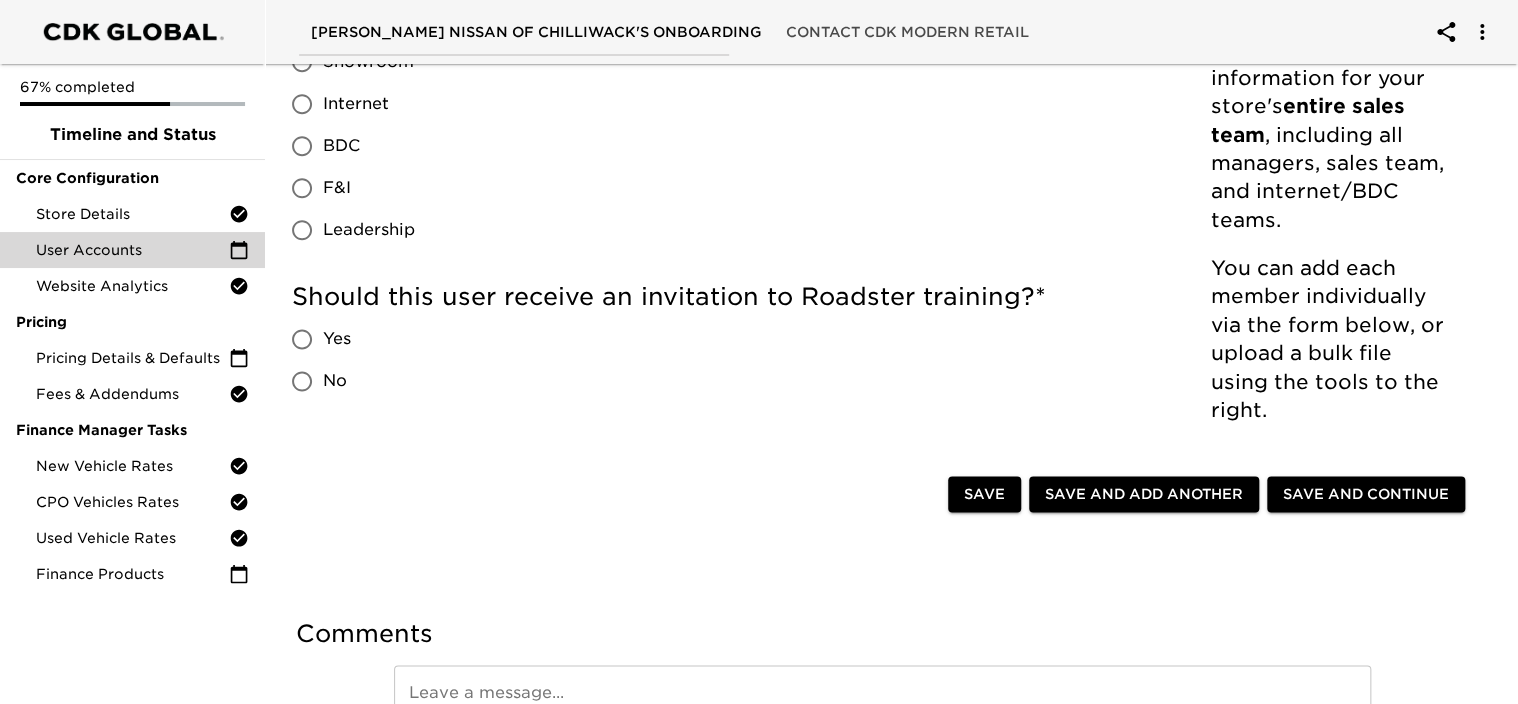 click on "No" at bounding box center (302, 381) 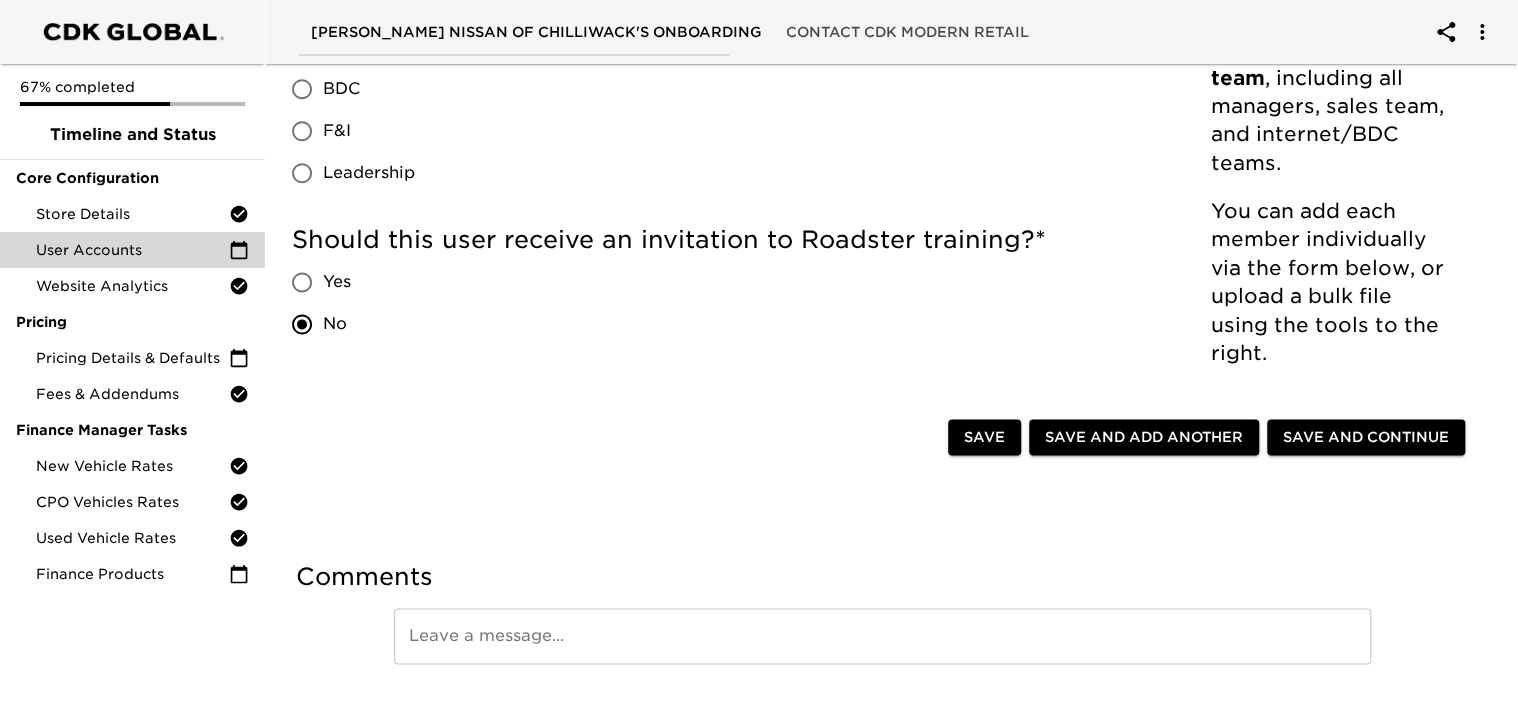 scroll, scrollTop: 1211, scrollLeft: 0, axis: vertical 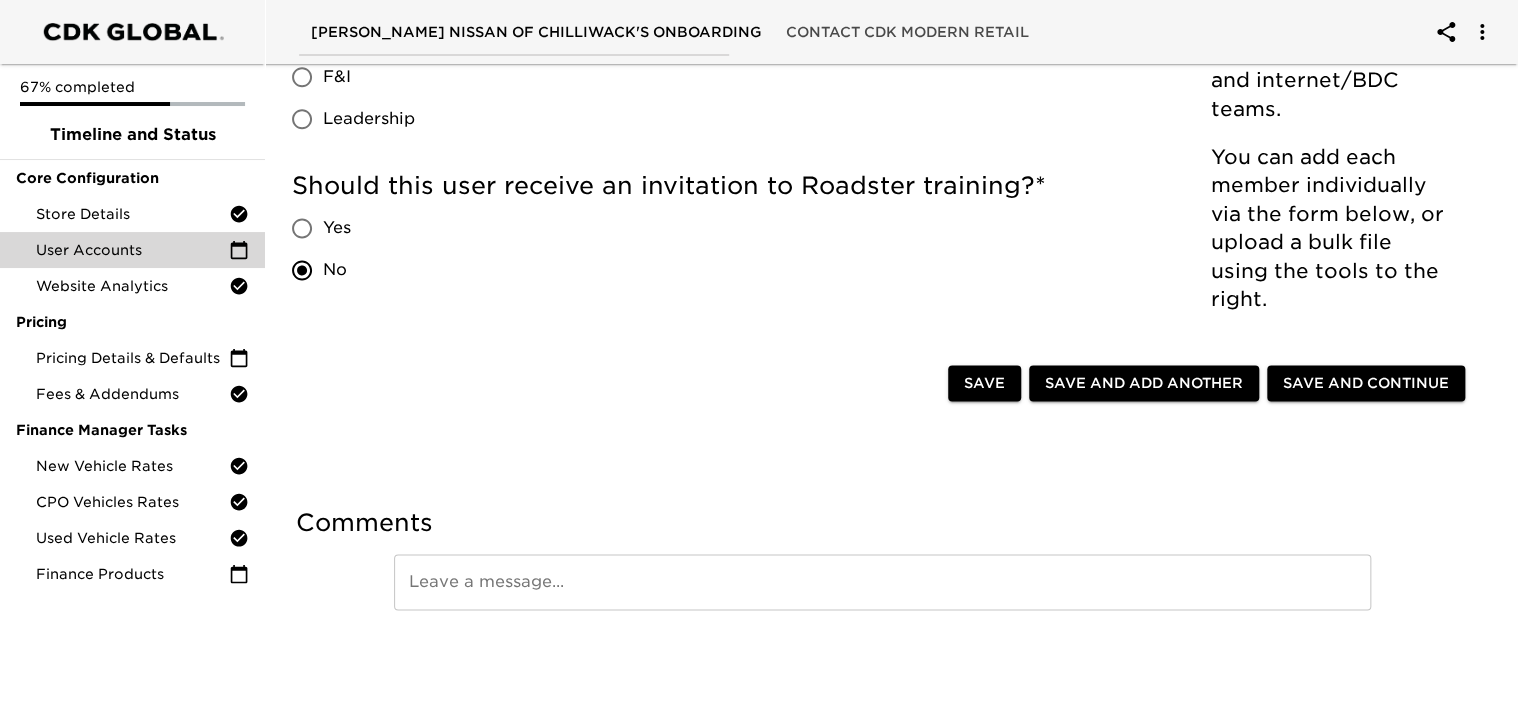 click on "Save and Add Another" at bounding box center [1144, 383] 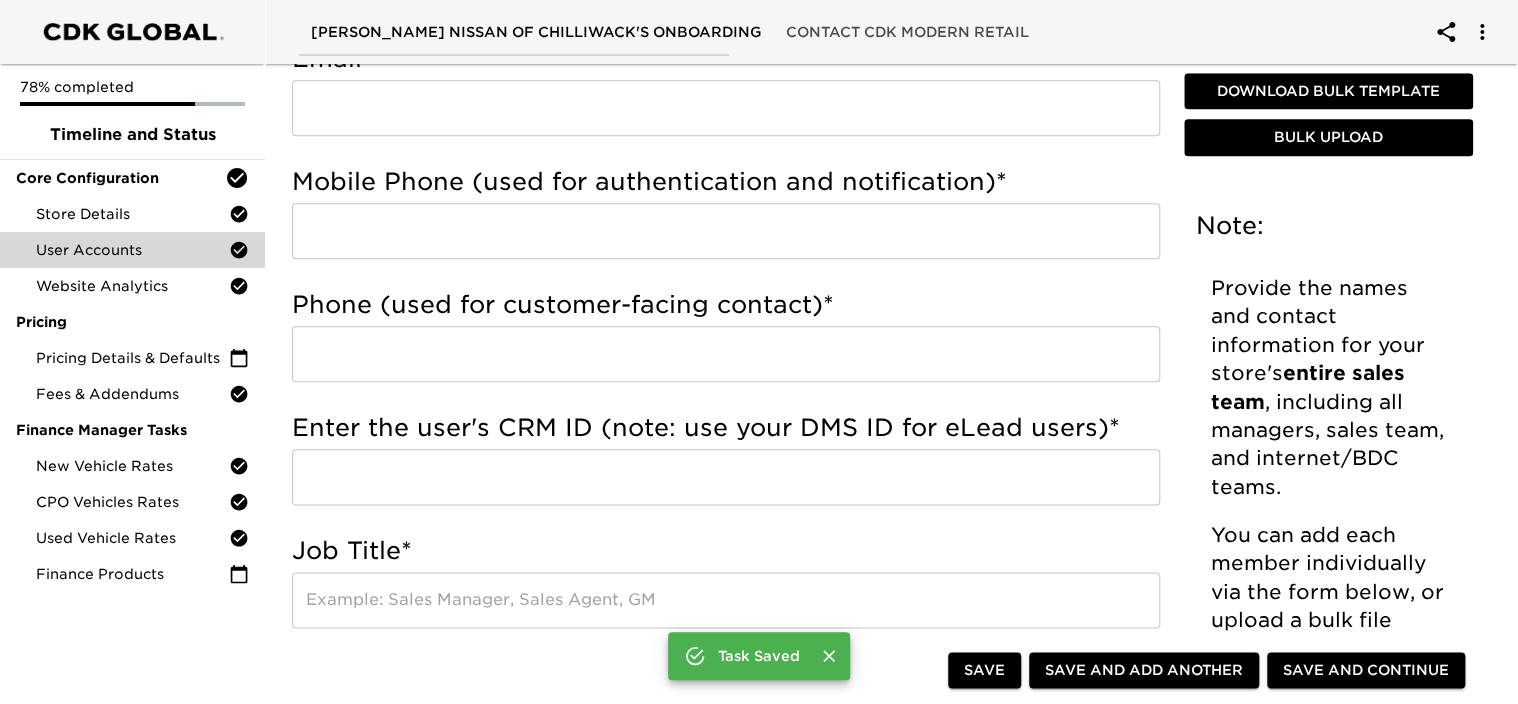 scroll, scrollTop: 469, scrollLeft: 0, axis: vertical 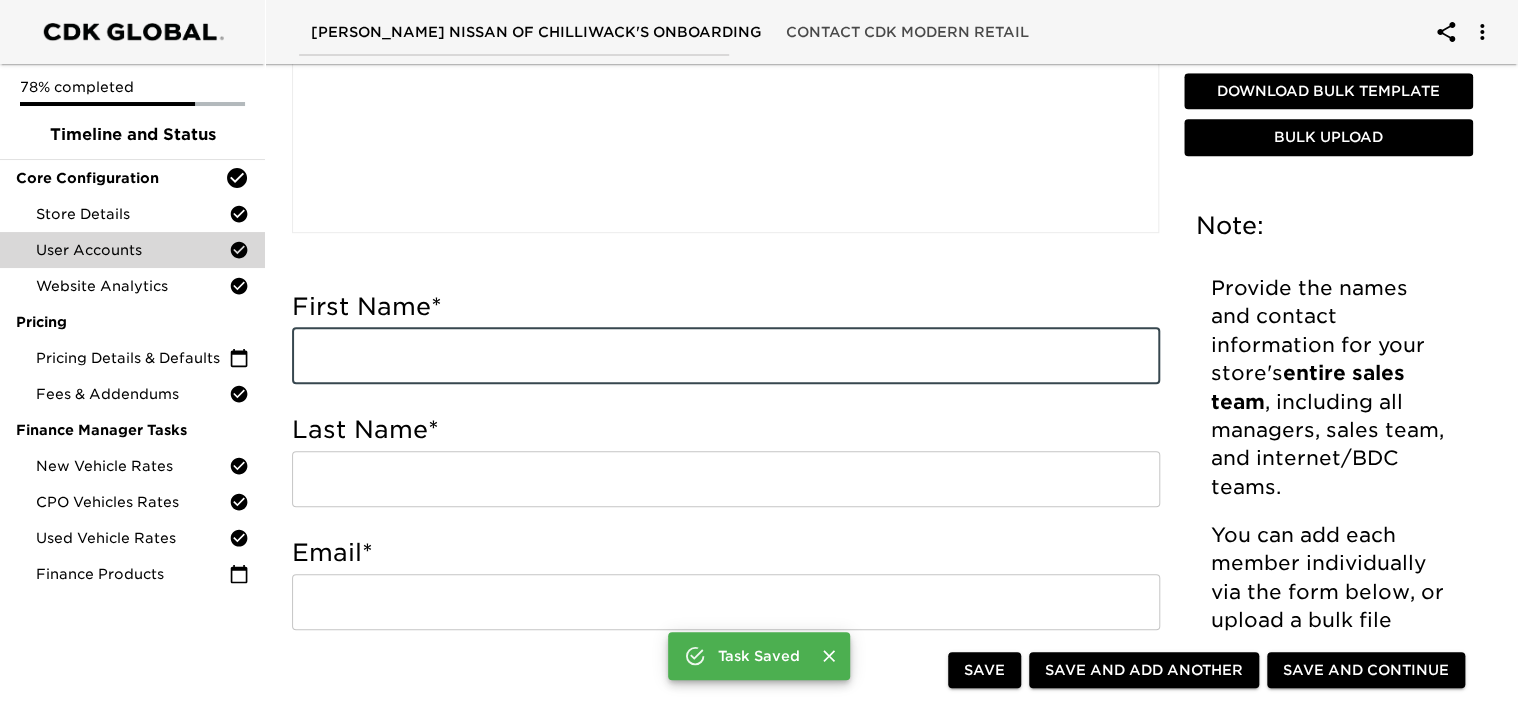 click at bounding box center [726, 356] 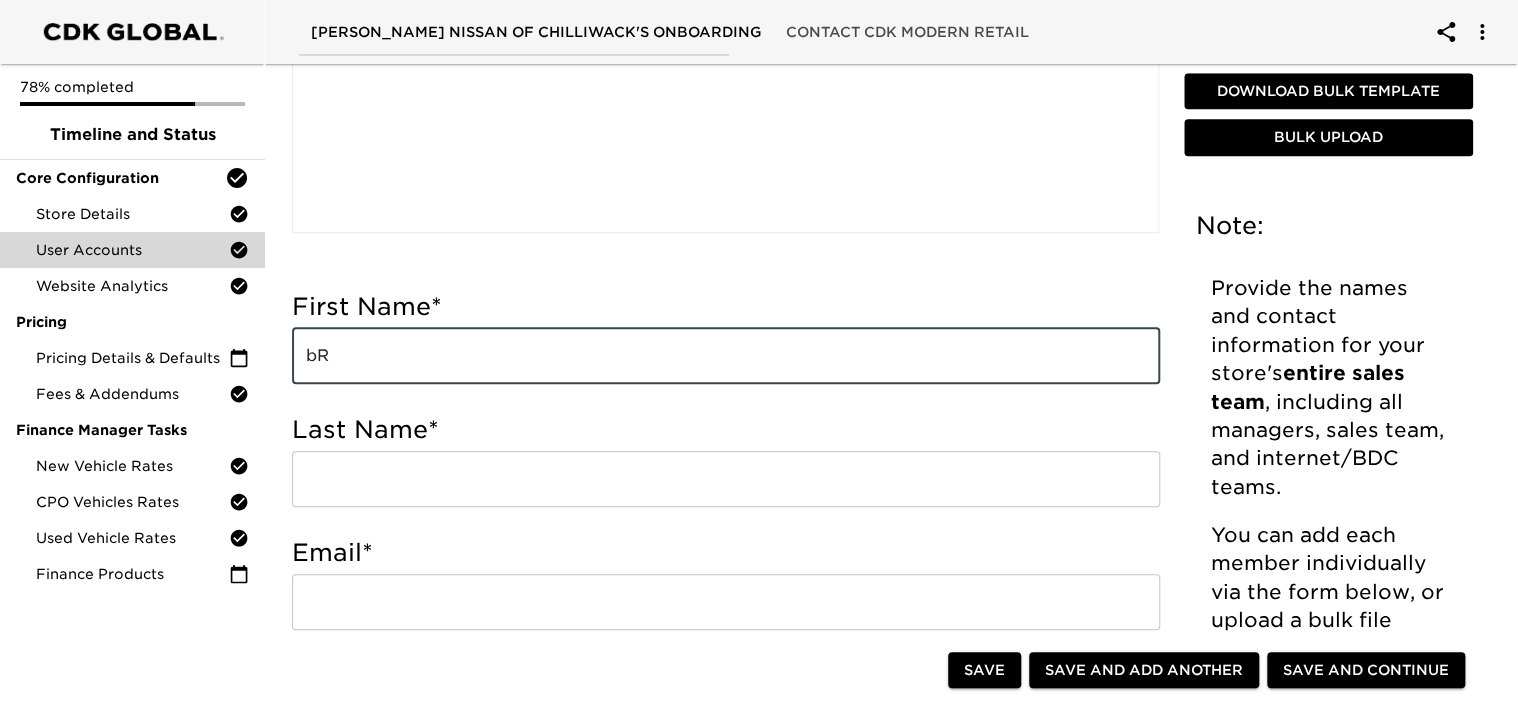 type on "b" 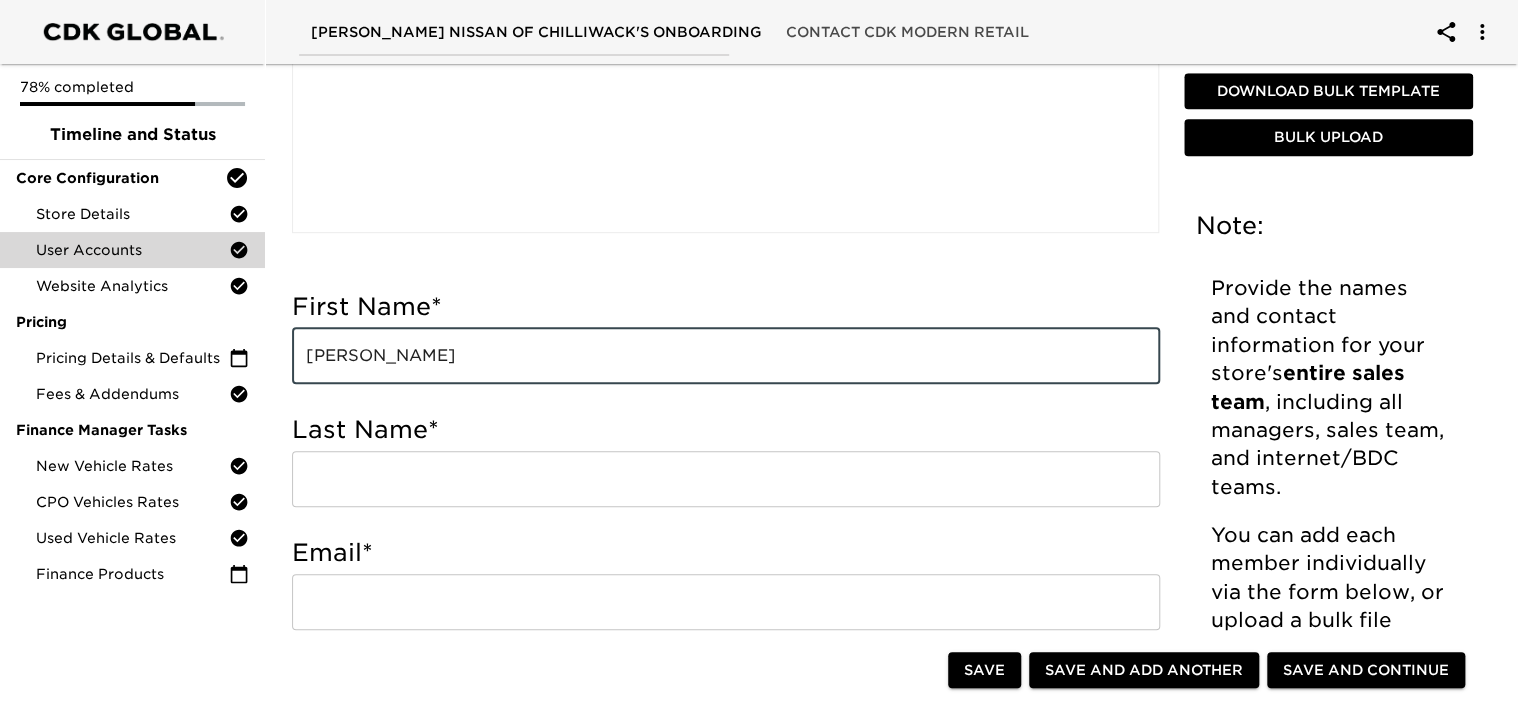 type on "[PERSON_NAME]" 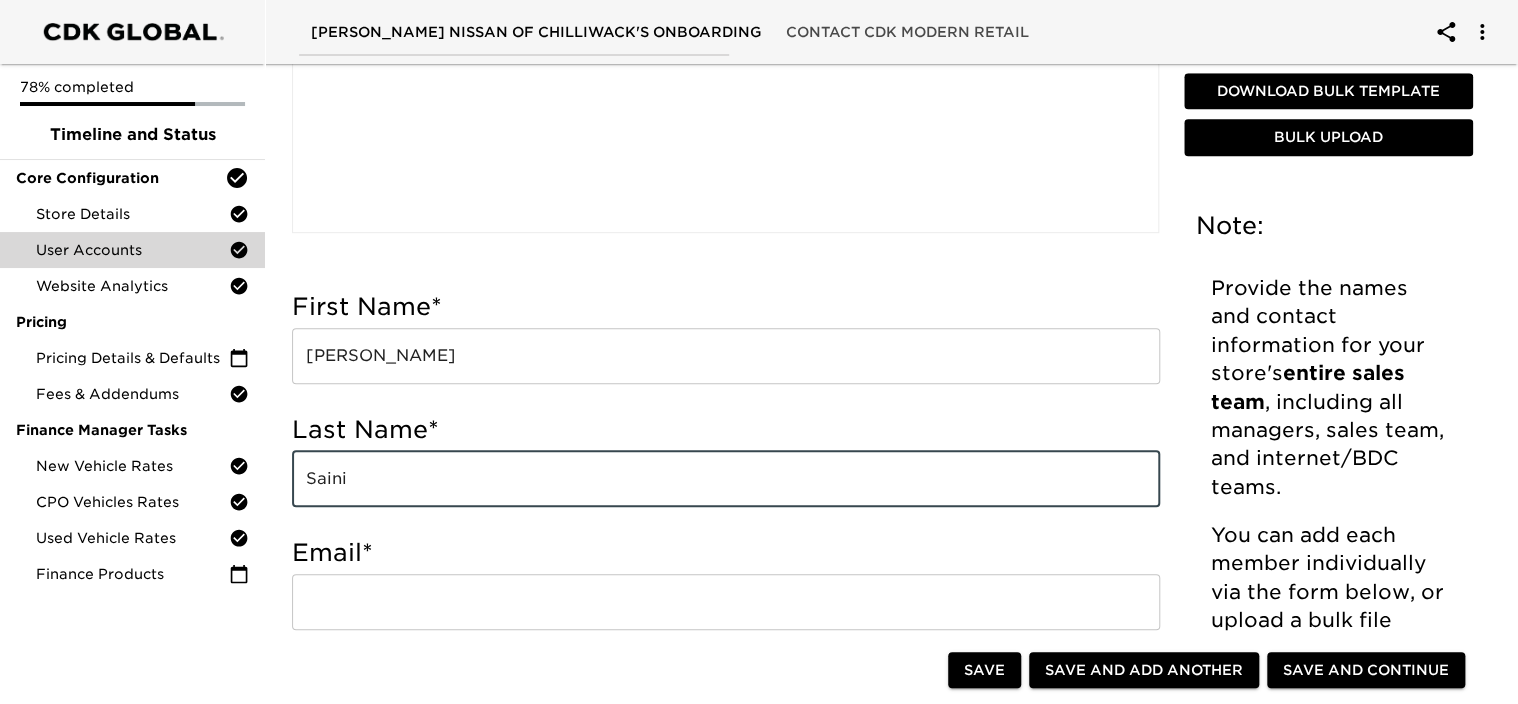 type on "Saini" 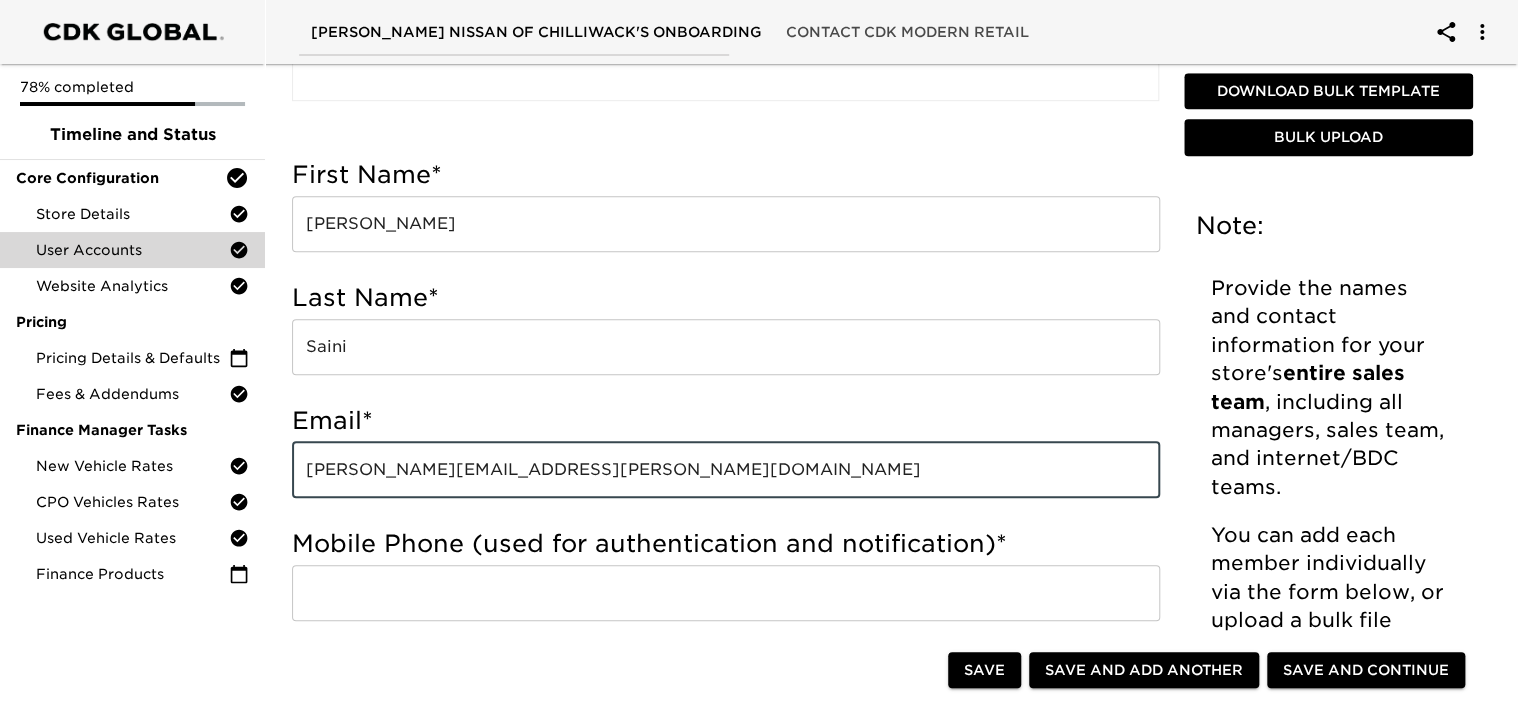 scroll, scrollTop: 869, scrollLeft: 0, axis: vertical 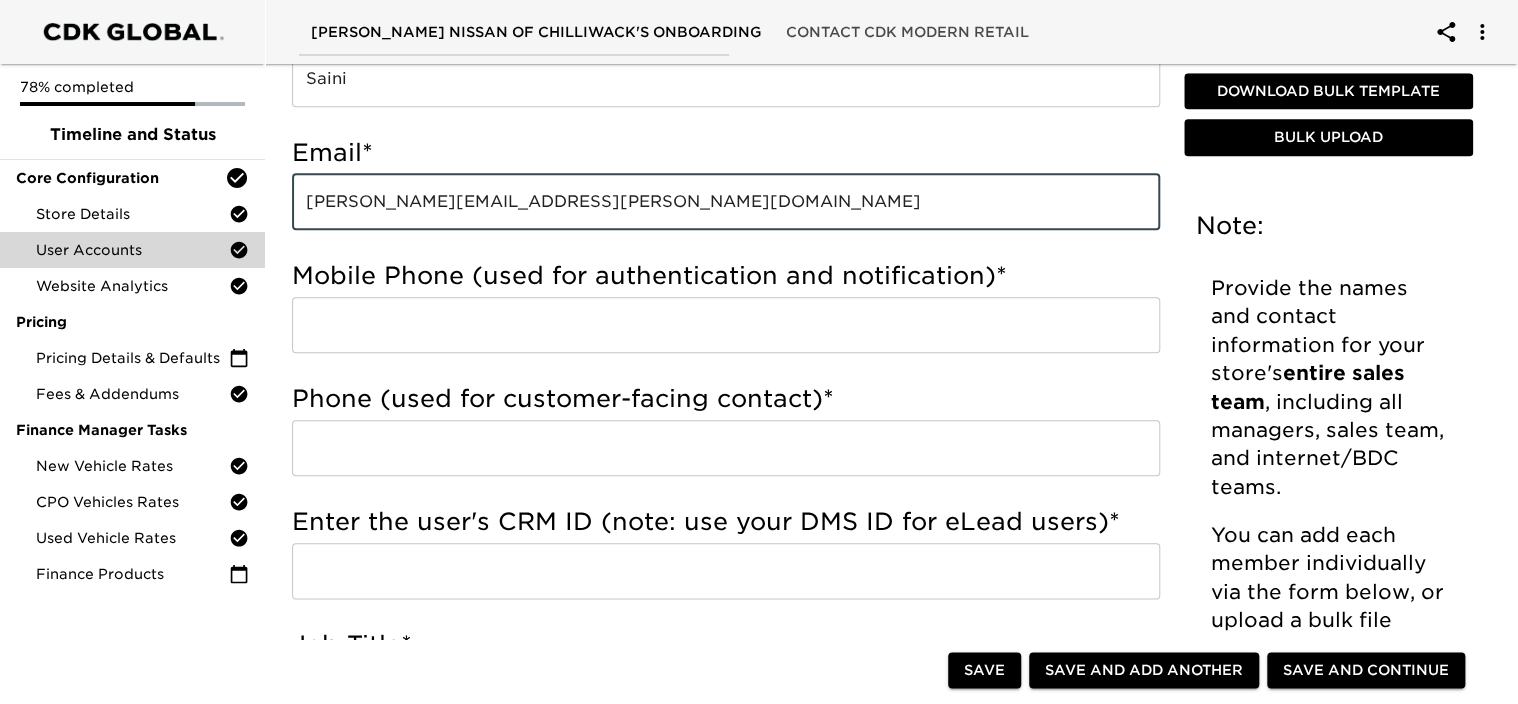 type on "[PERSON_NAME][EMAIL_ADDRESS][PERSON_NAME][DOMAIN_NAME]" 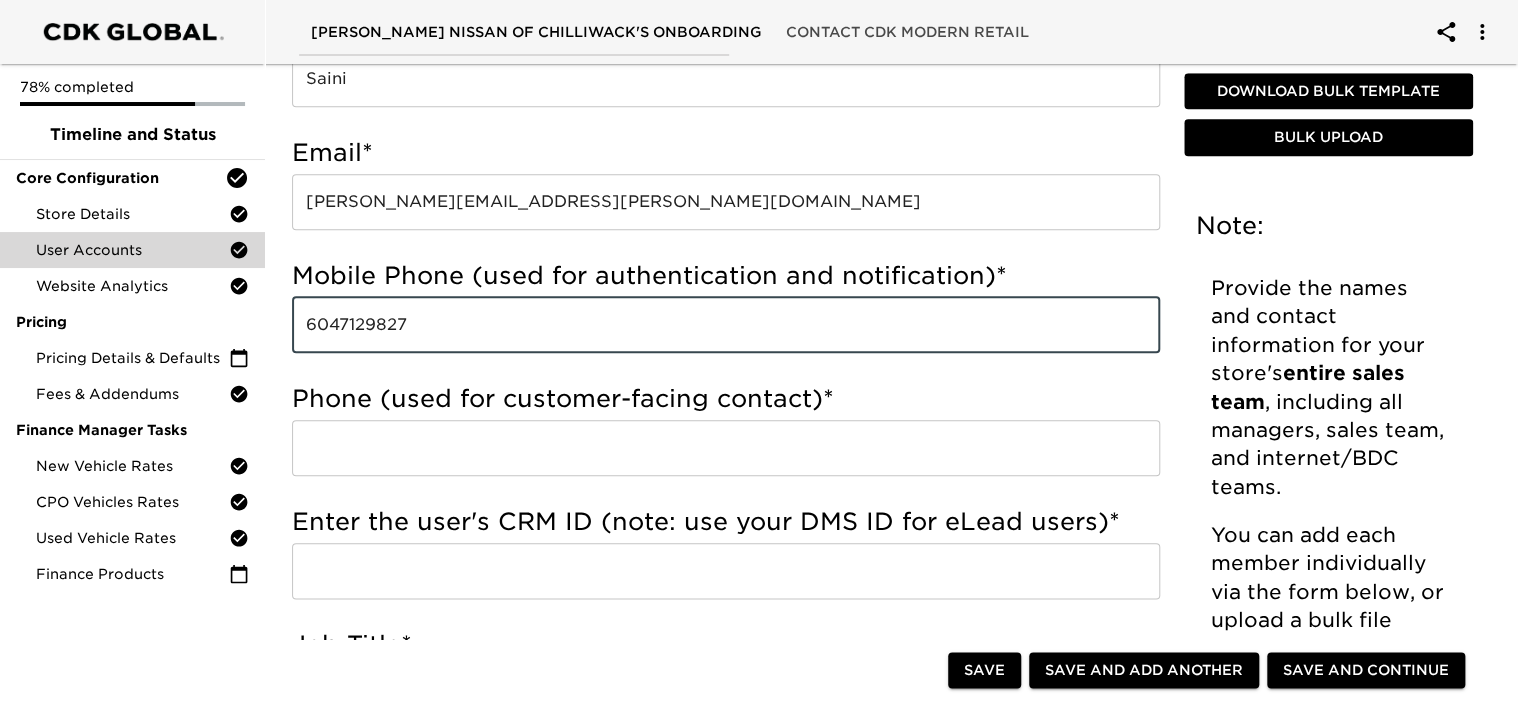 type on "6047129827" 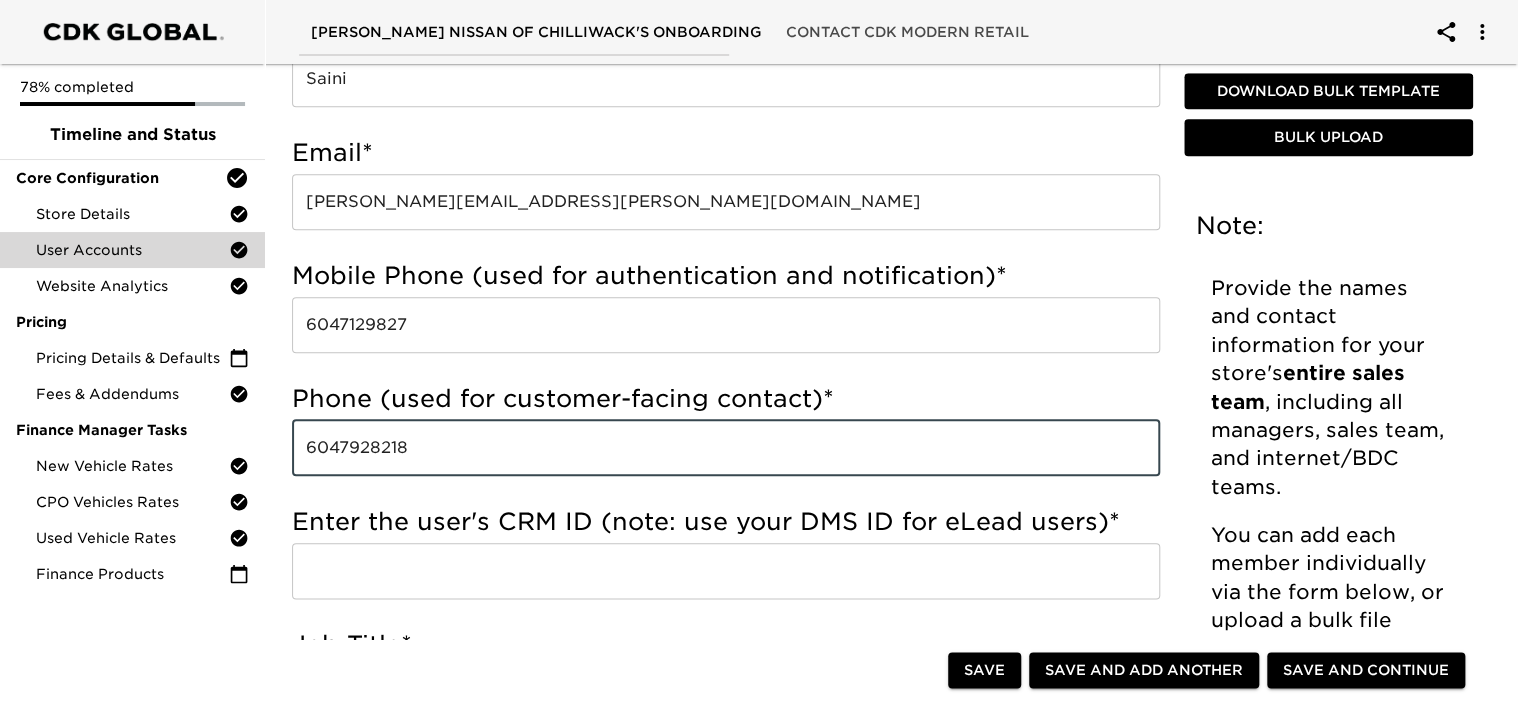 type on "6047928218" 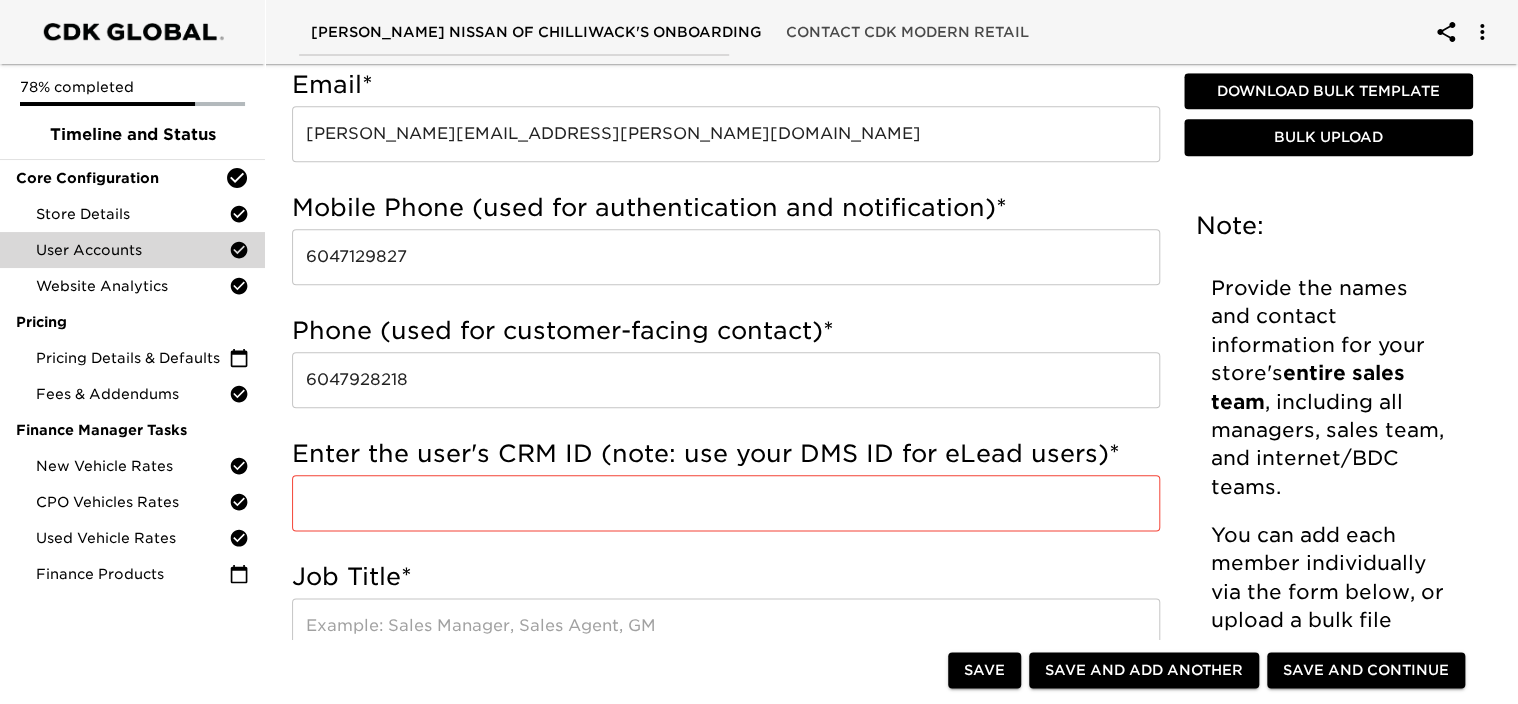 scroll, scrollTop: 969, scrollLeft: 0, axis: vertical 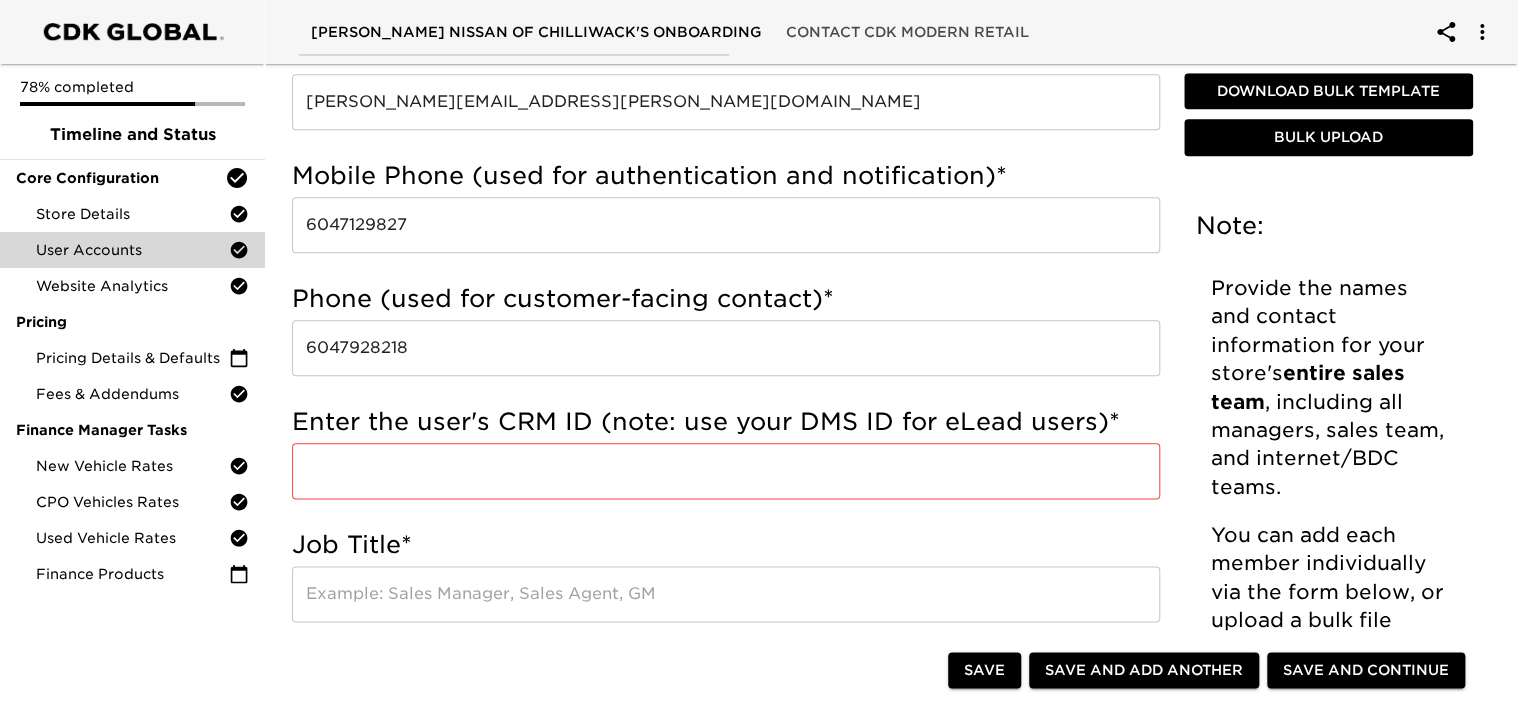 click at bounding box center (726, 471) 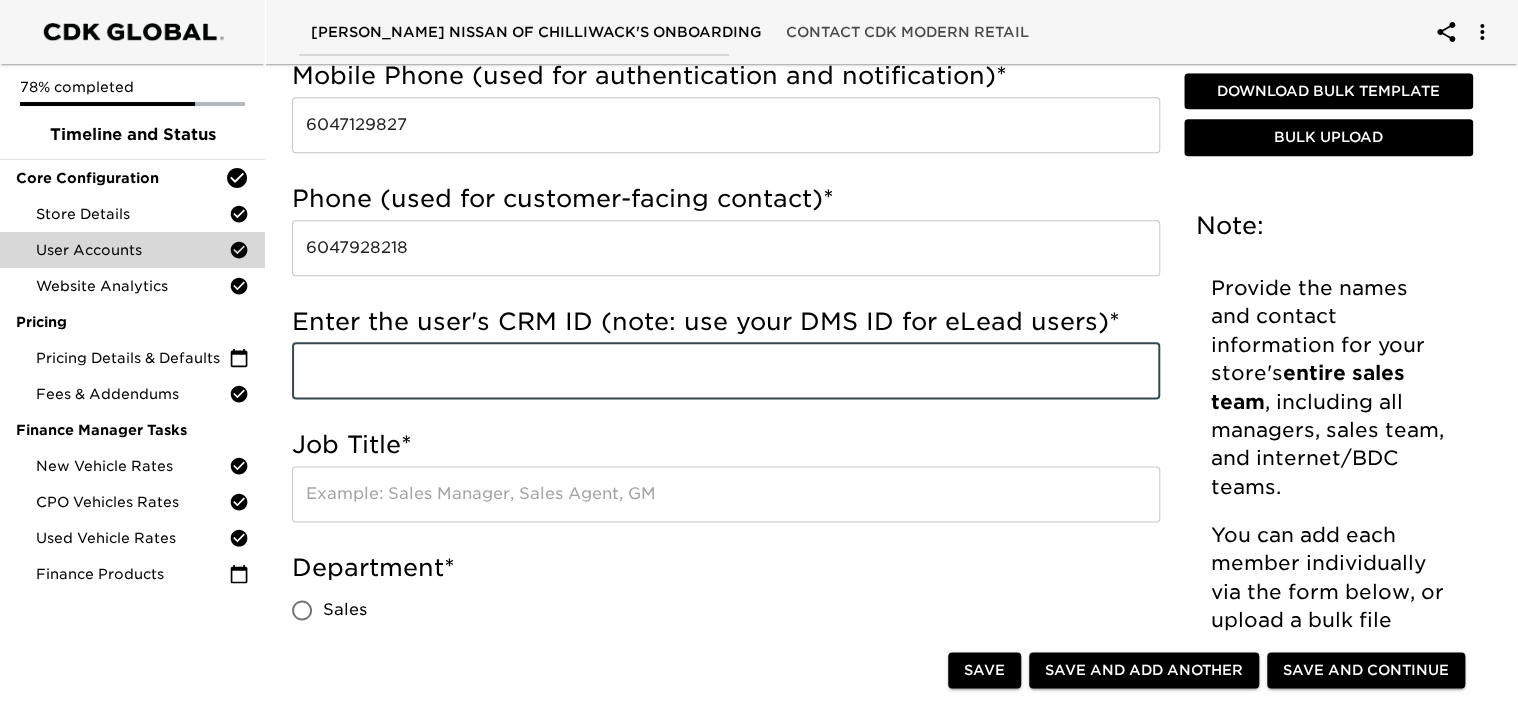 scroll, scrollTop: 1269, scrollLeft: 0, axis: vertical 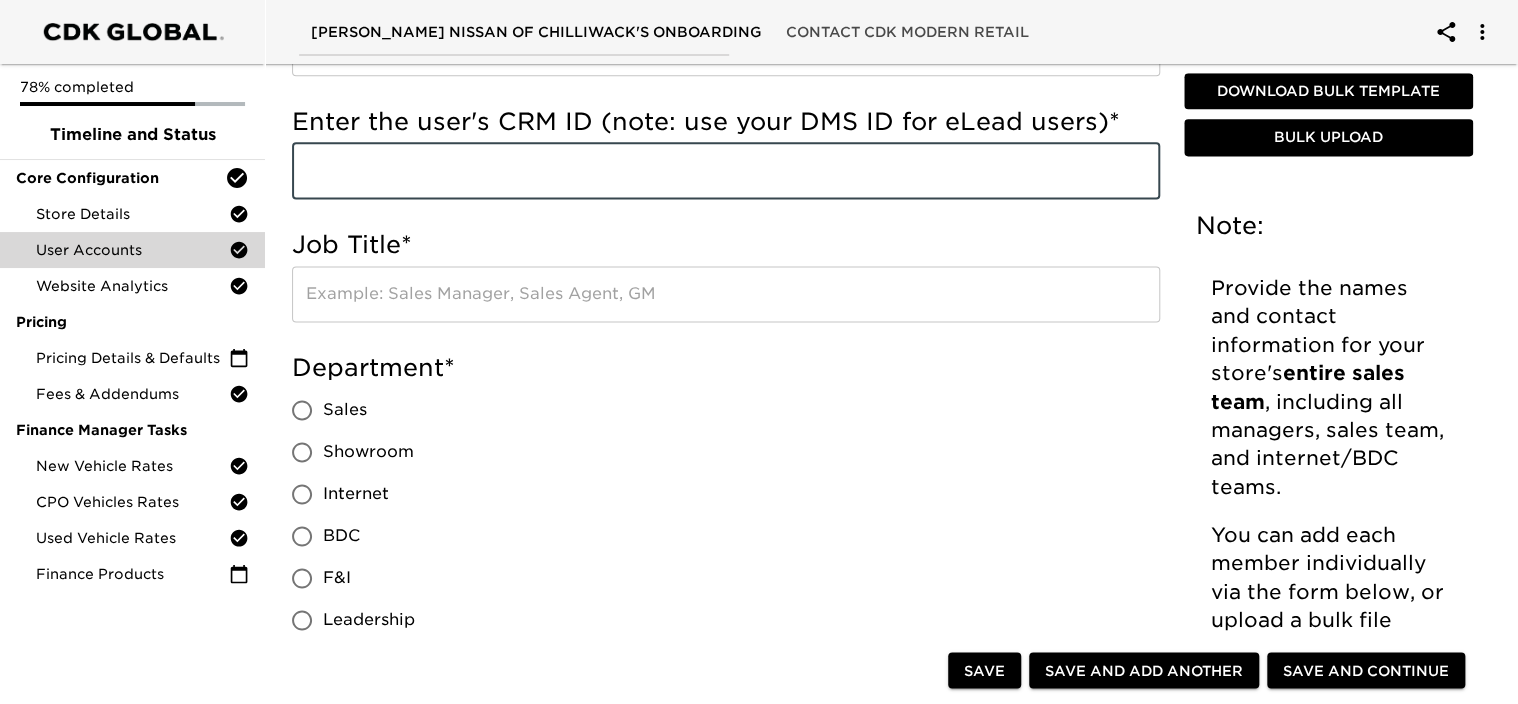 click at bounding box center [726, 294] 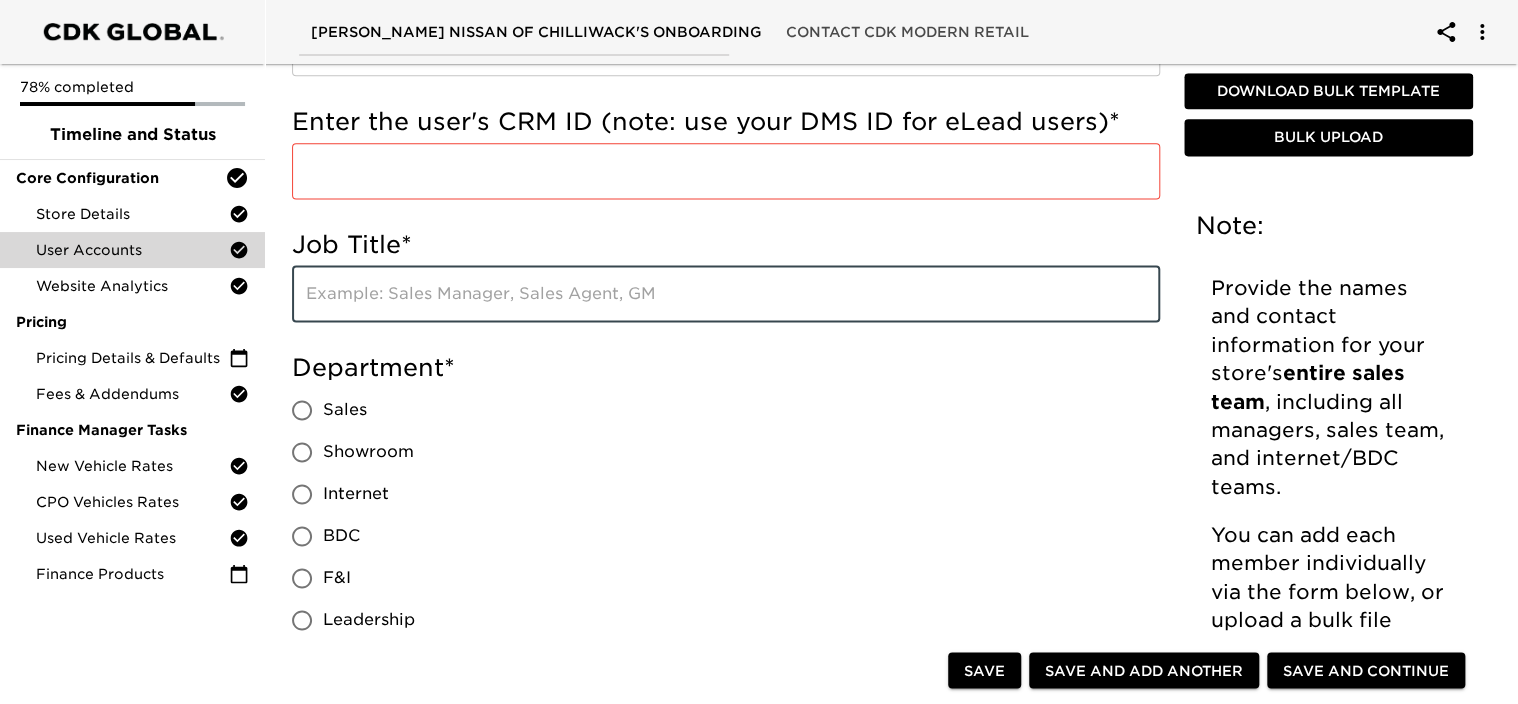 type on "S" 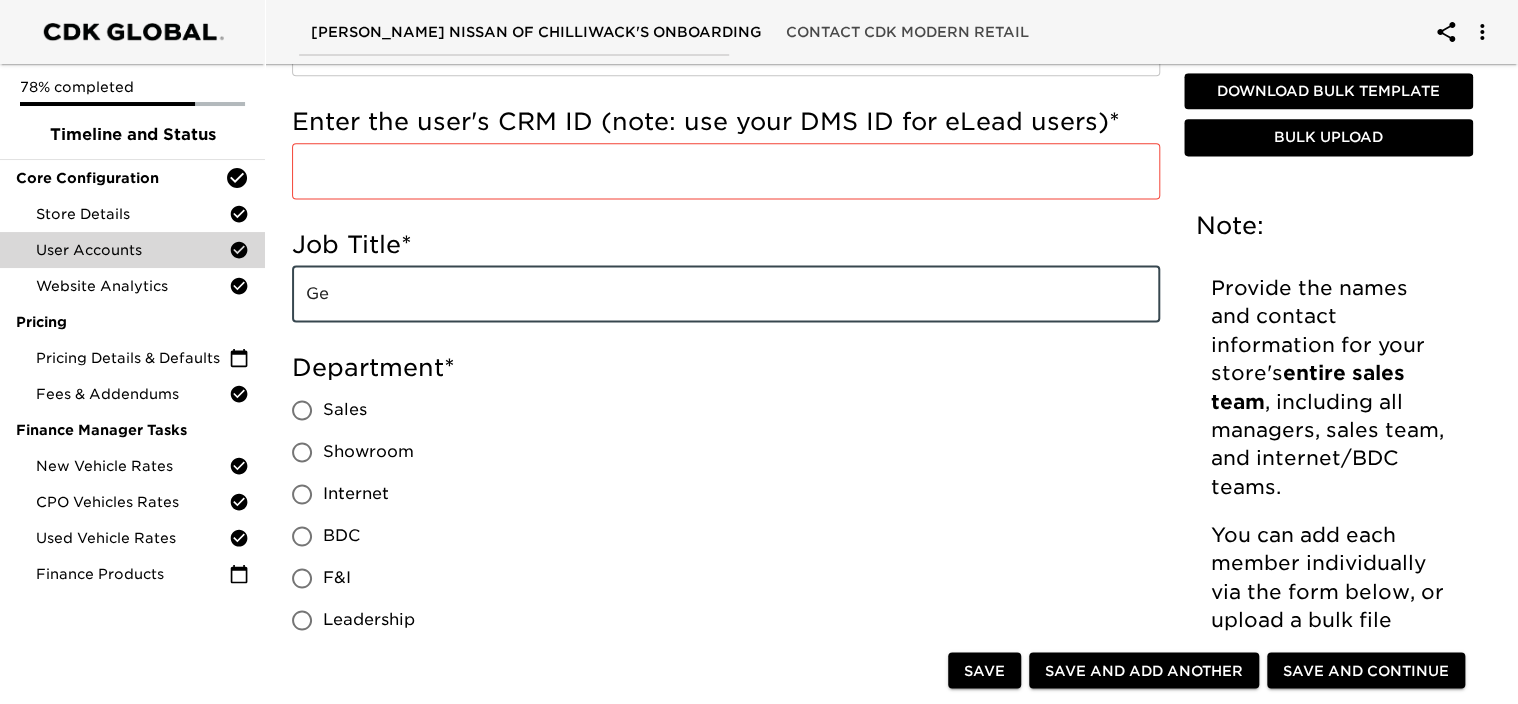 type on "G" 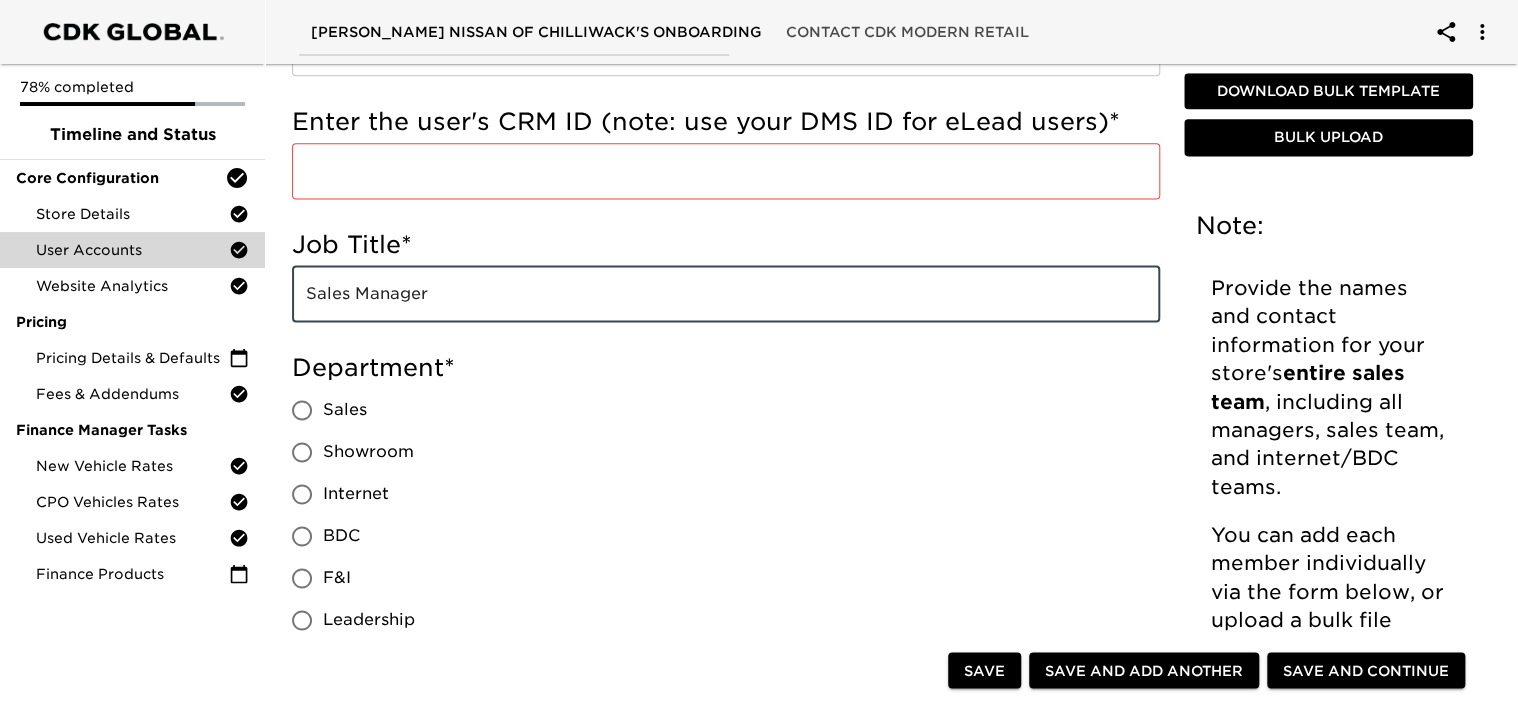 type on "Sales Manager" 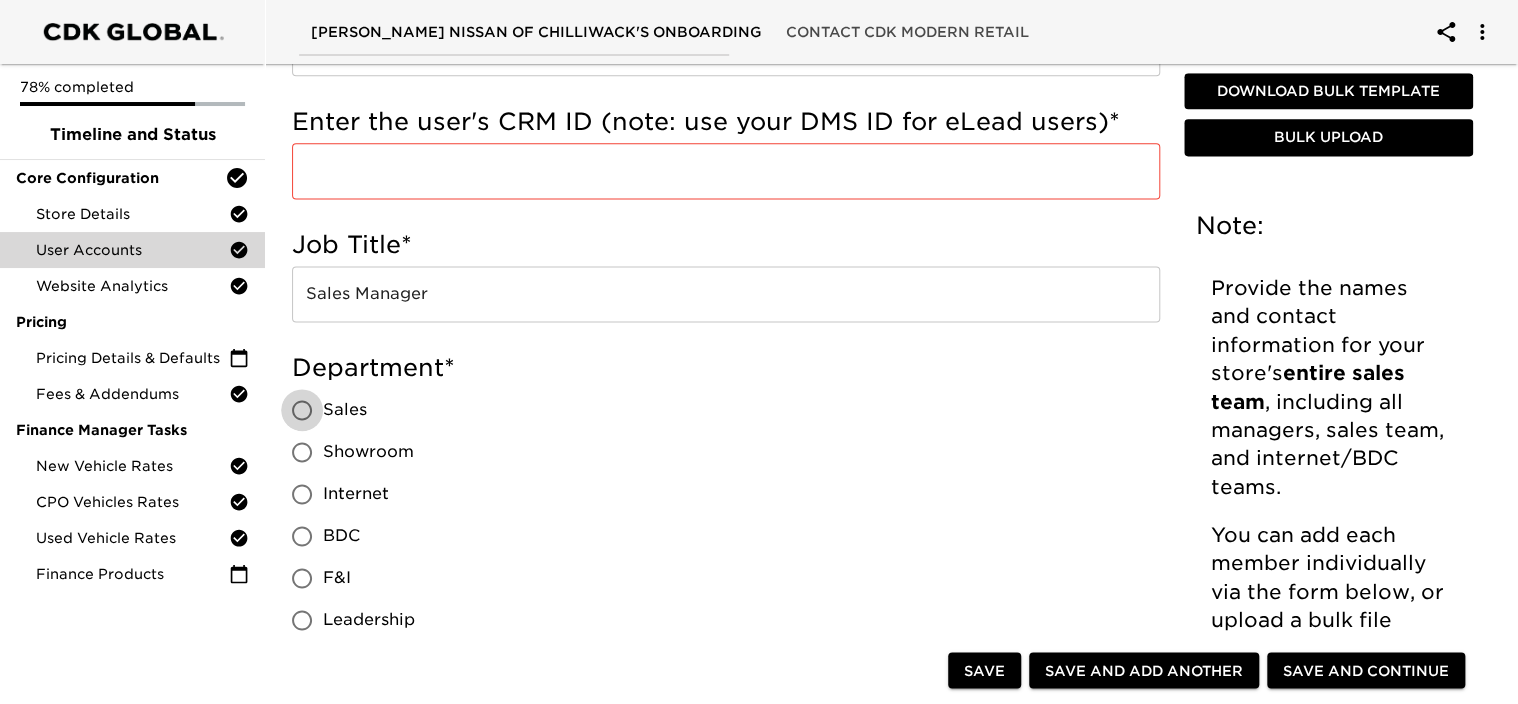 click on "Sales" at bounding box center [302, 410] 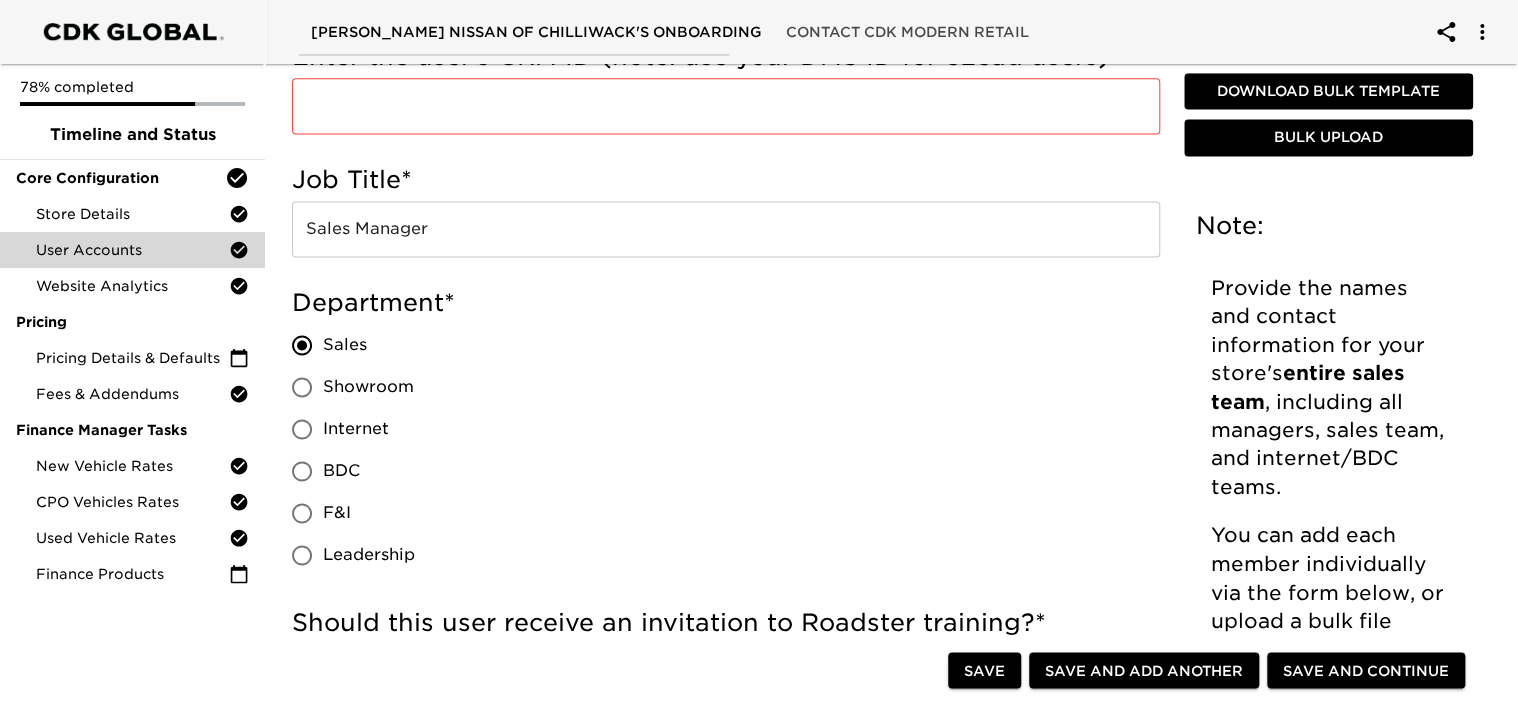 scroll, scrollTop: 1569, scrollLeft: 0, axis: vertical 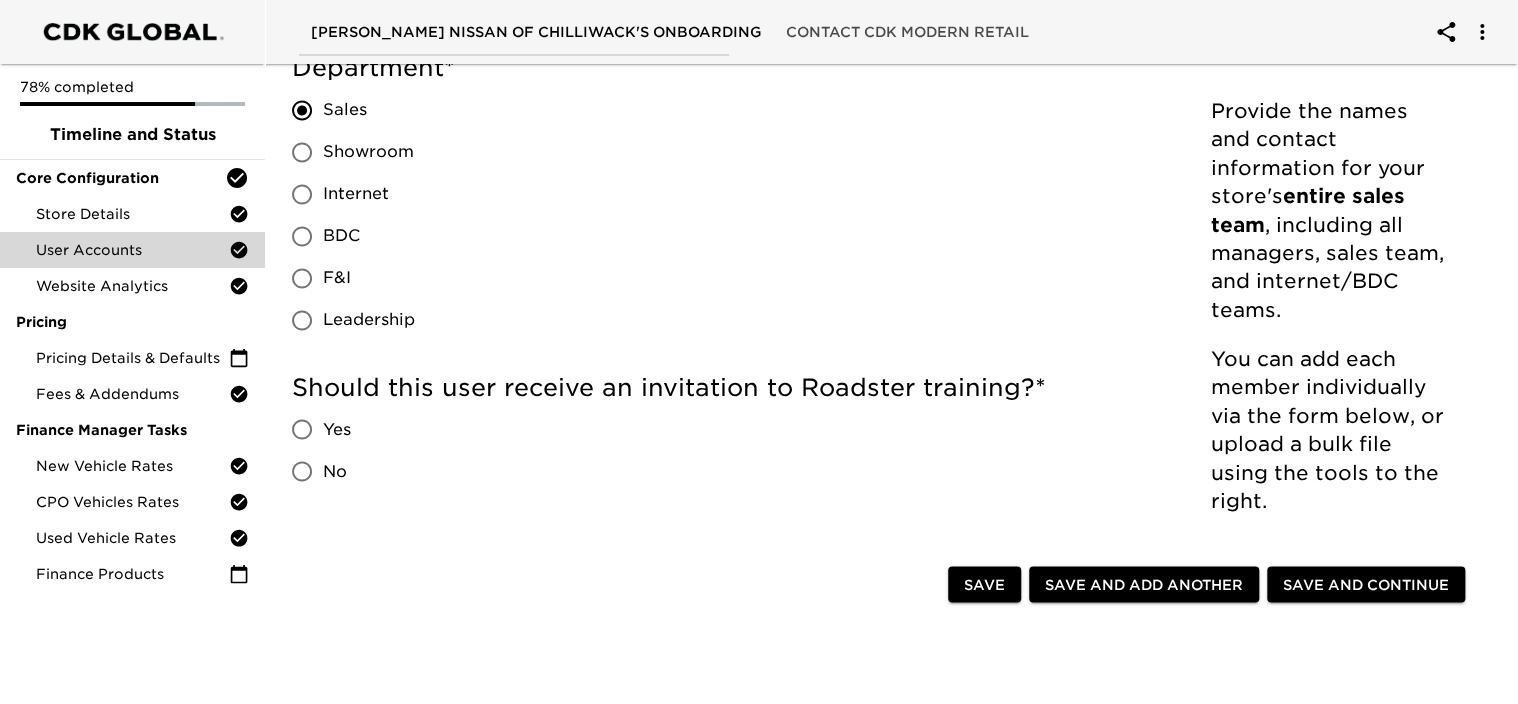 click on "No" at bounding box center (302, 471) 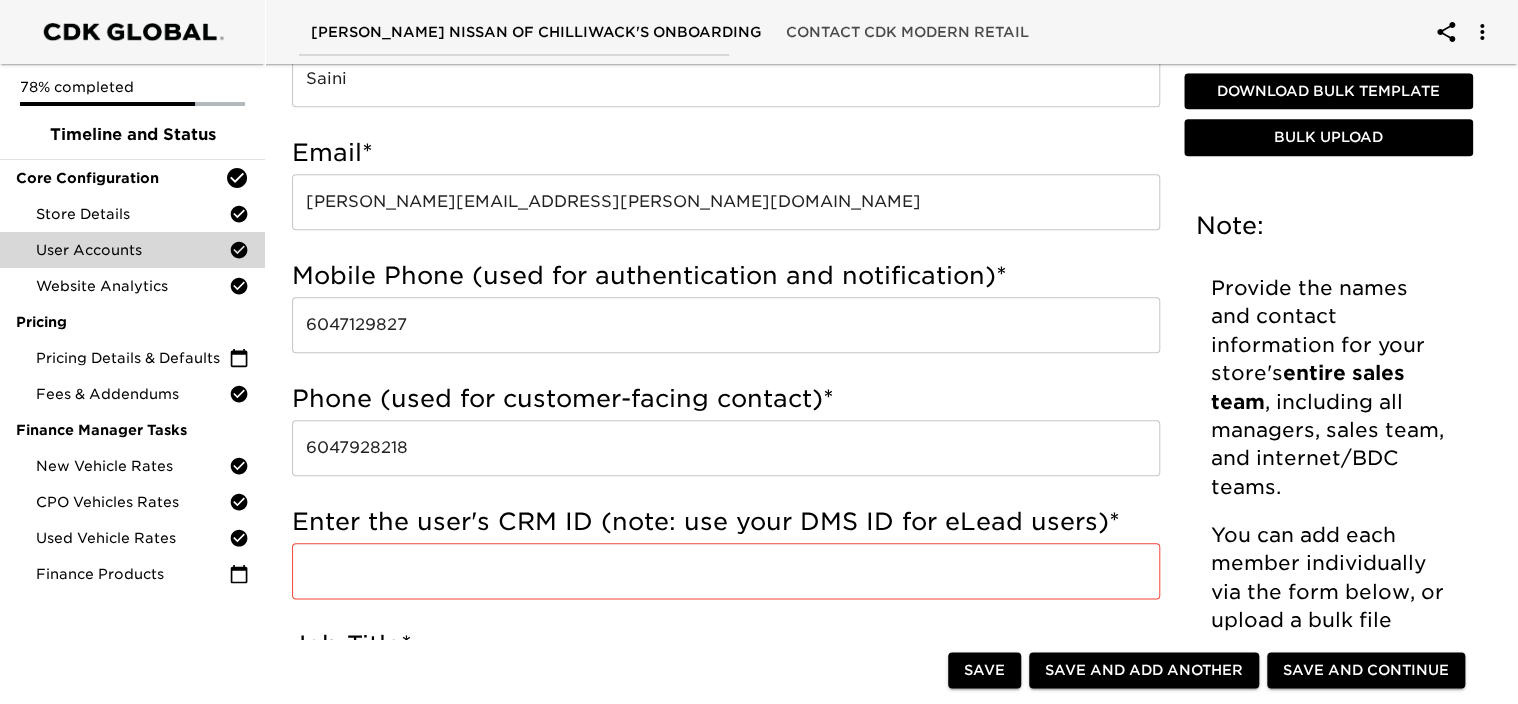 scroll, scrollTop: 1069, scrollLeft: 0, axis: vertical 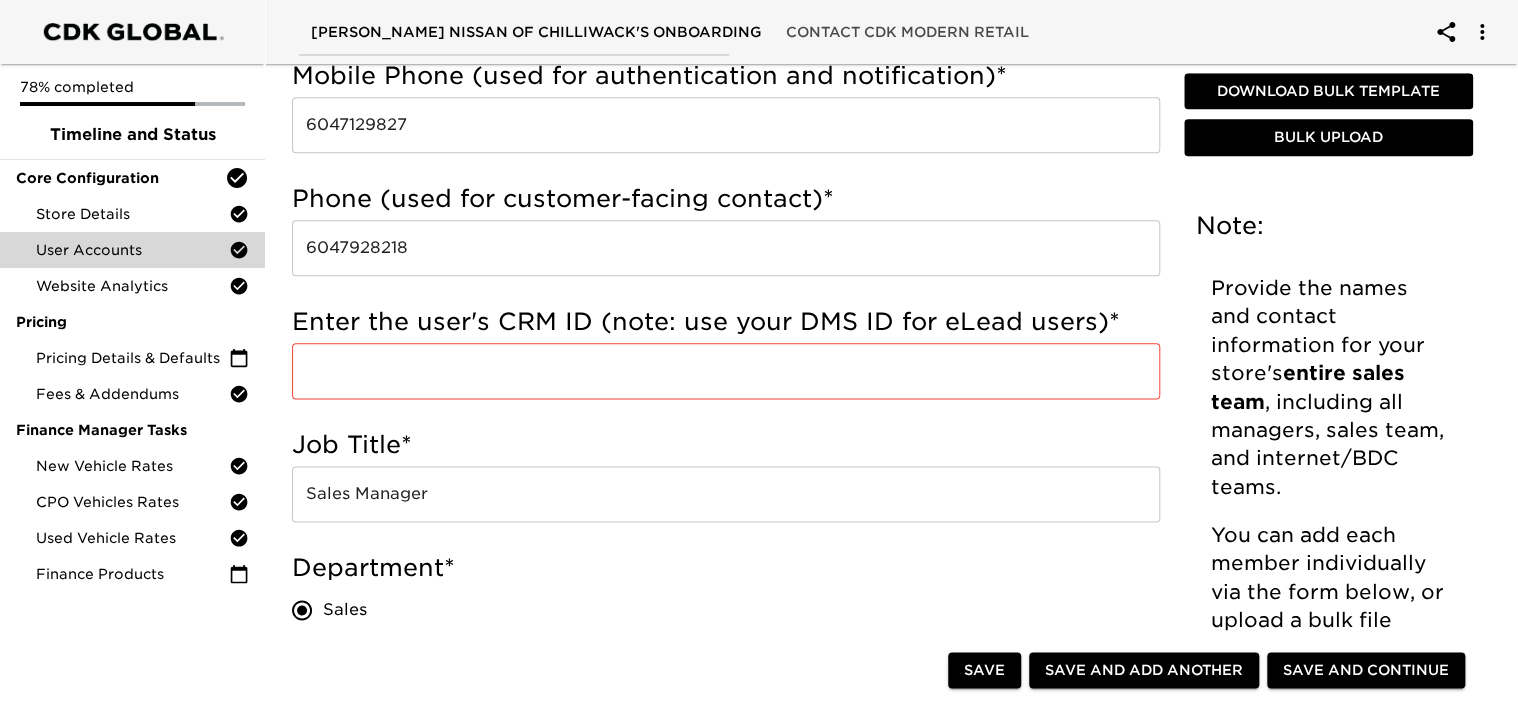 click at bounding box center [726, 371] 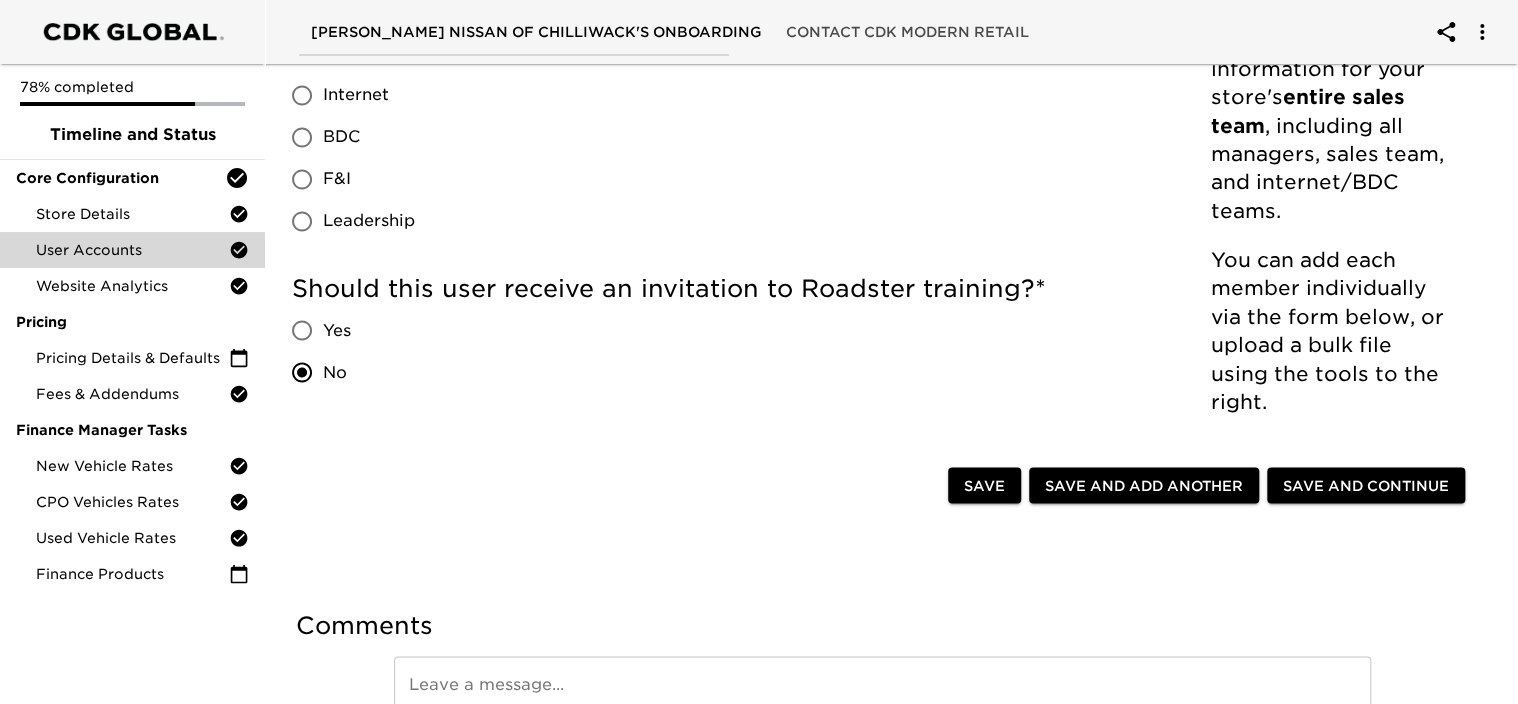scroll, scrollTop: 1669, scrollLeft: 0, axis: vertical 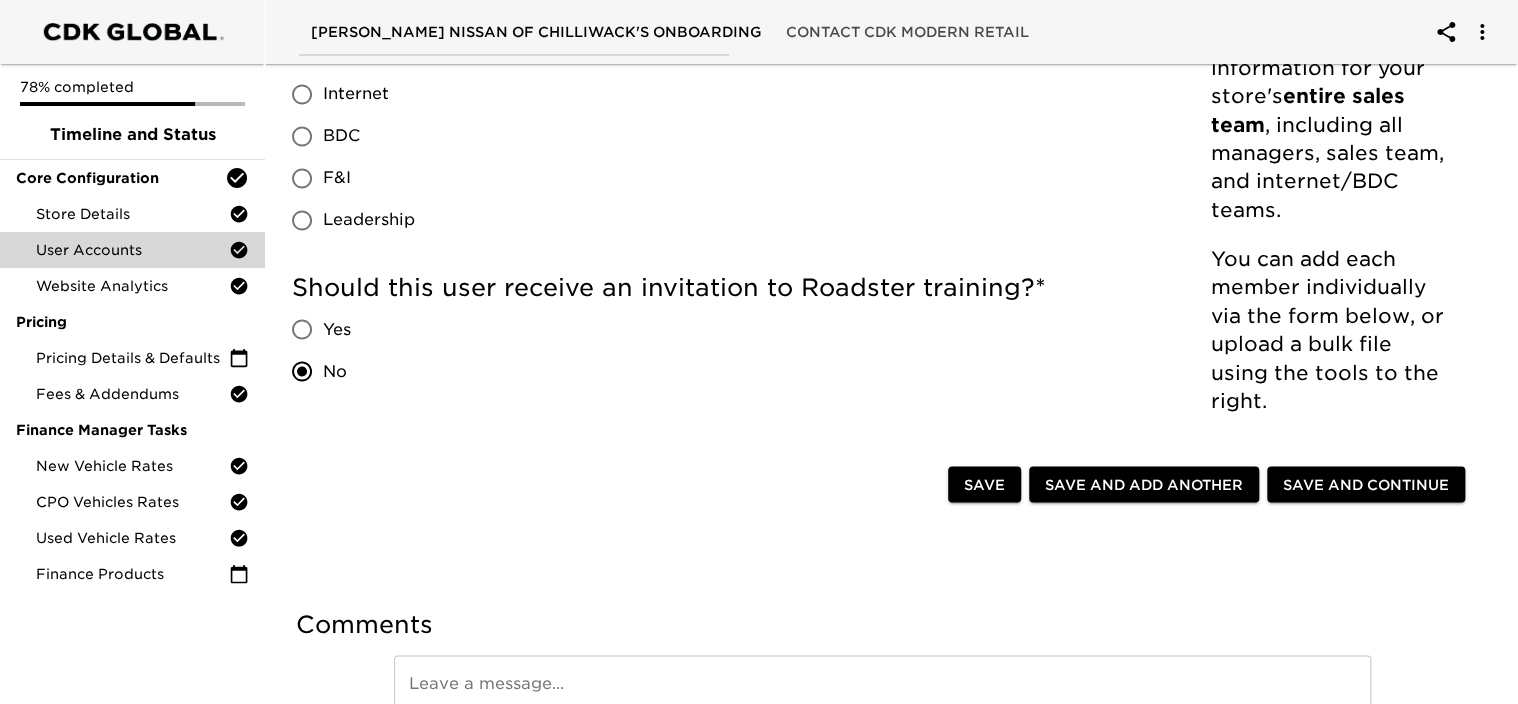 type on "420" 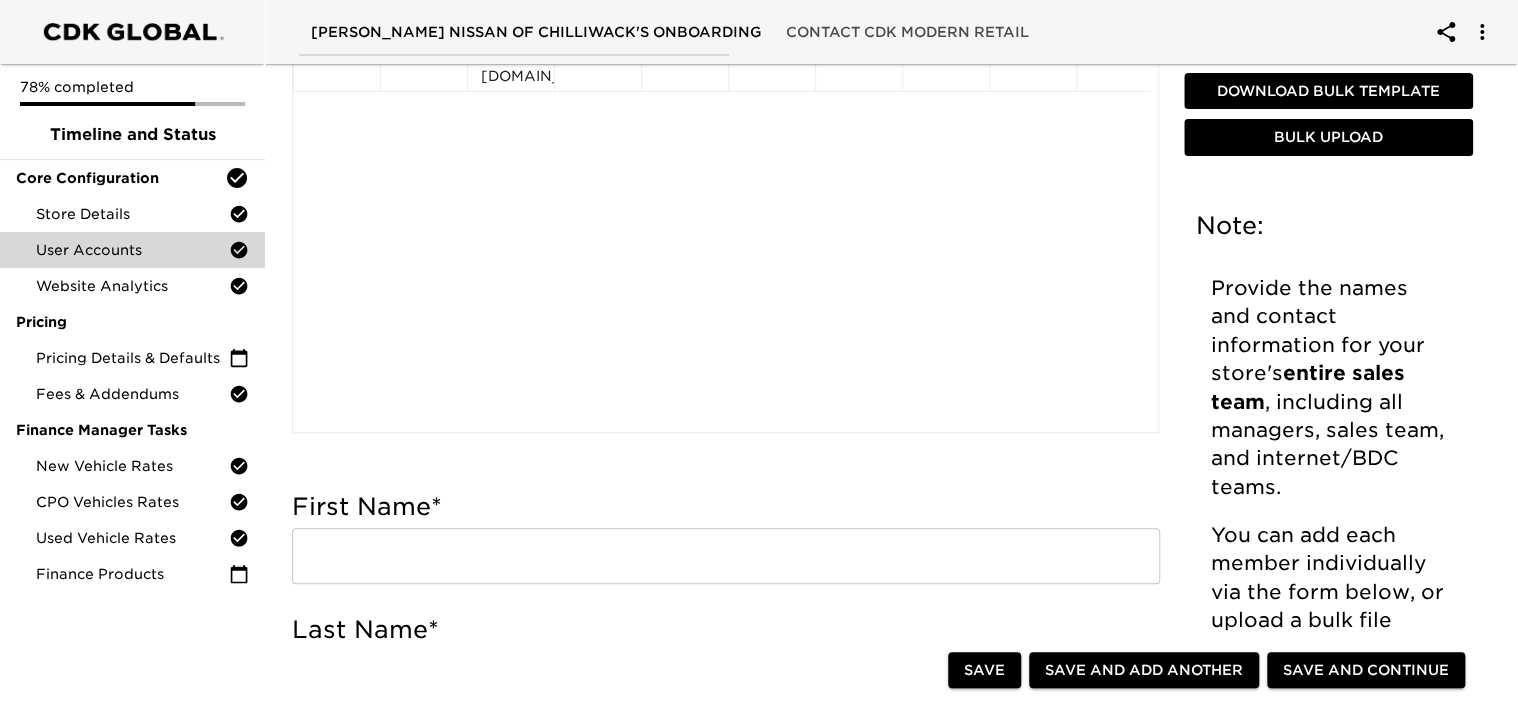 scroll, scrollTop: 469, scrollLeft: 0, axis: vertical 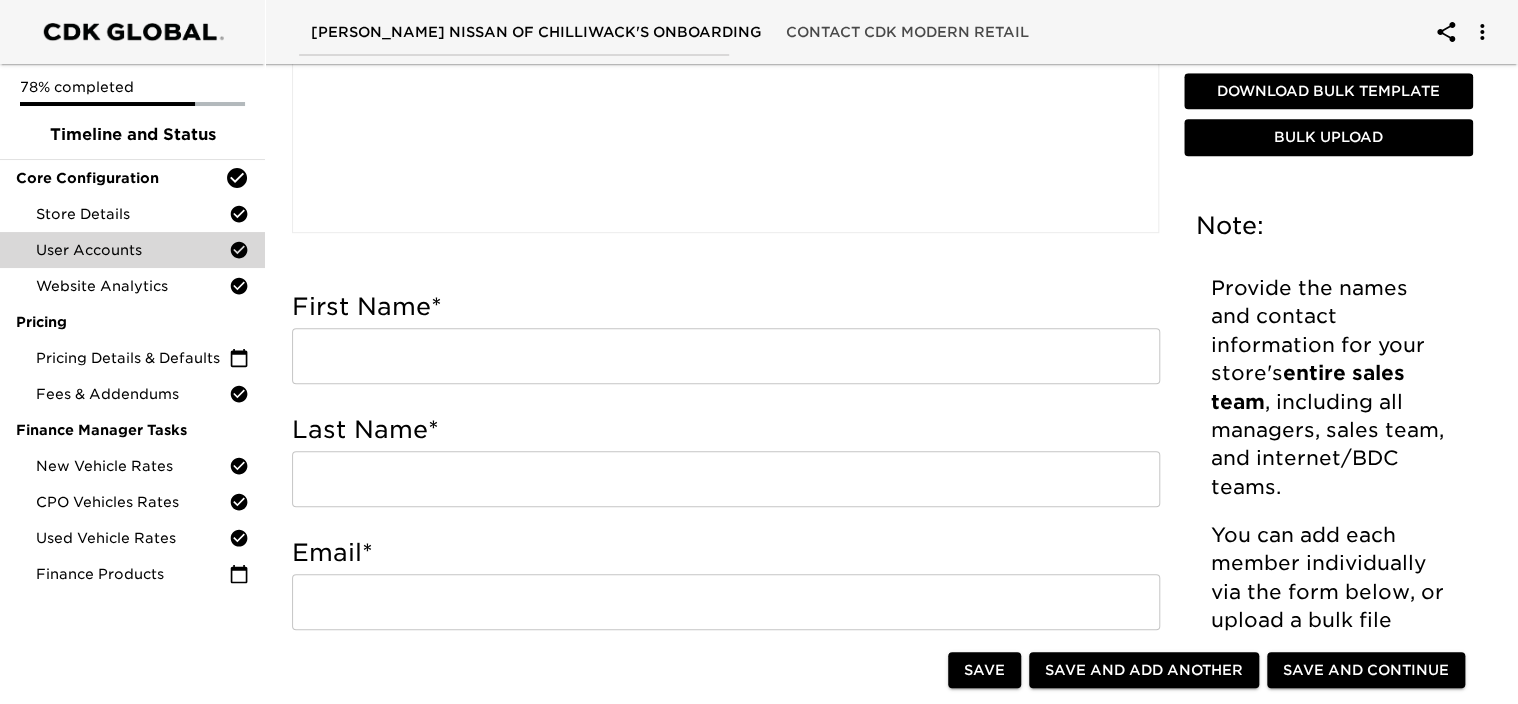 click at bounding box center [726, 356] 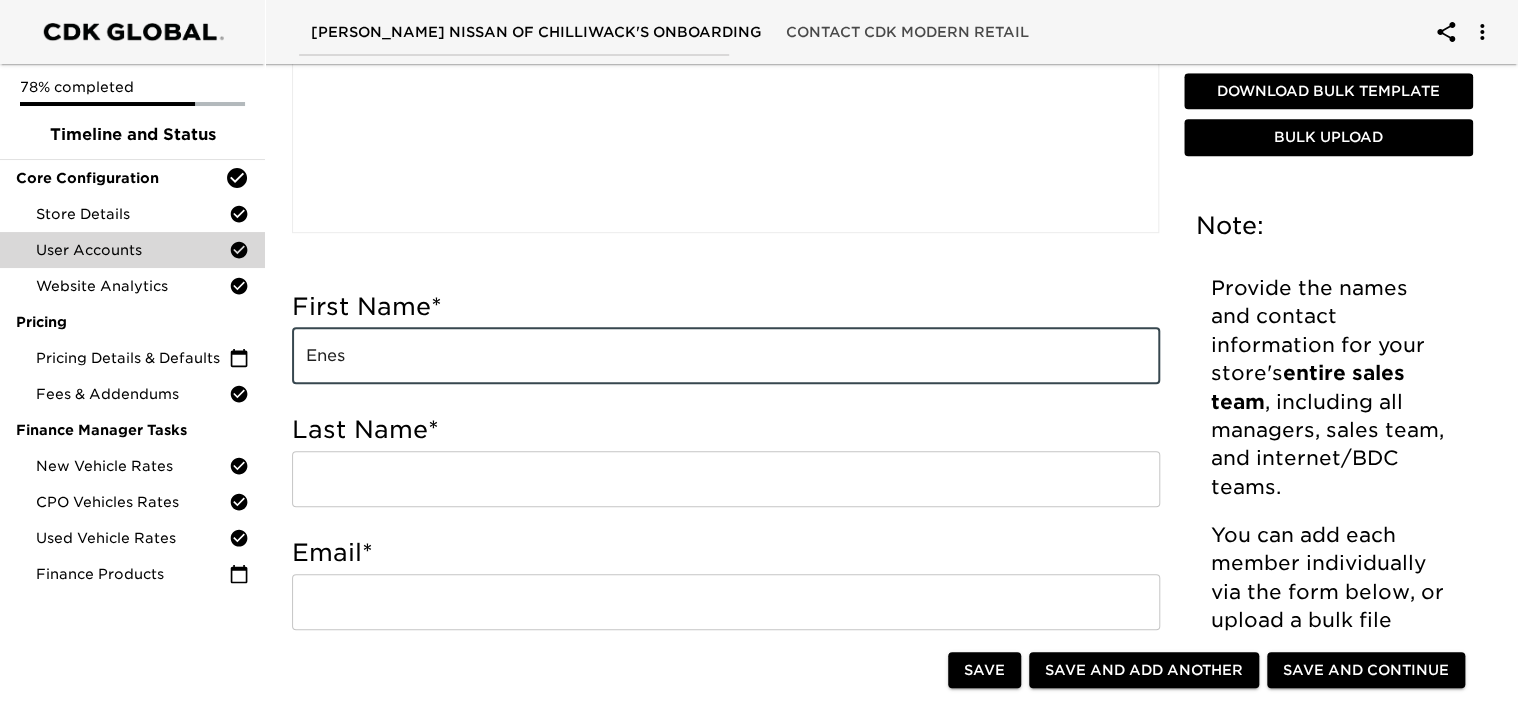 type on "Enes" 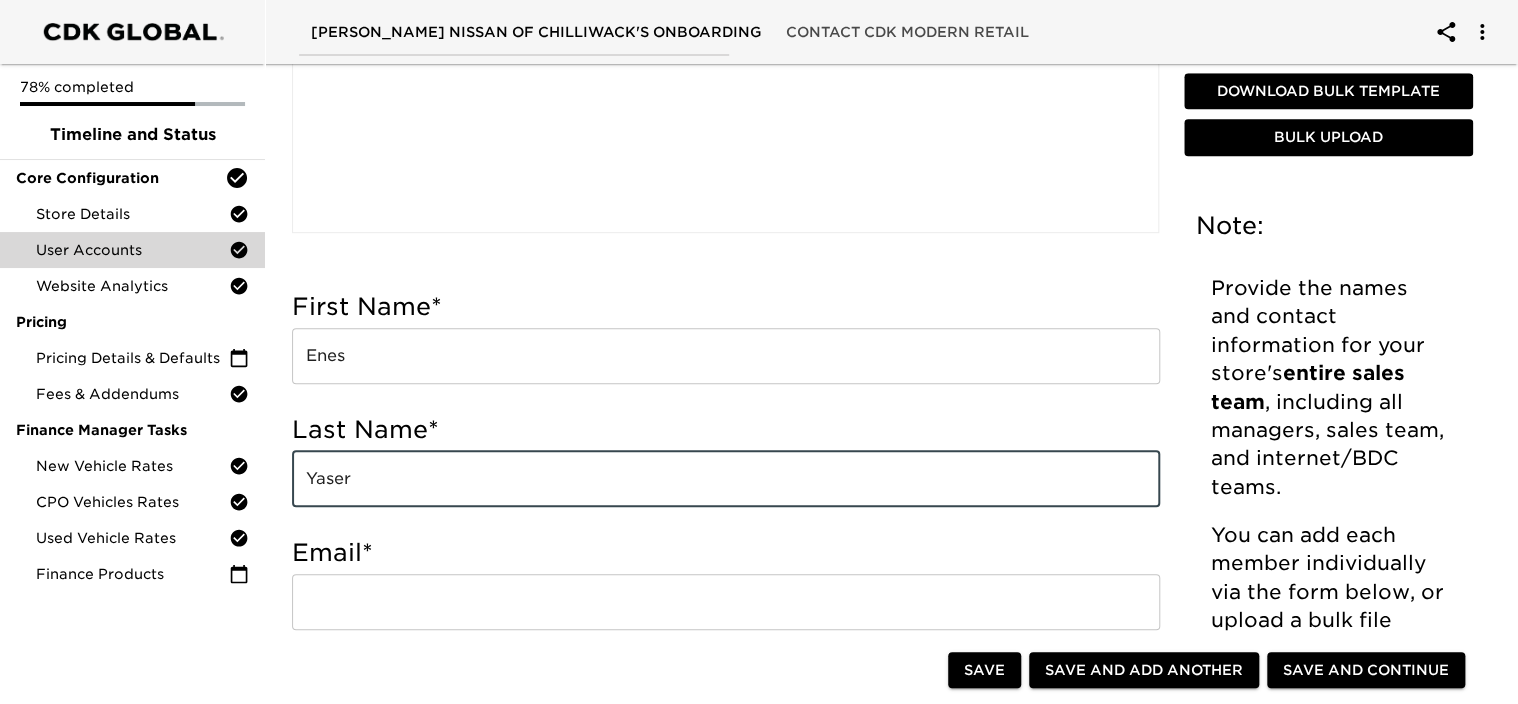 type on "Yaser" 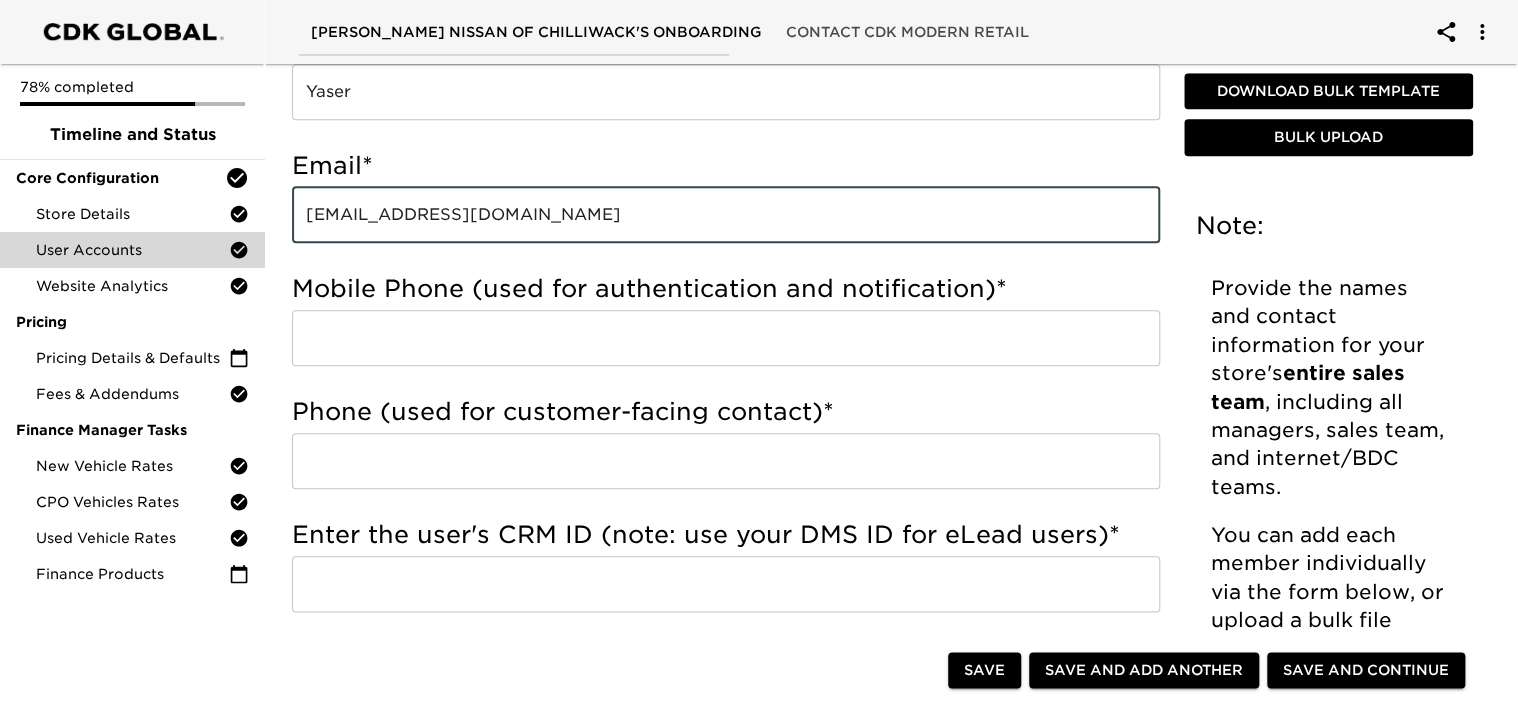 scroll, scrollTop: 769, scrollLeft: 0, axis: vertical 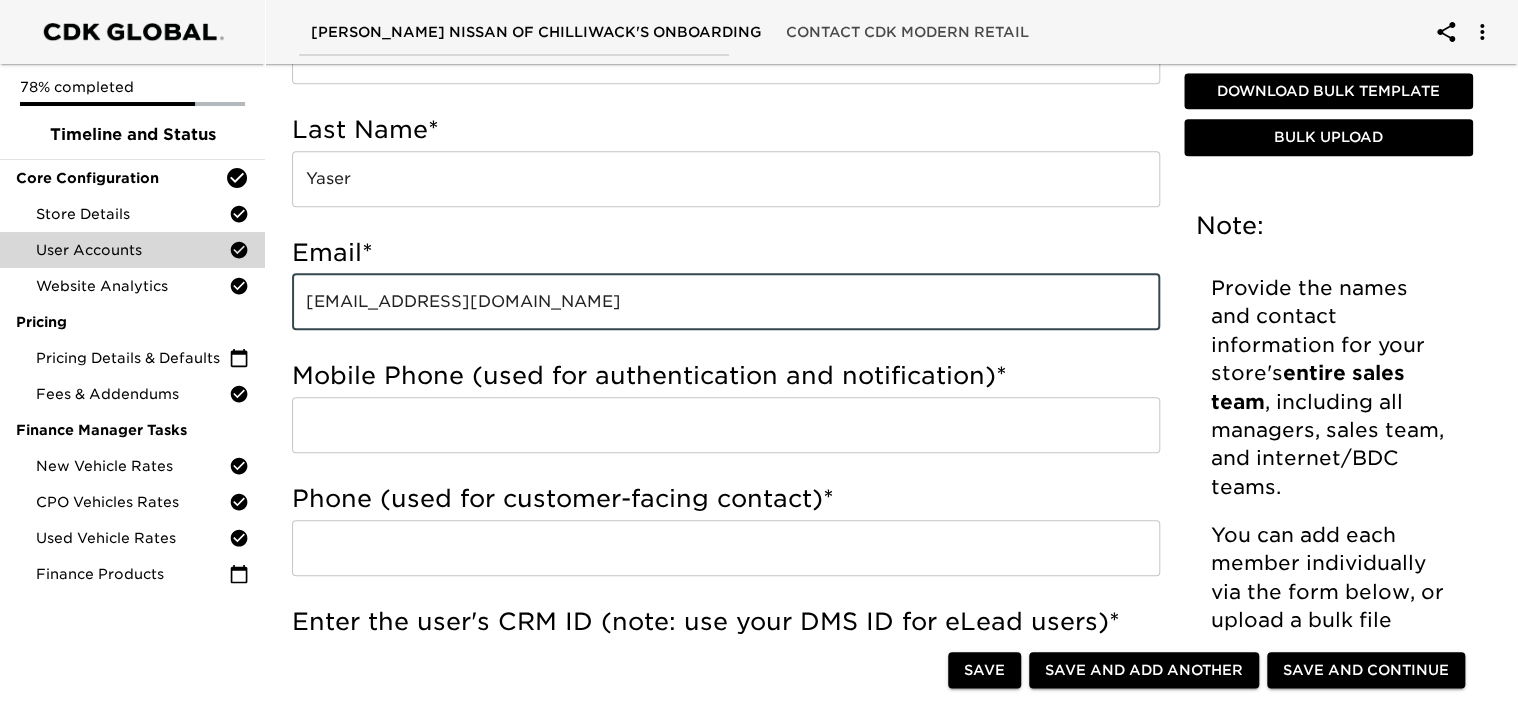 type on "[EMAIL_ADDRESS][DOMAIN_NAME]" 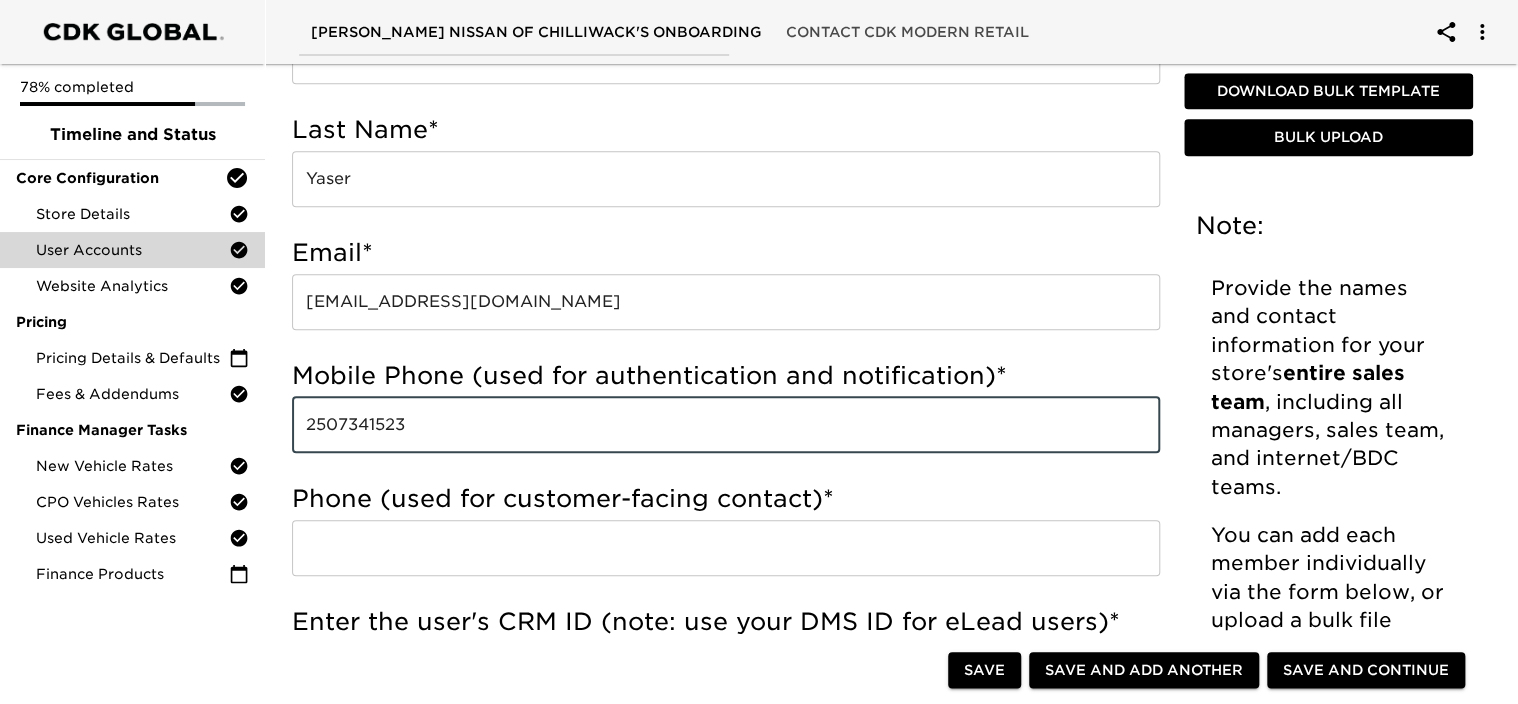 type on "2507341523" 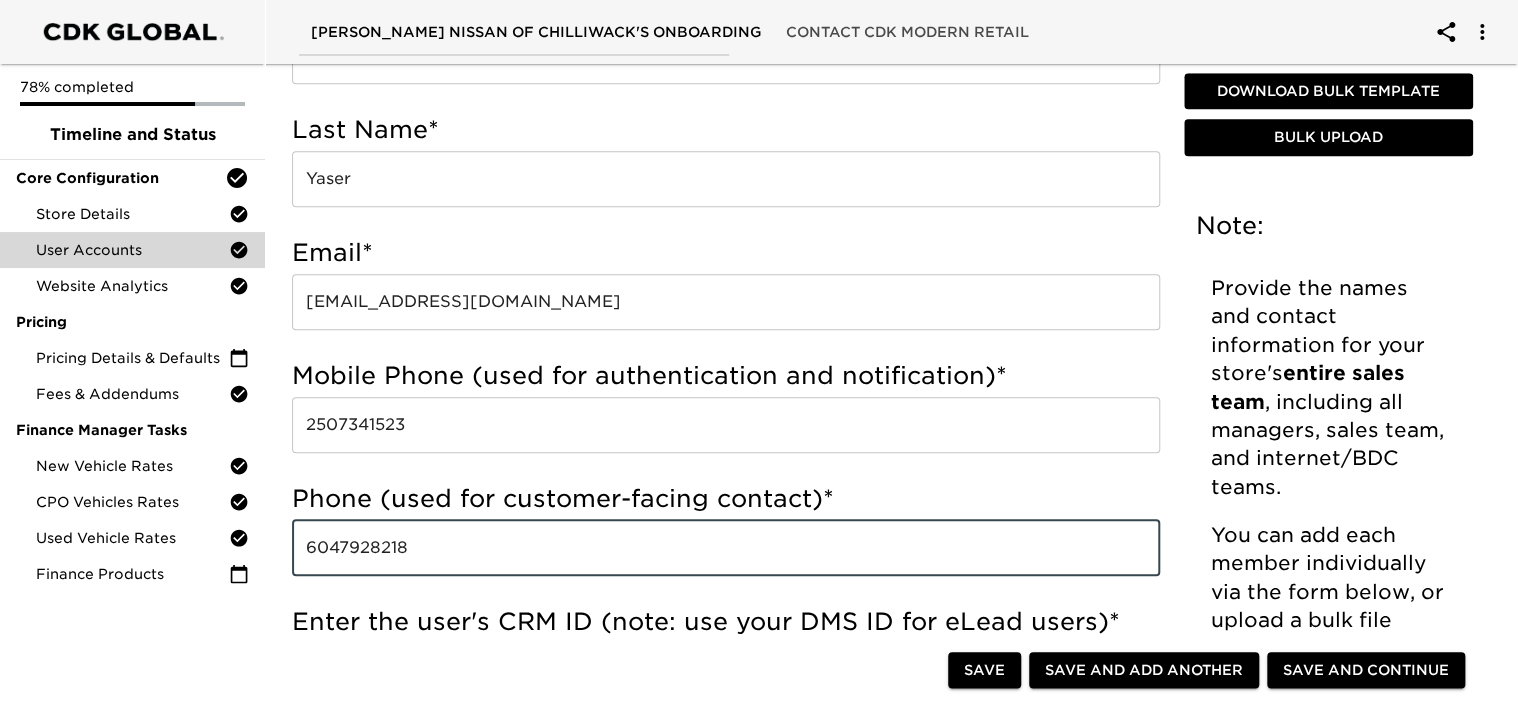 type on "6047928218" 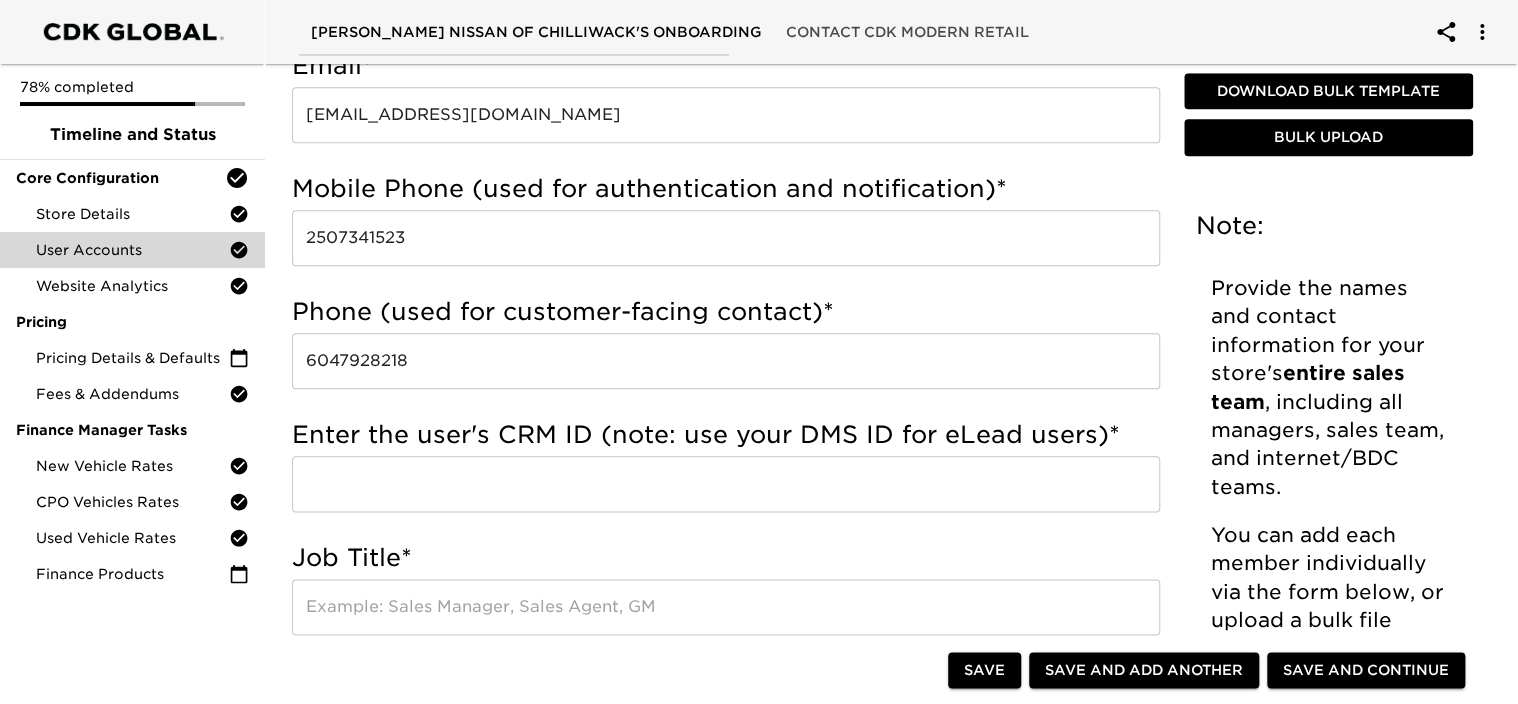scroll, scrollTop: 969, scrollLeft: 0, axis: vertical 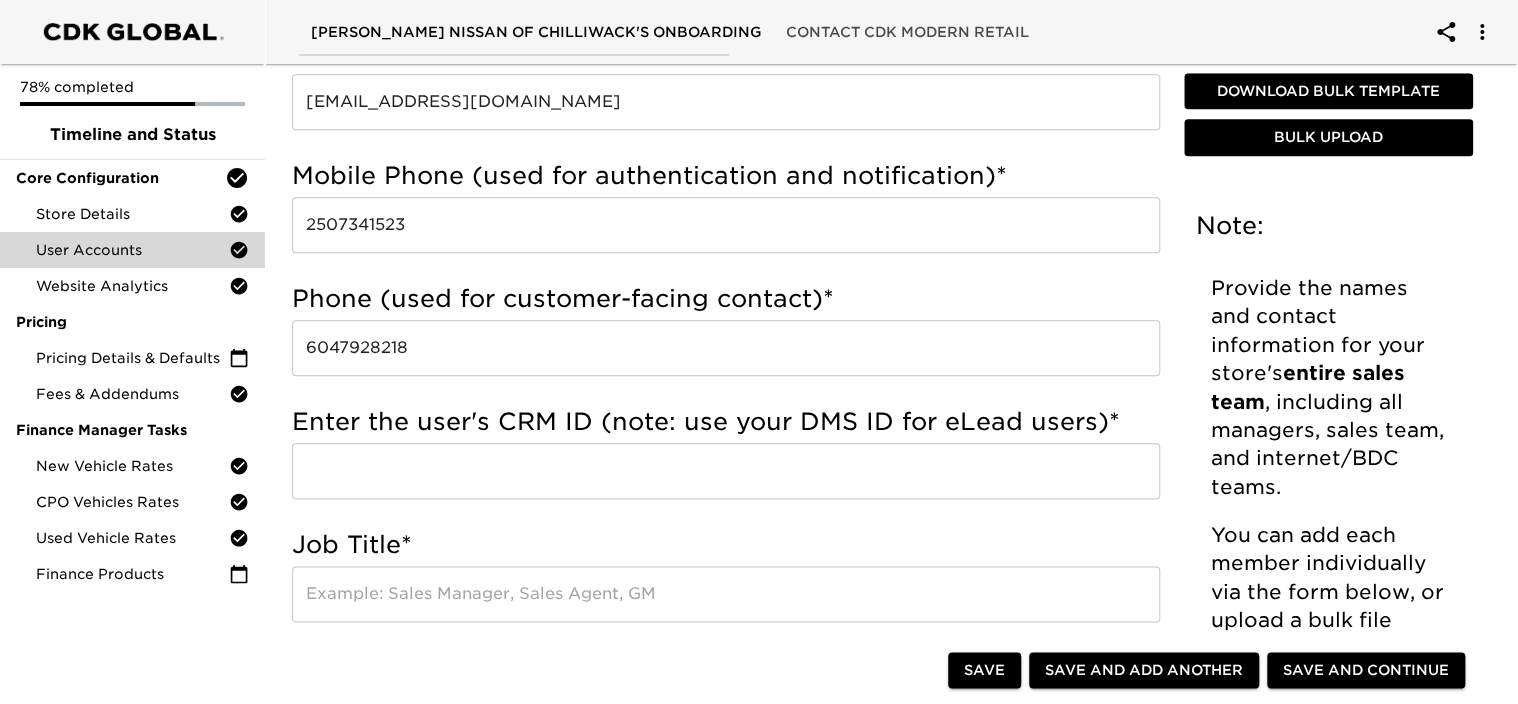 click 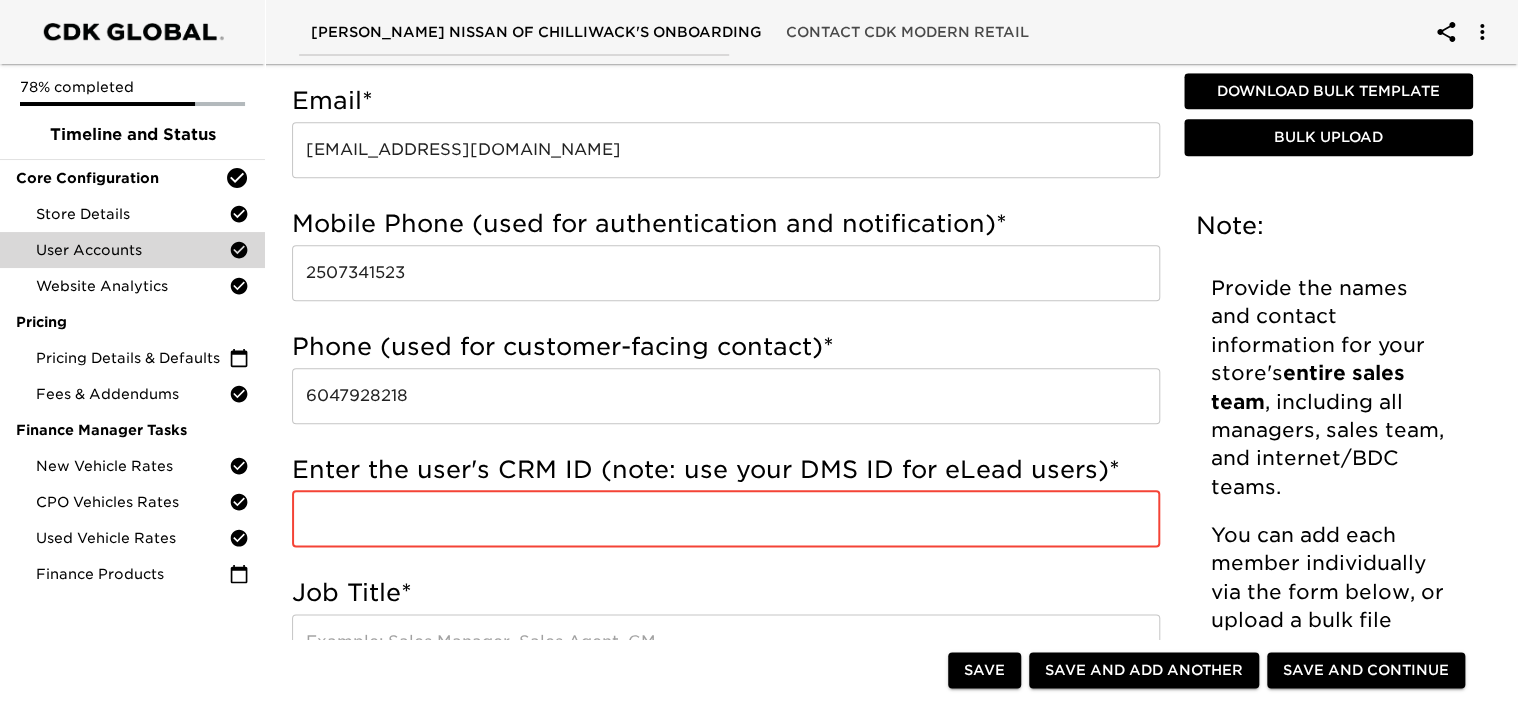 scroll, scrollTop: 969, scrollLeft: 0, axis: vertical 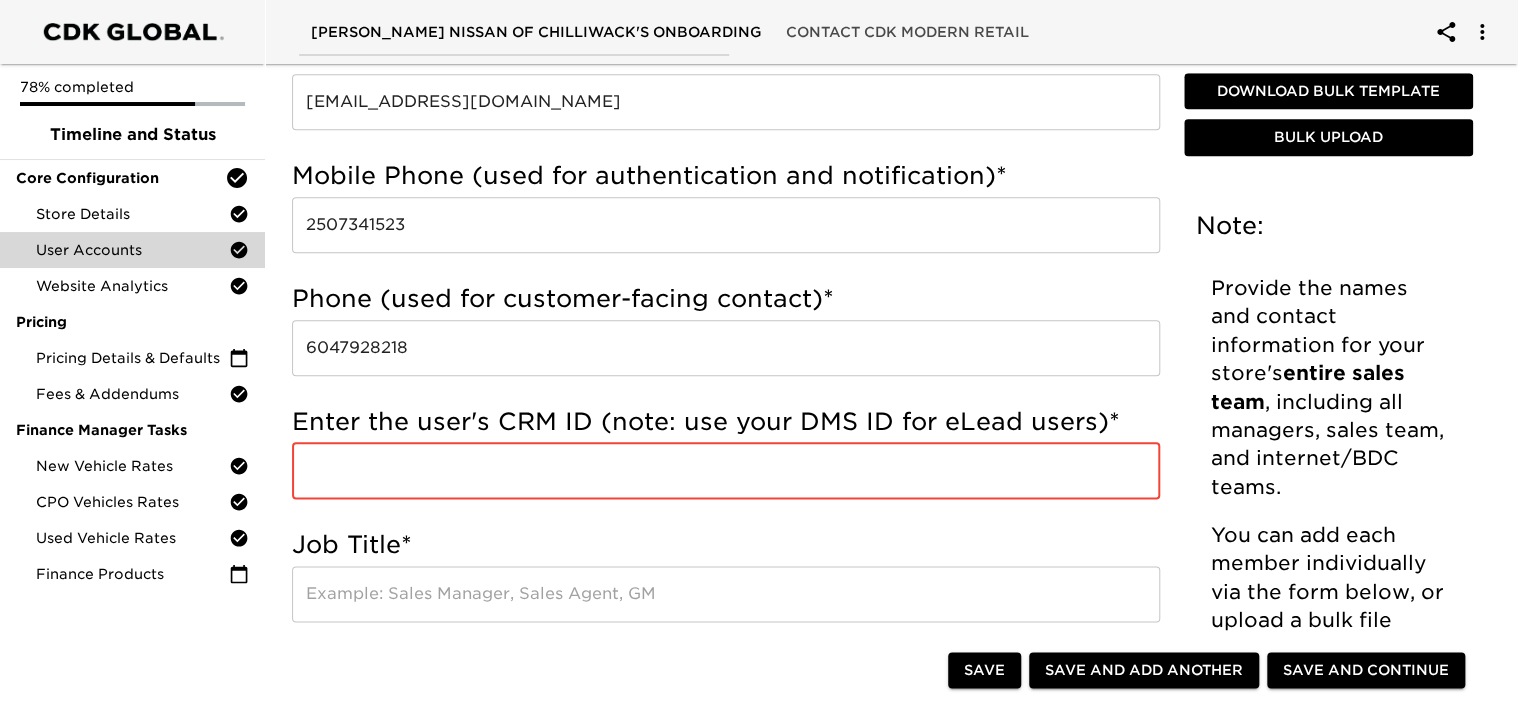 click at bounding box center [726, 471] 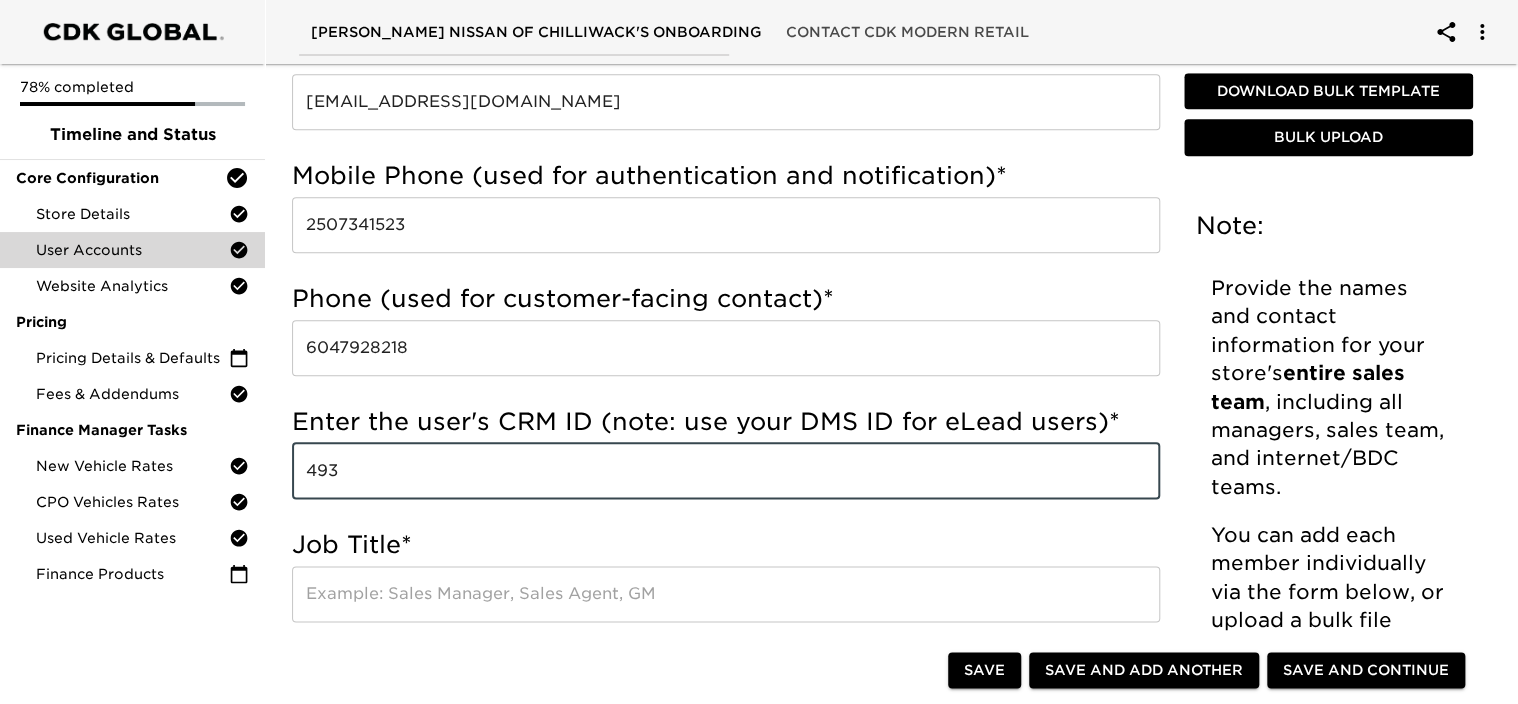 type on "493" 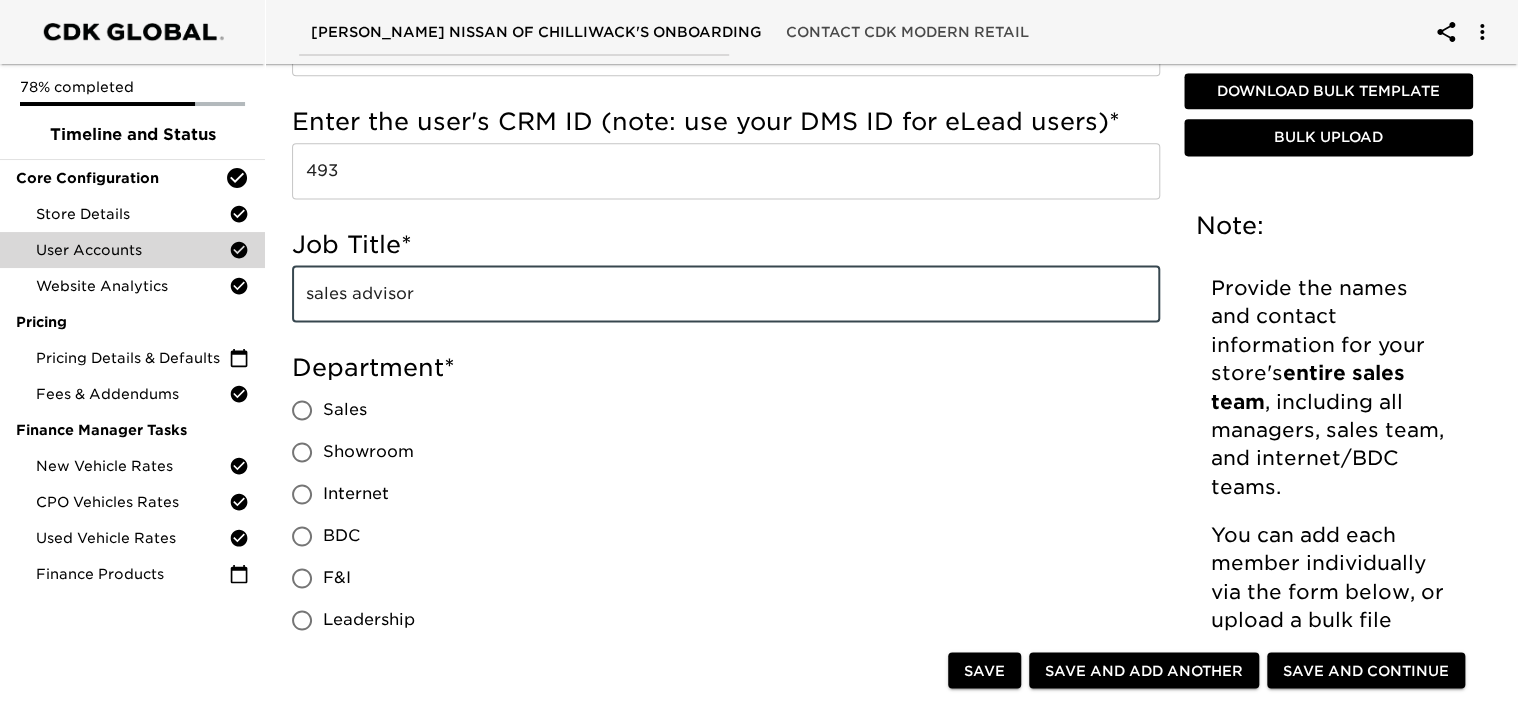 type on "sales advisor" 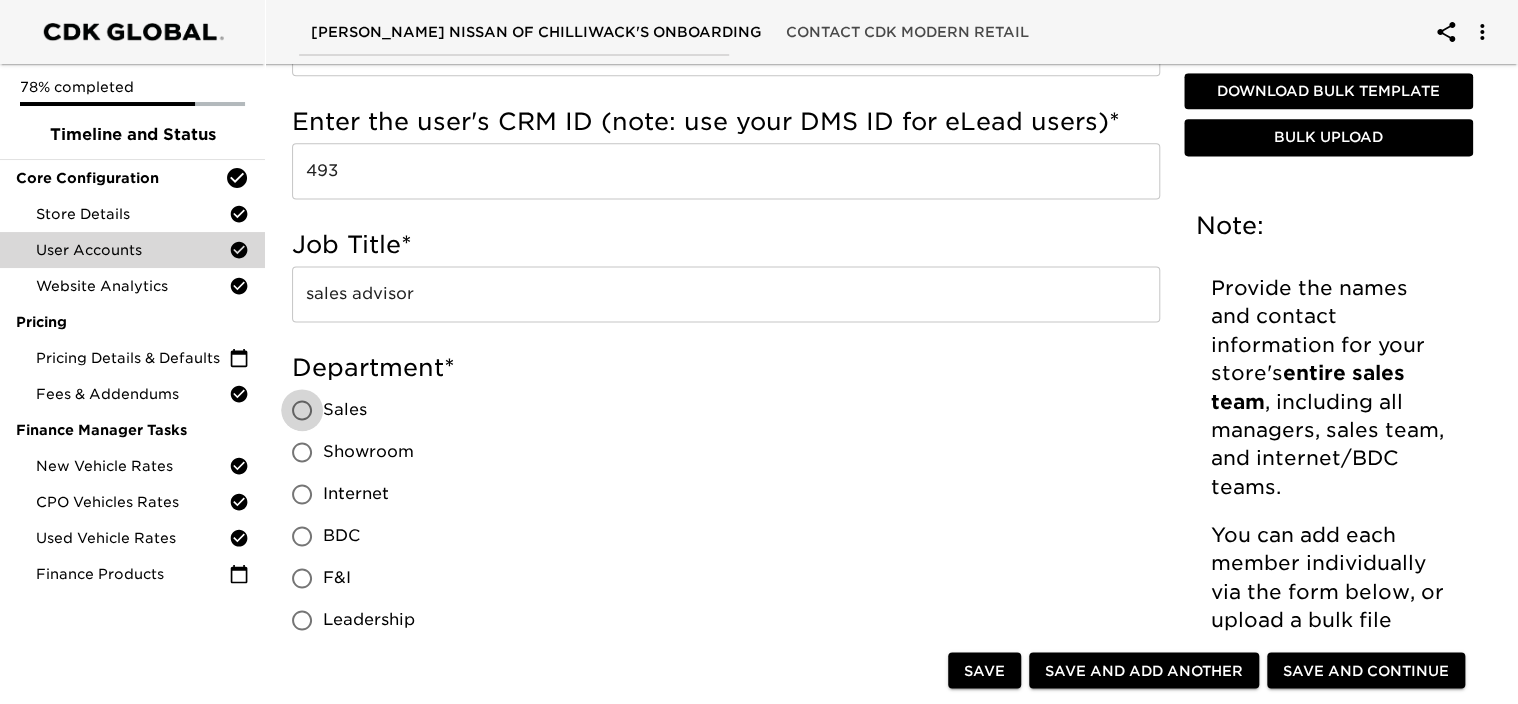 click on "Sales" at bounding box center (302, 410) 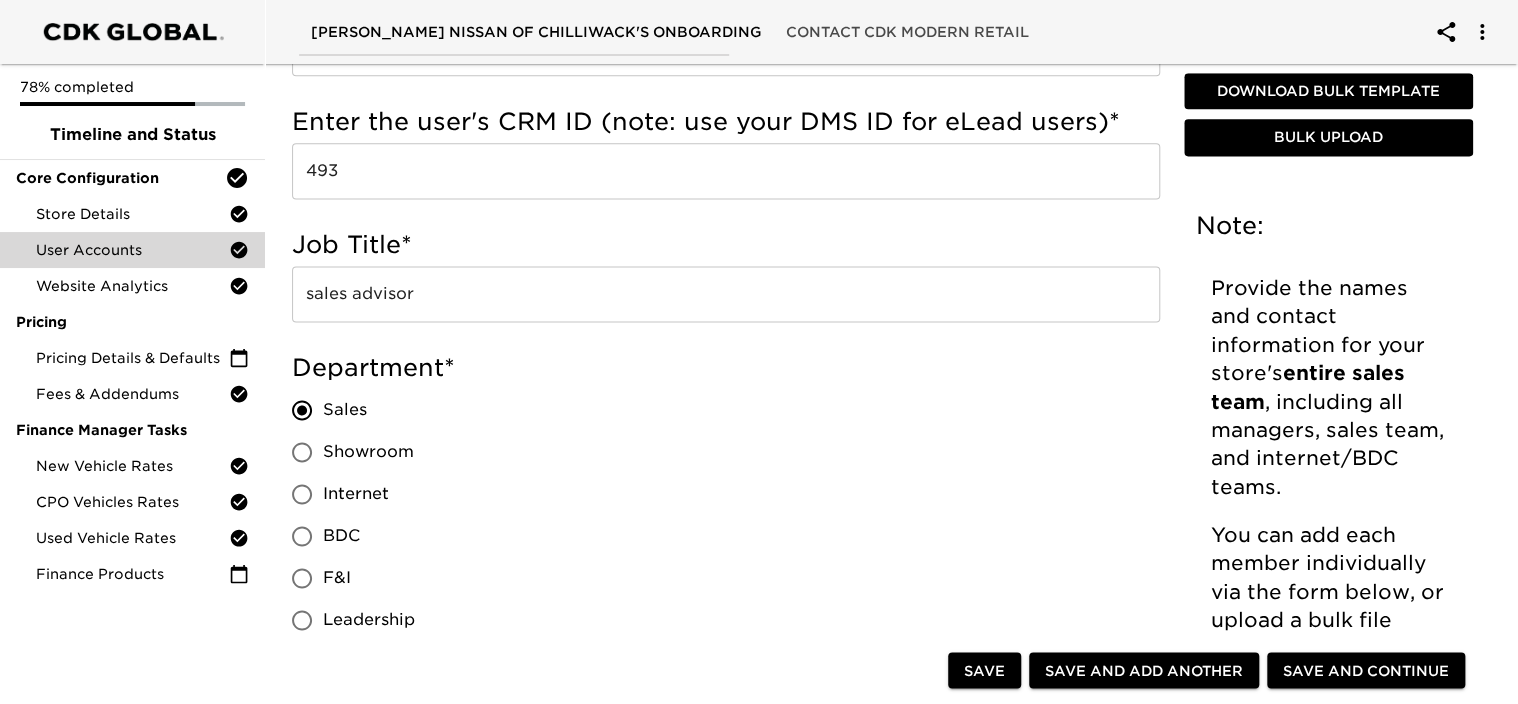 scroll, scrollTop: 1469, scrollLeft: 0, axis: vertical 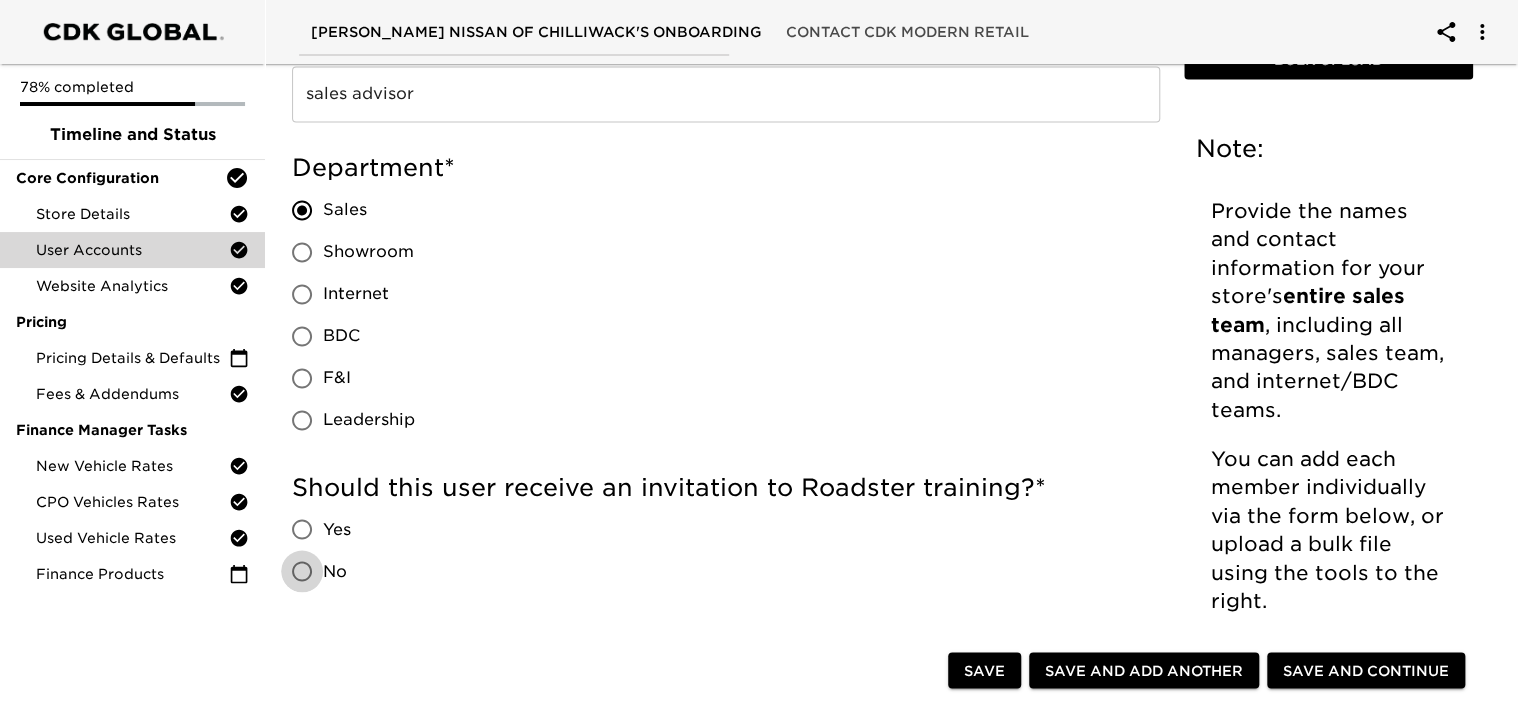 click on "No" at bounding box center (302, 571) 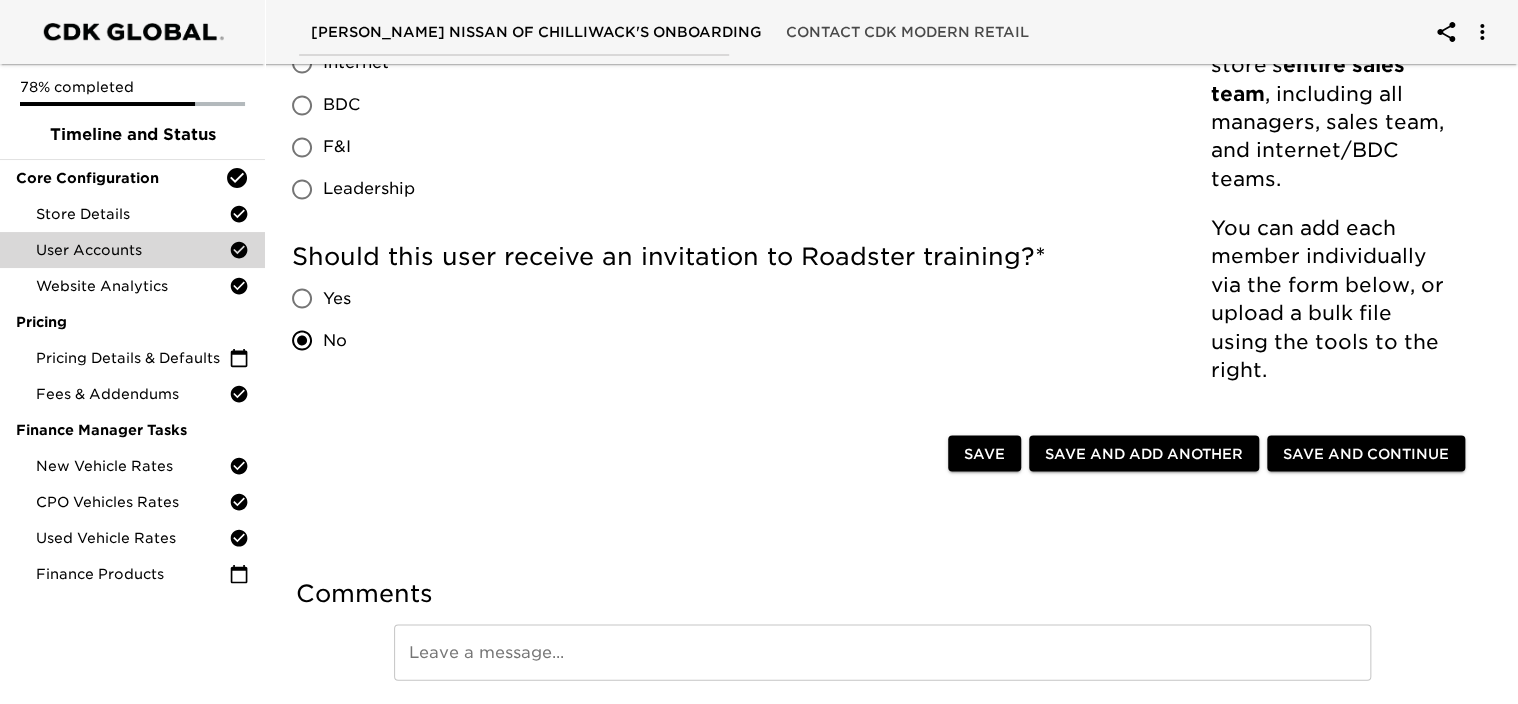 scroll, scrollTop: 1769, scrollLeft: 0, axis: vertical 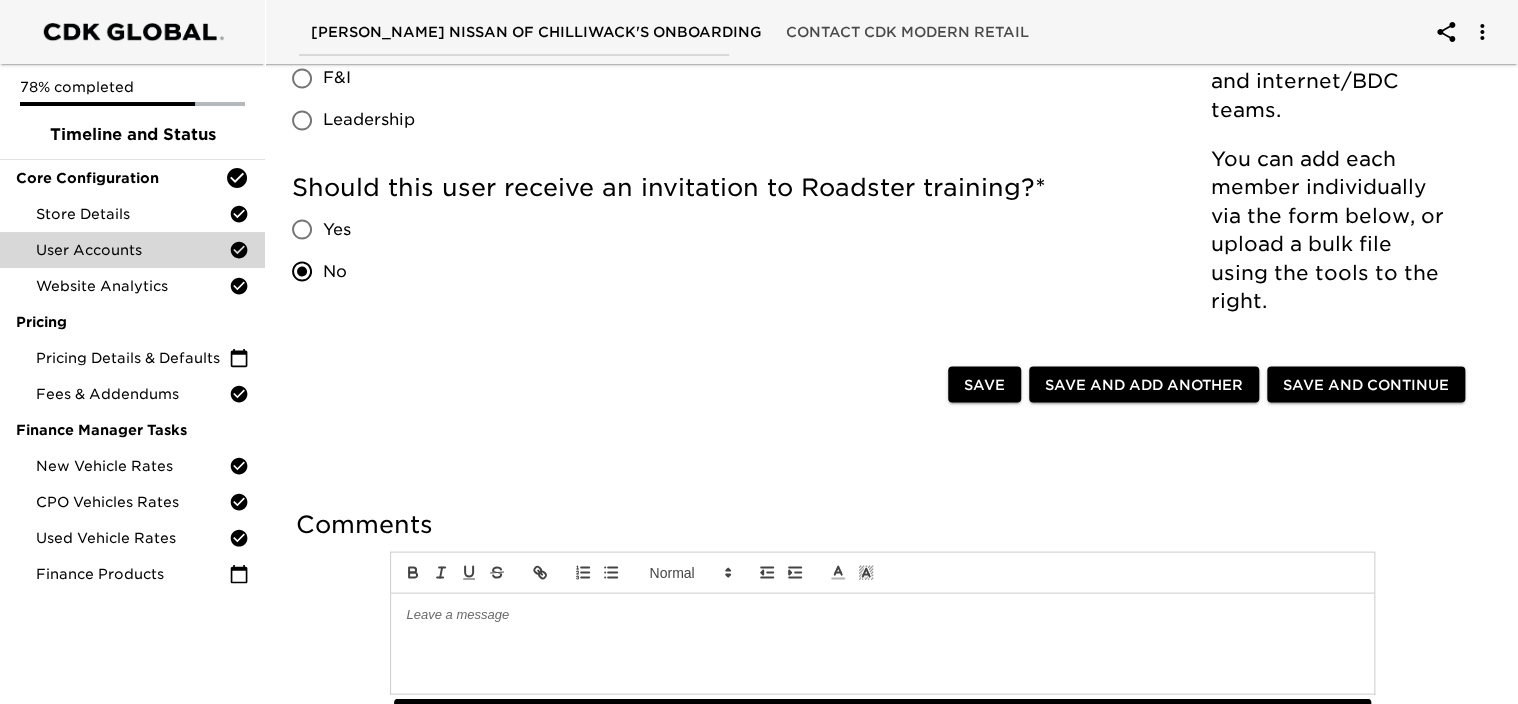 click on "Save and Add Another" at bounding box center [1144, 384] 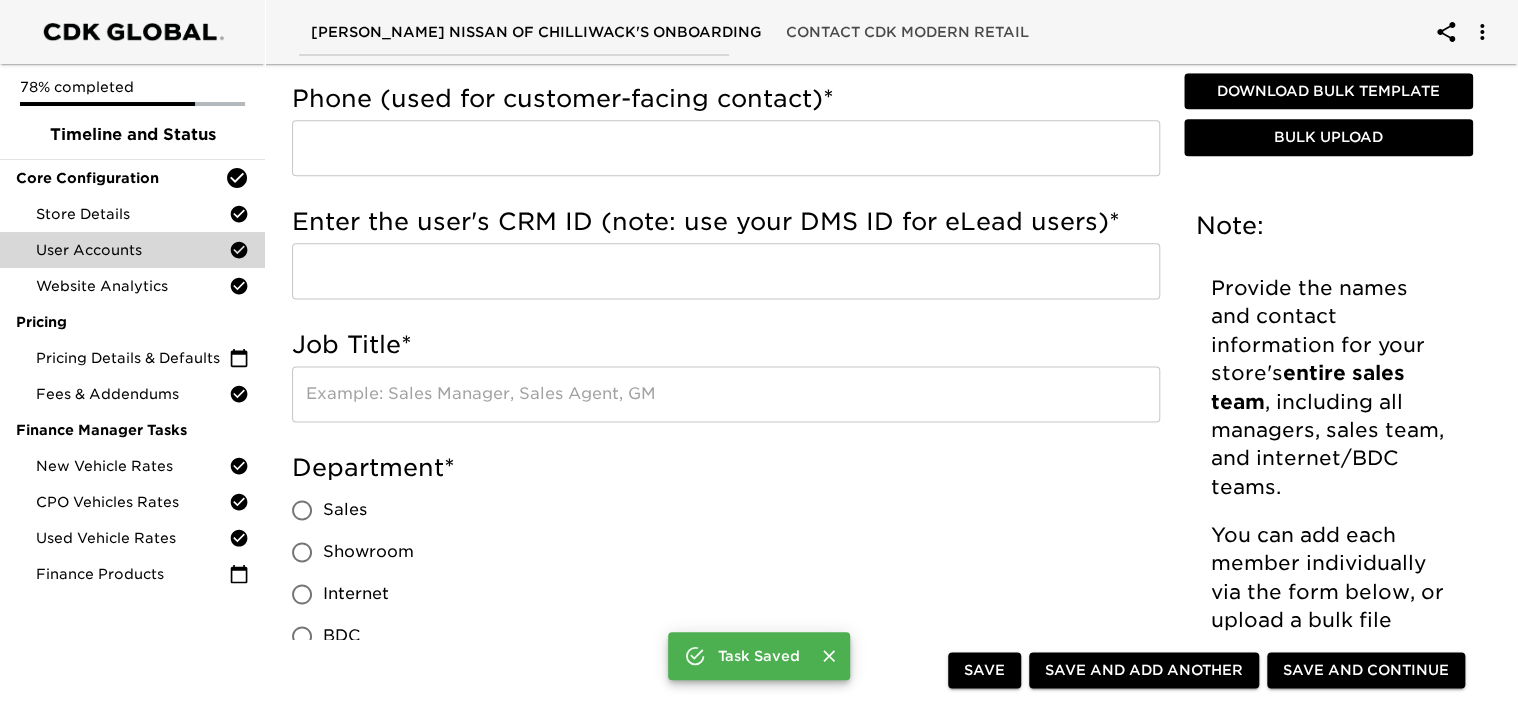 scroll, scrollTop: 469, scrollLeft: 0, axis: vertical 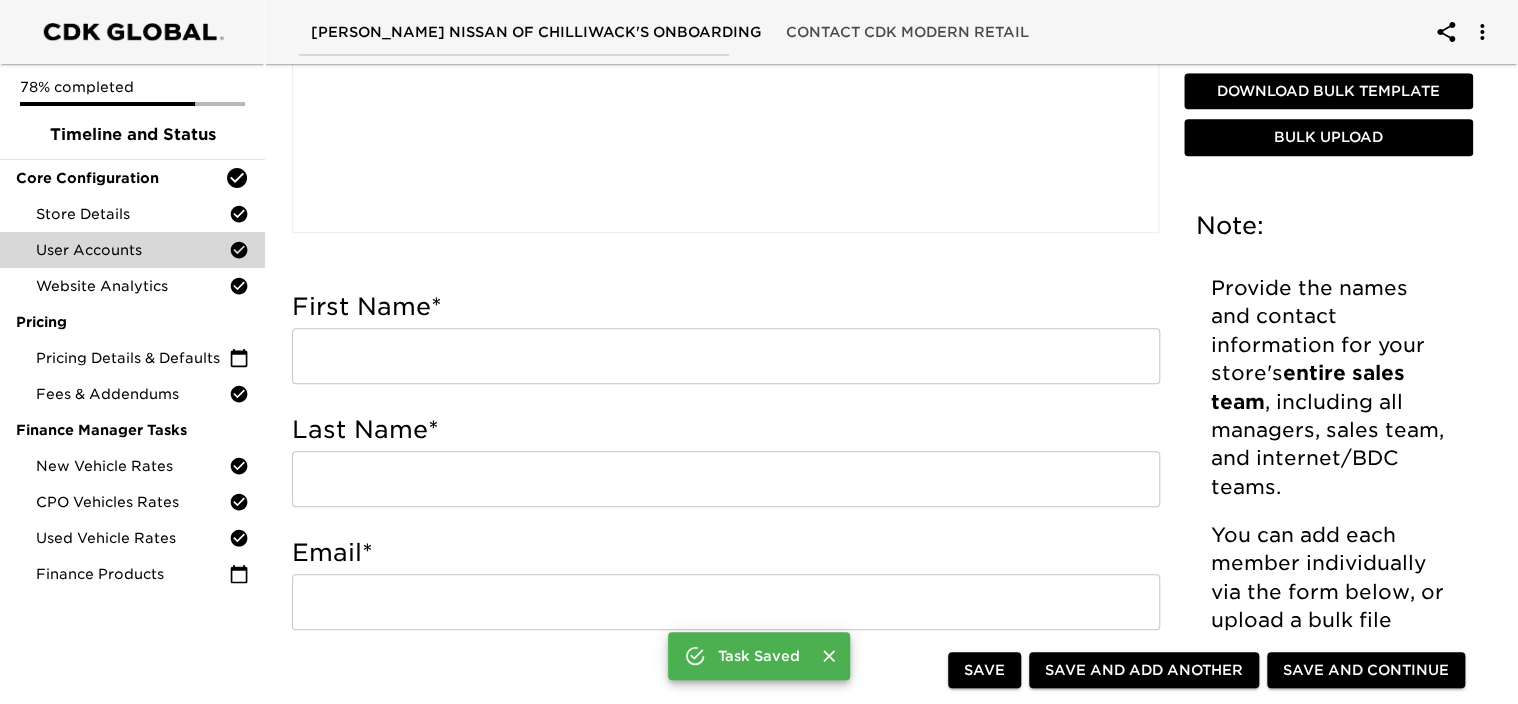 click at bounding box center [726, 356] 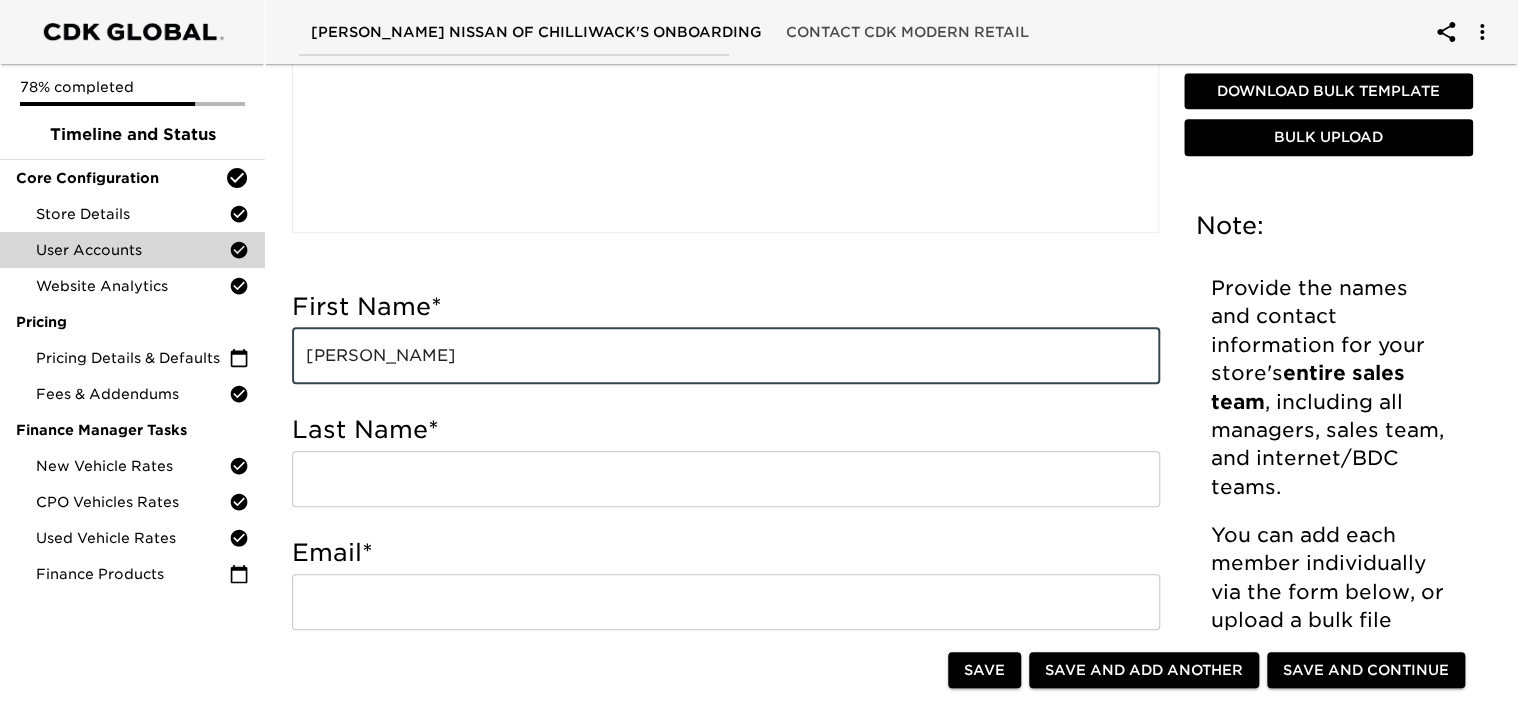 type on "[PERSON_NAME]" 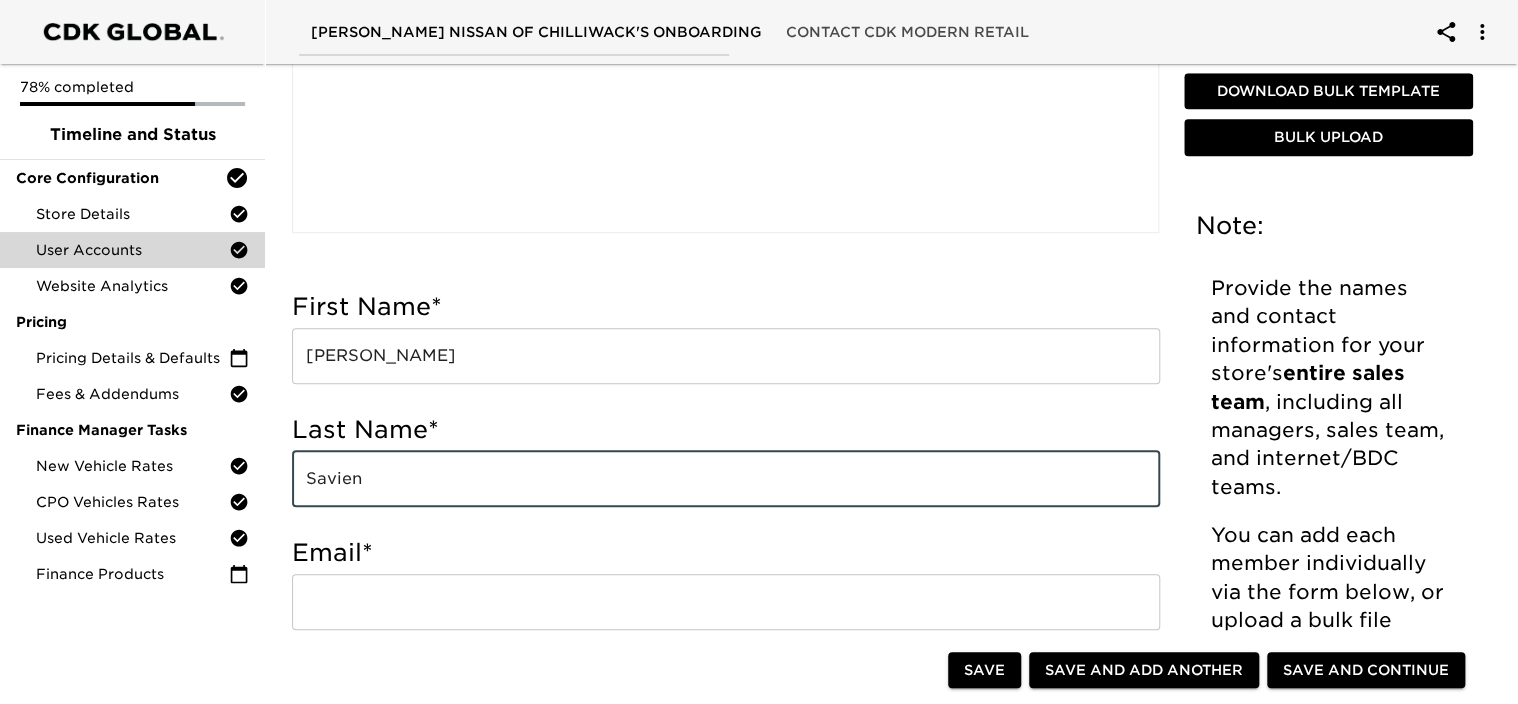 type on "Savien" 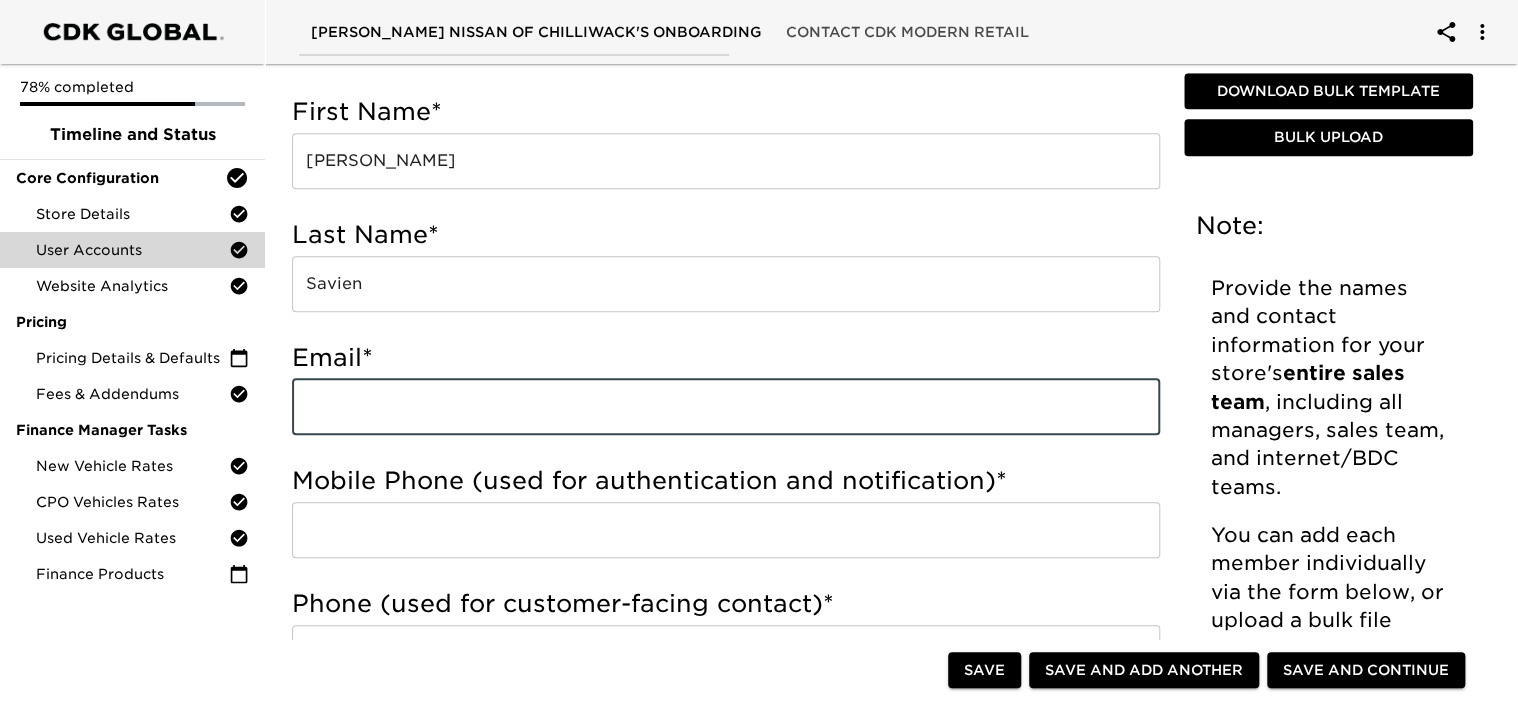 scroll, scrollTop: 669, scrollLeft: 0, axis: vertical 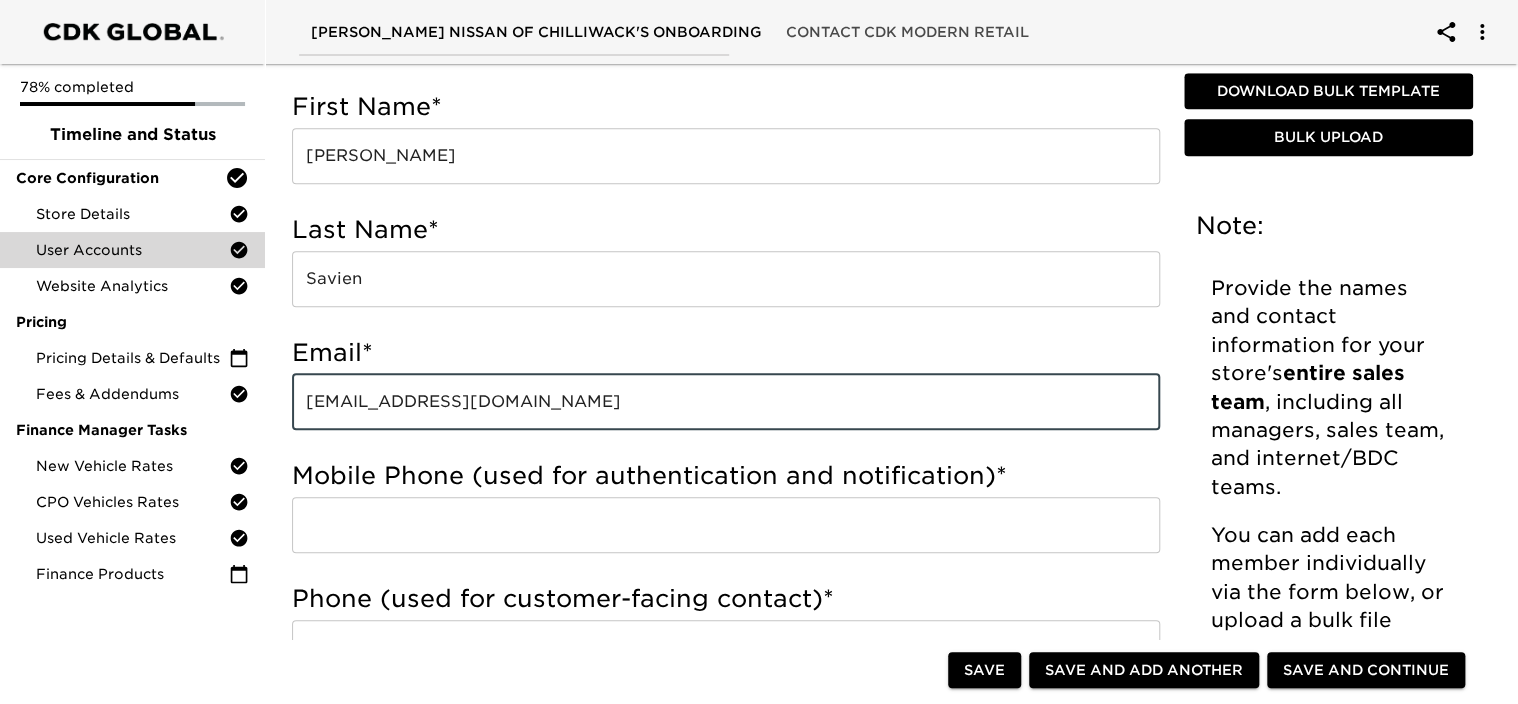 type on "[EMAIL_ADDRESS][DOMAIN_NAME]" 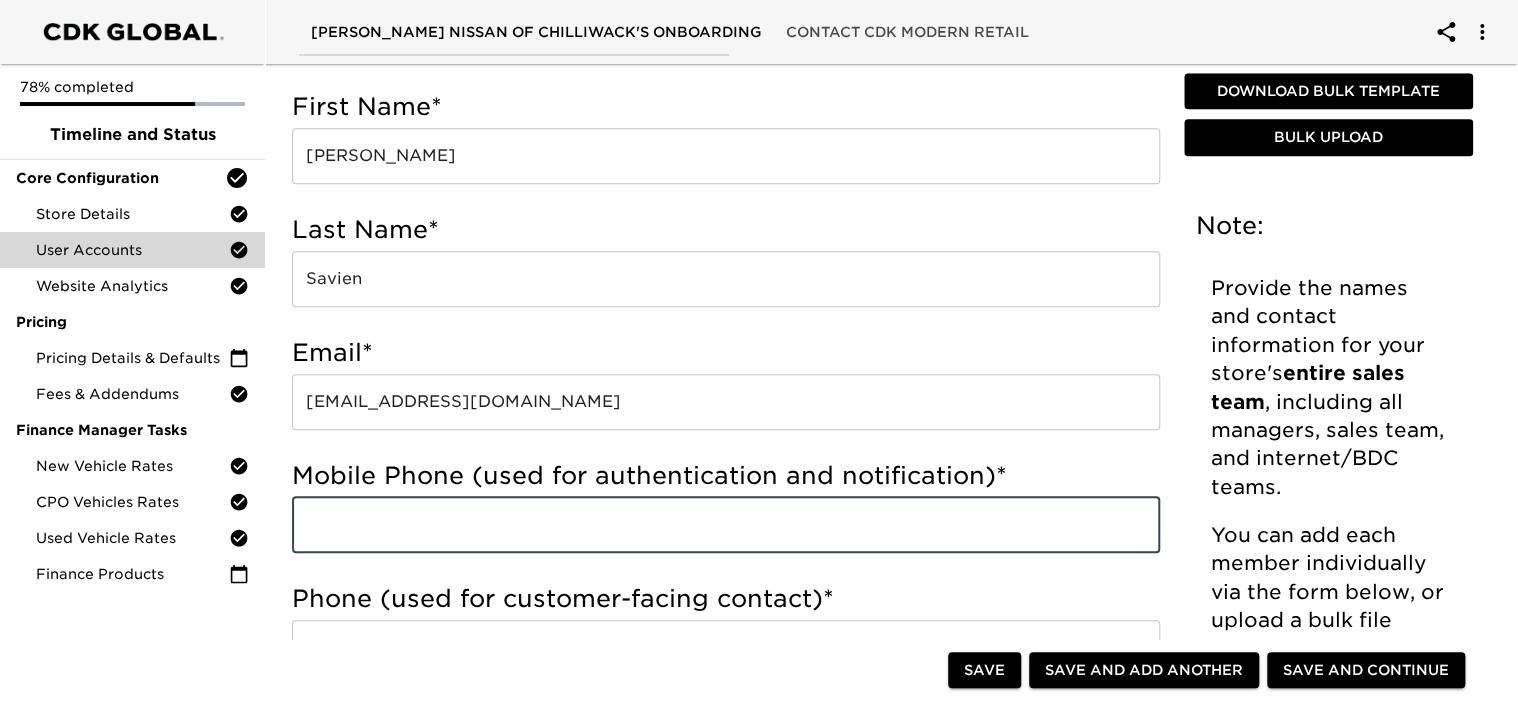 click at bounding box center [726, 525] 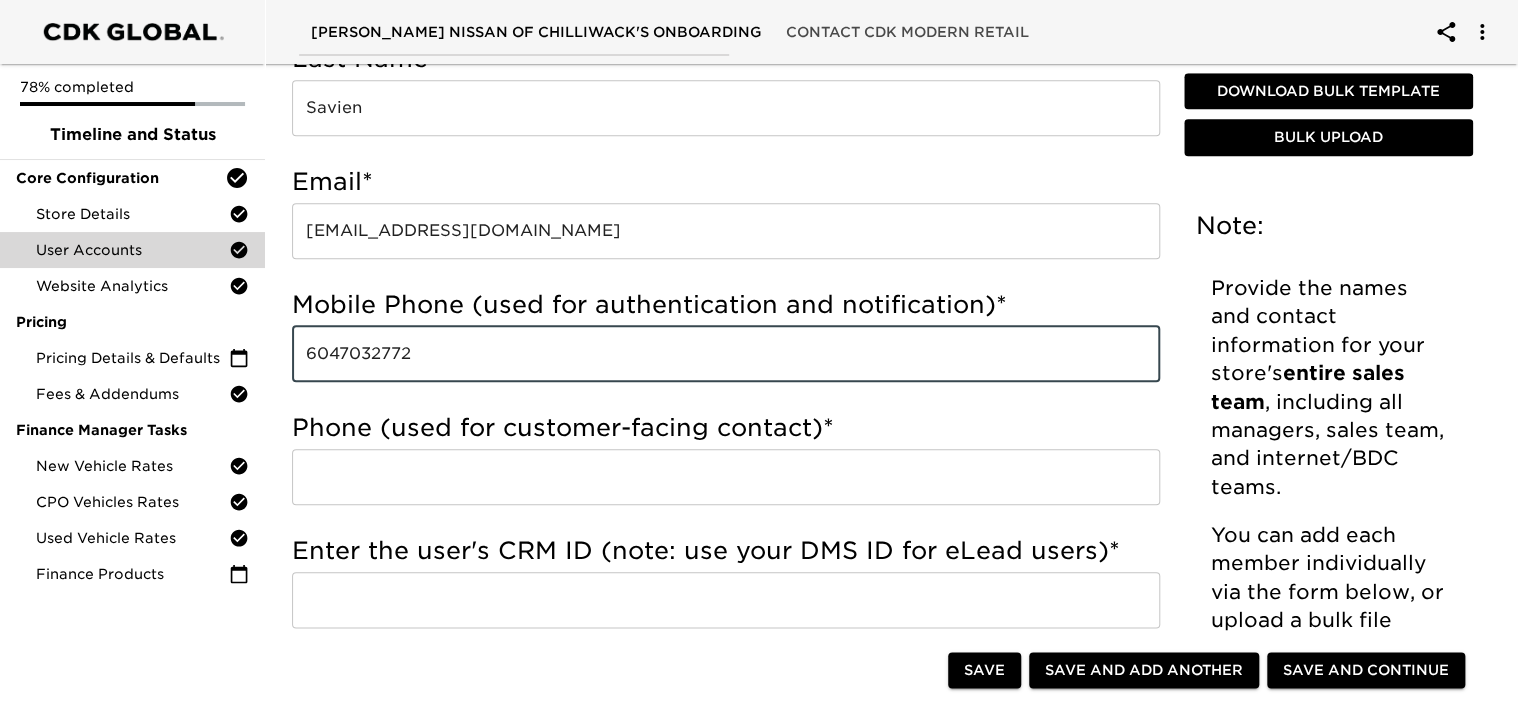 scroll, scrollTop: 869, scrollLeft: 0, axis: vertical 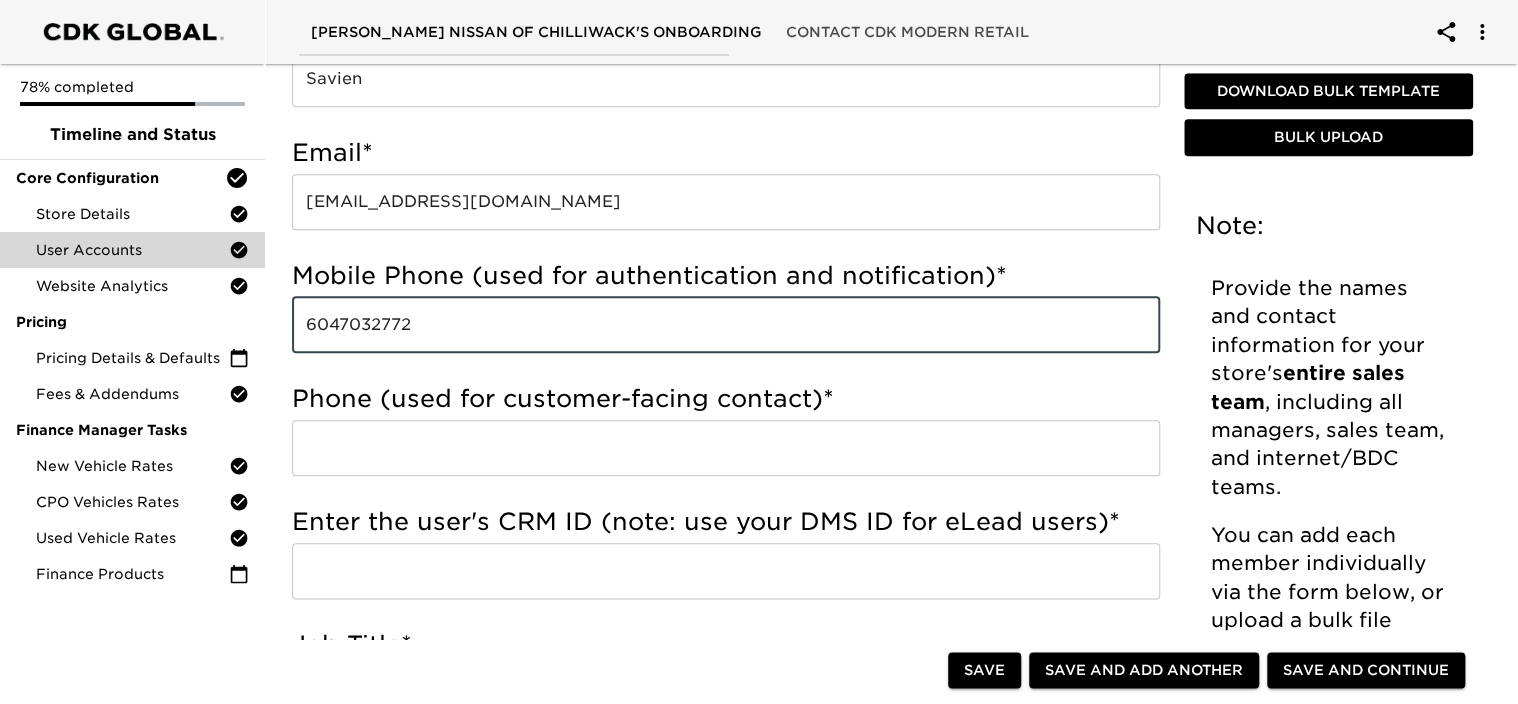 type on "6047032772" 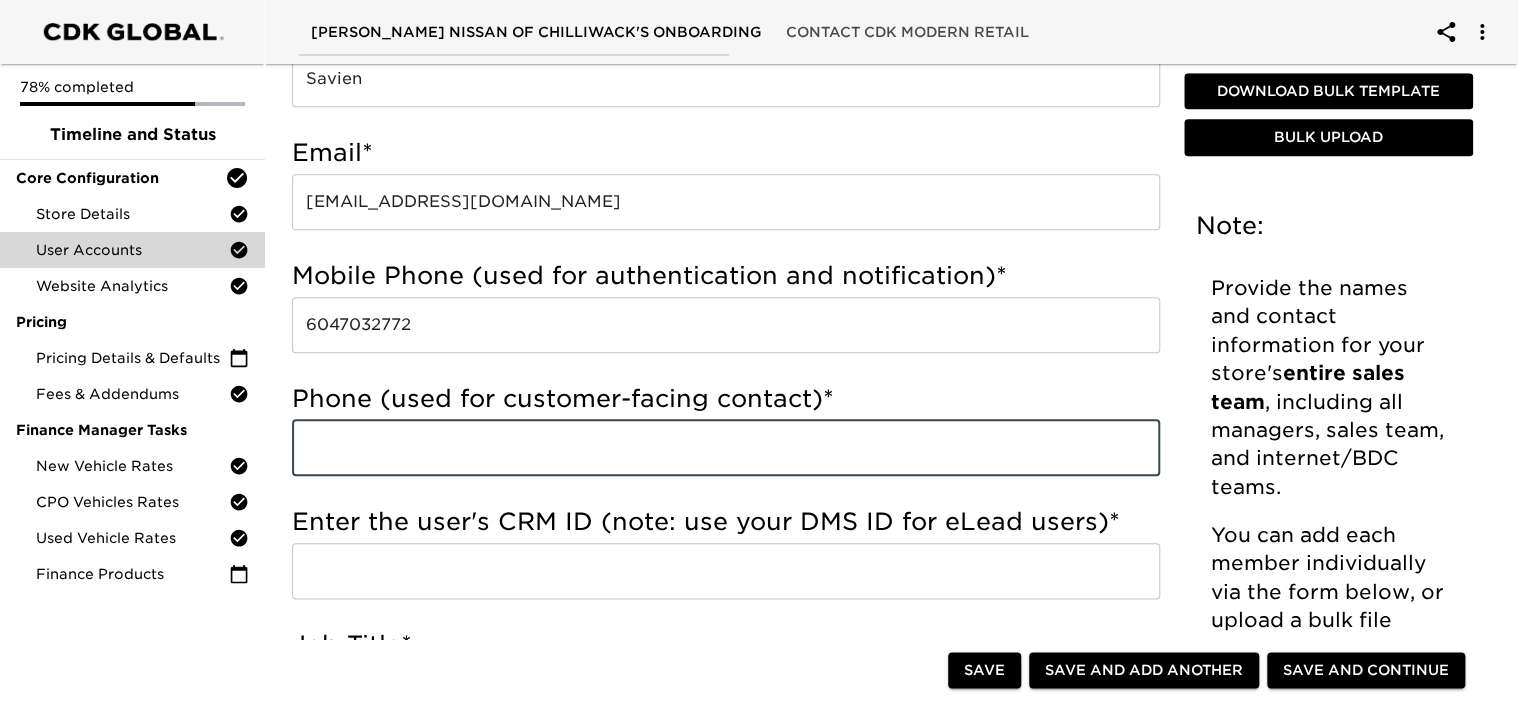 click at bounding box center (726, 448) 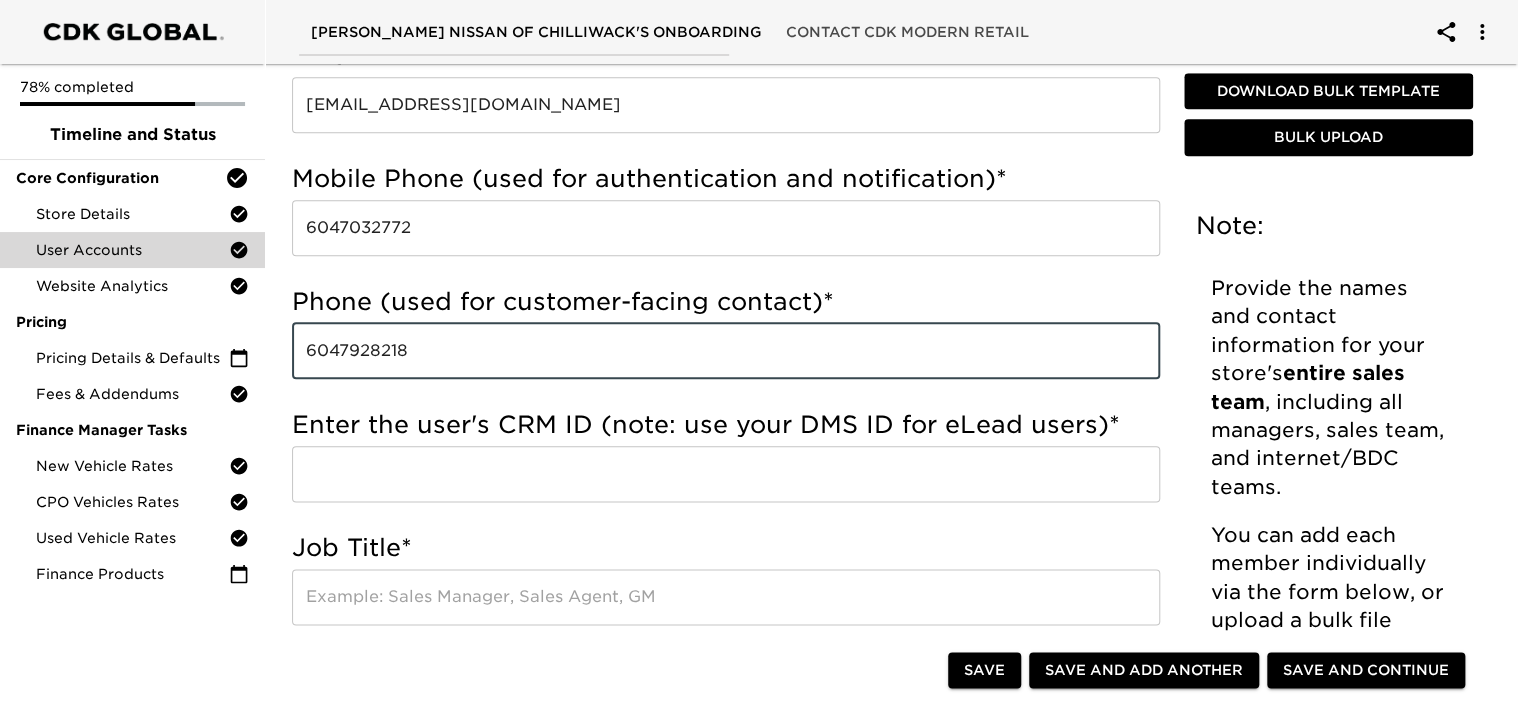 scroll, scrollTop: 1069, scrollLeft: 0, axis: vertical 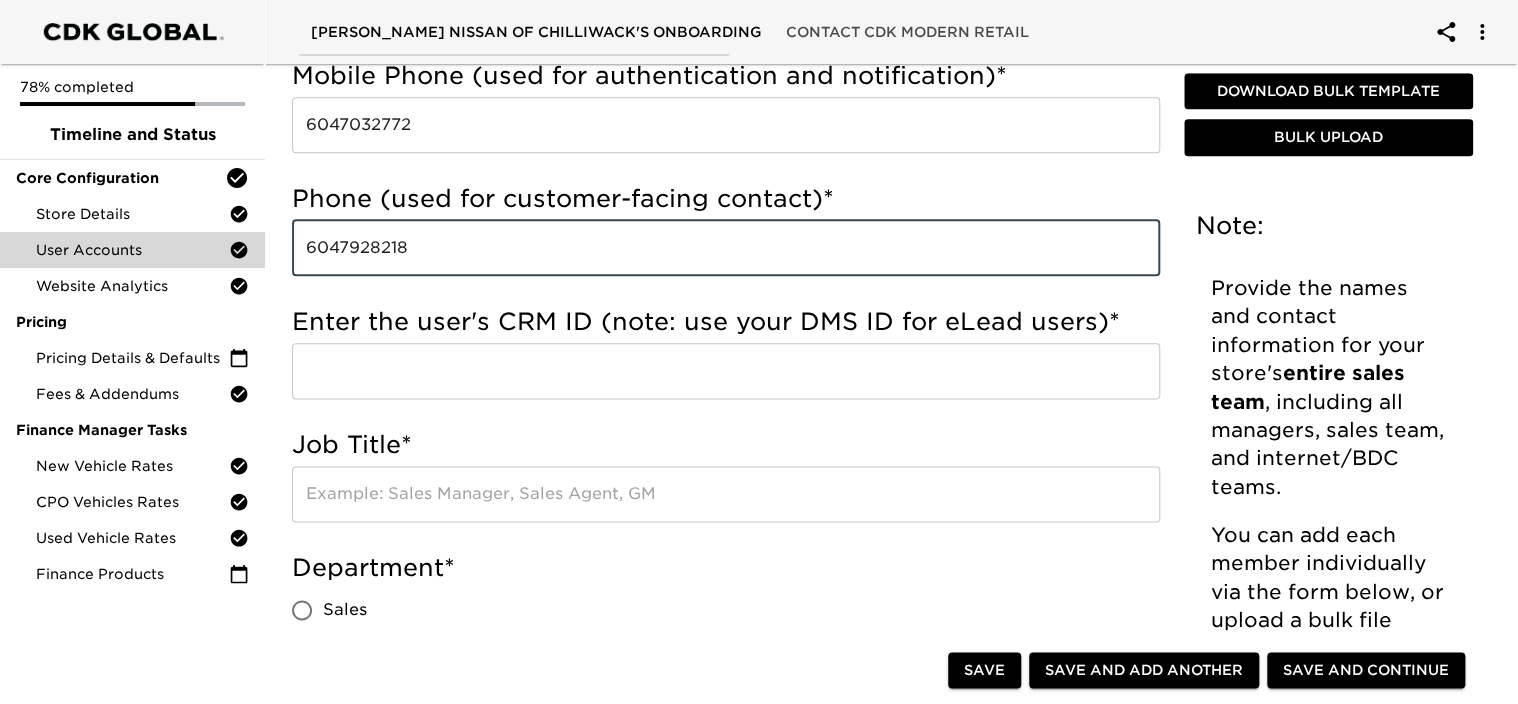 type on "6047928218" 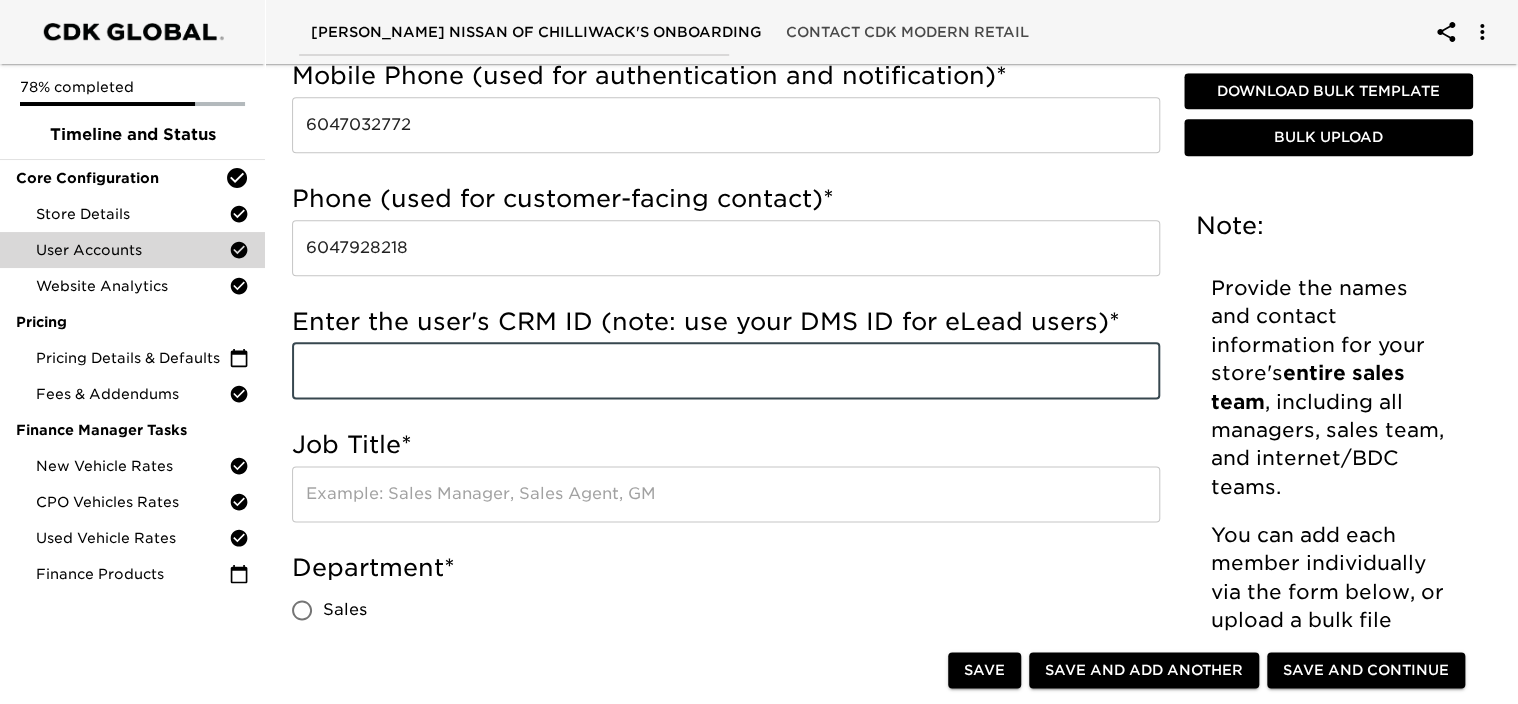 click at bounding box center [726, 371] 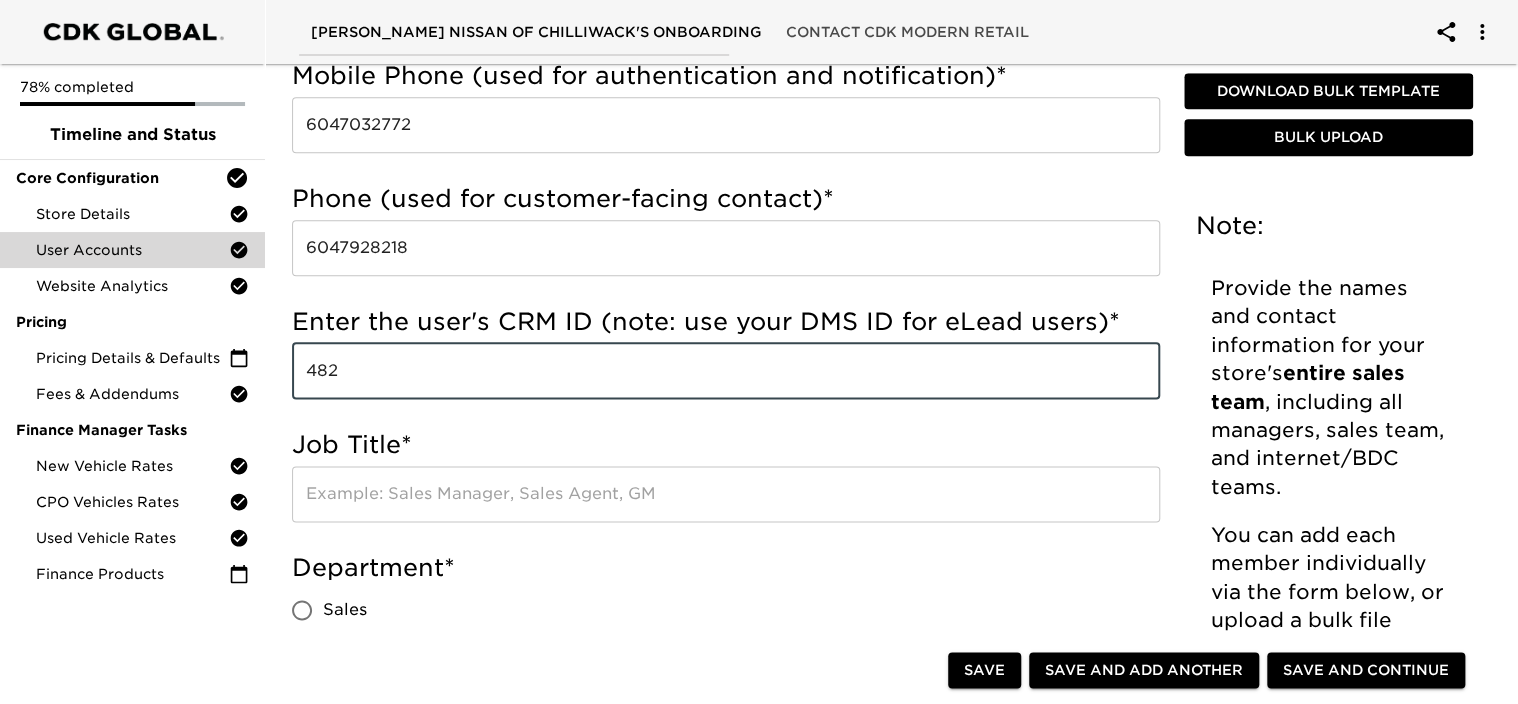 type on "482" 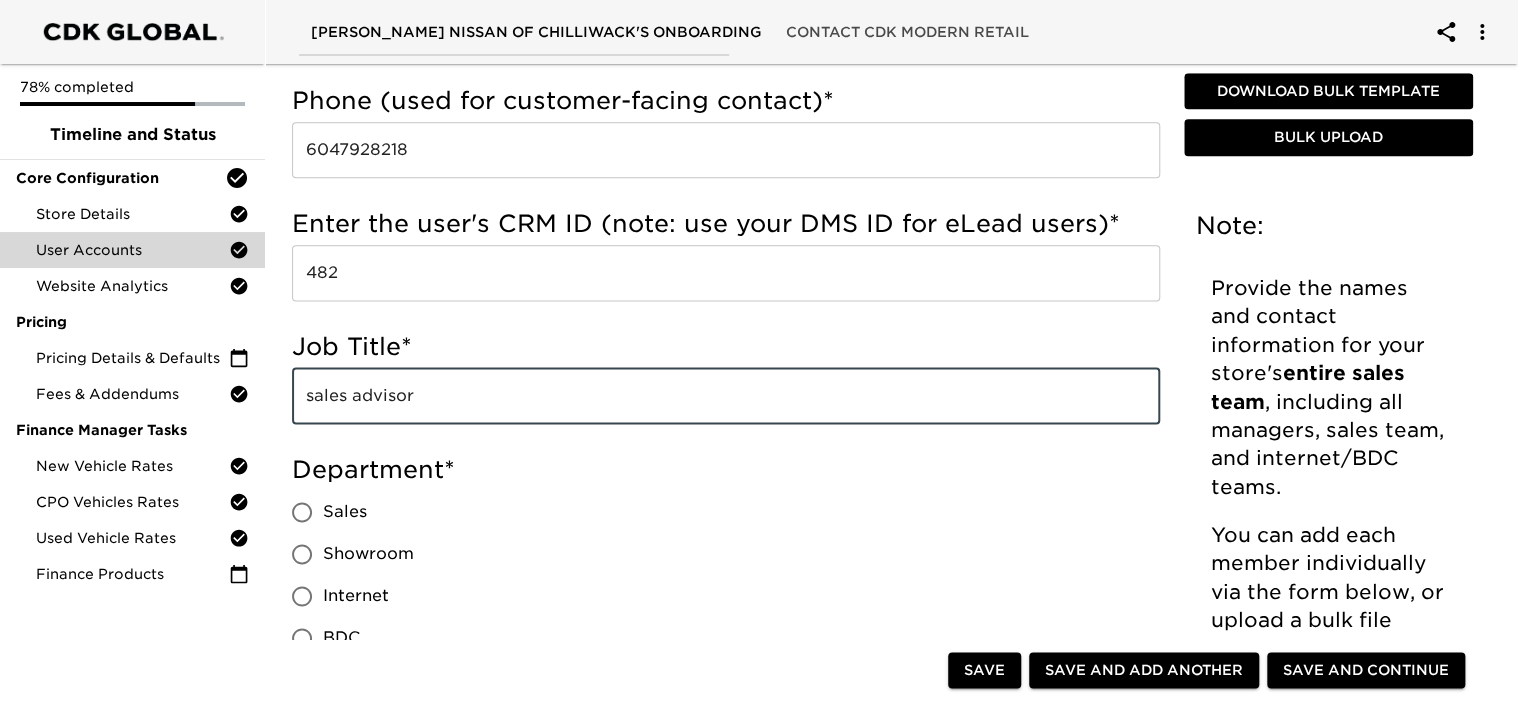 scroll, scrollTop: 1269, scrollLeft: 0, axis: vertical 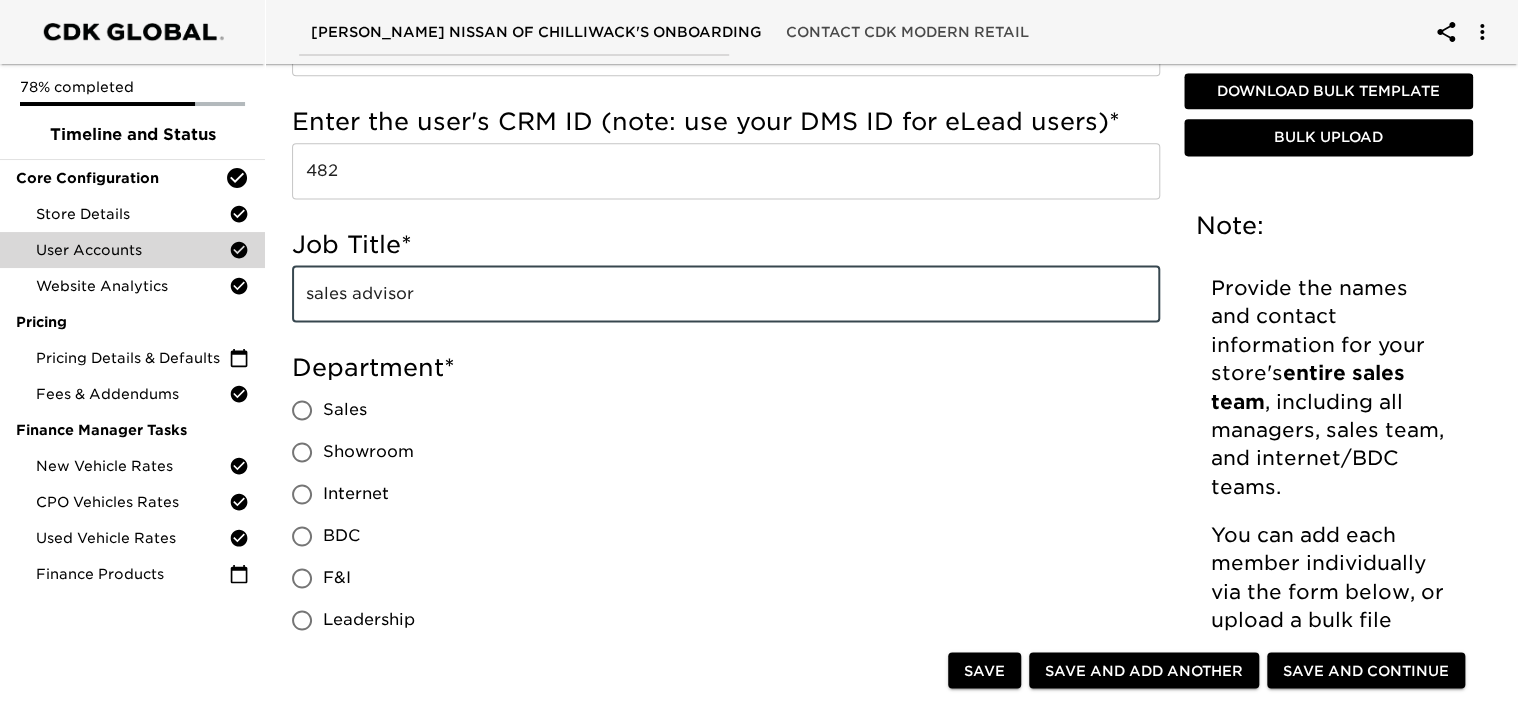 type on "sales advisor" 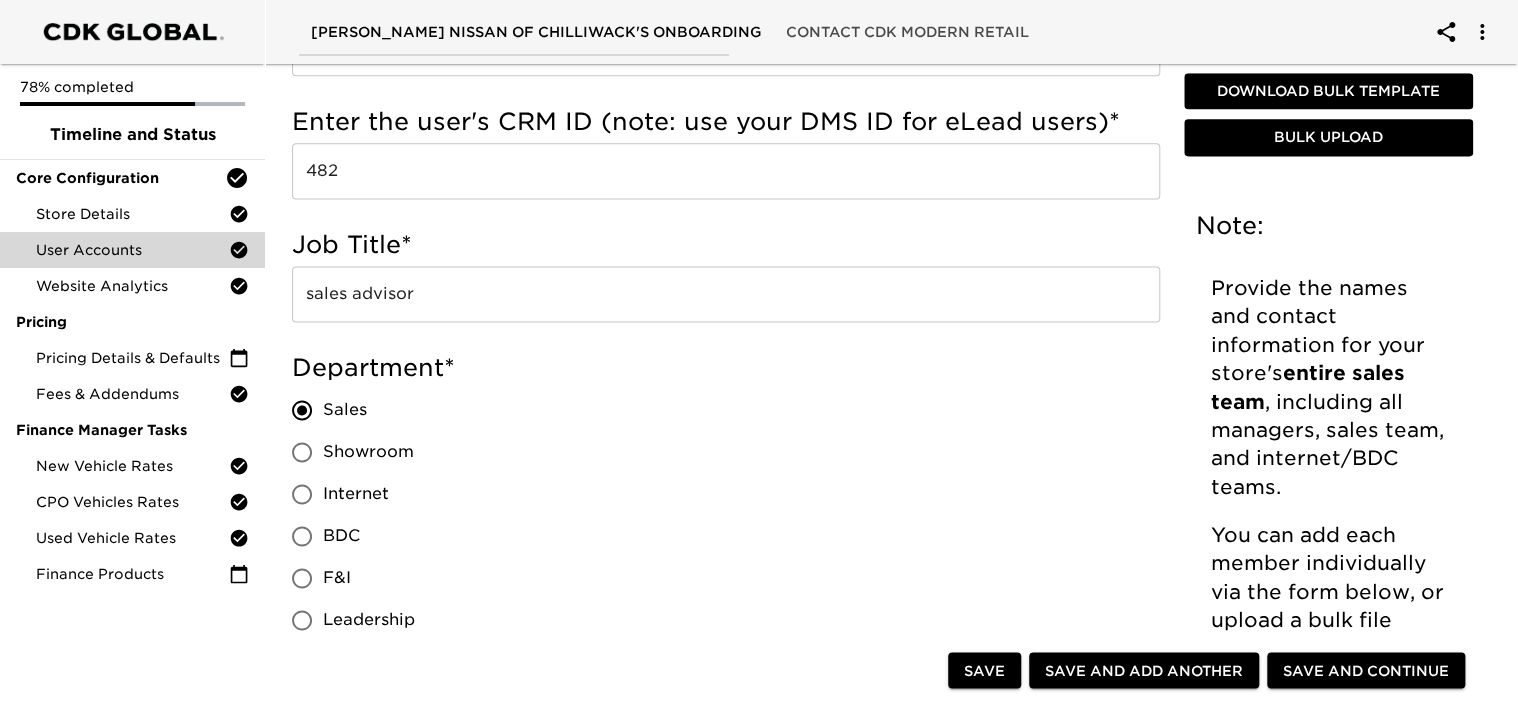 scroll, scrollTop: 1669, scrollLeft: 0, axis: vertical 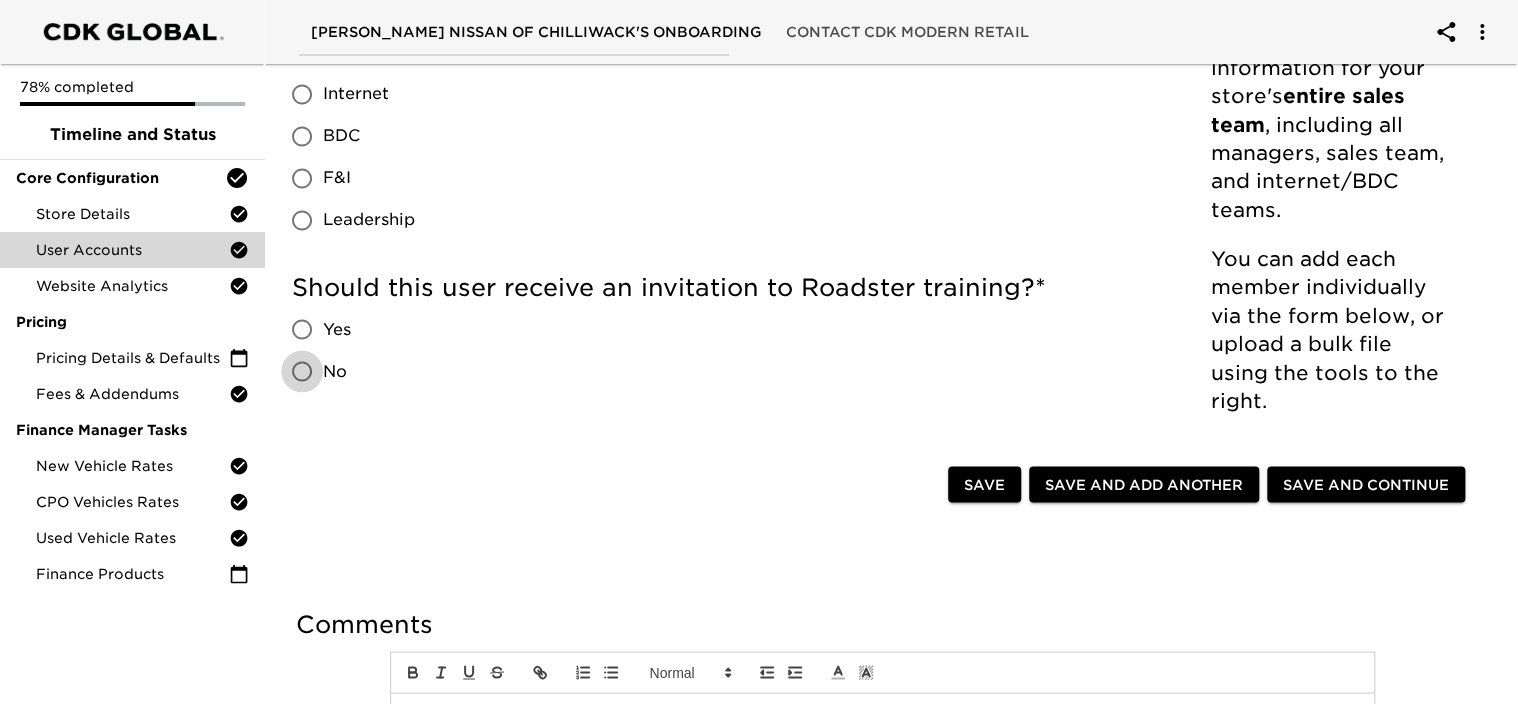 click on "No" at bounding box center [302, 371] 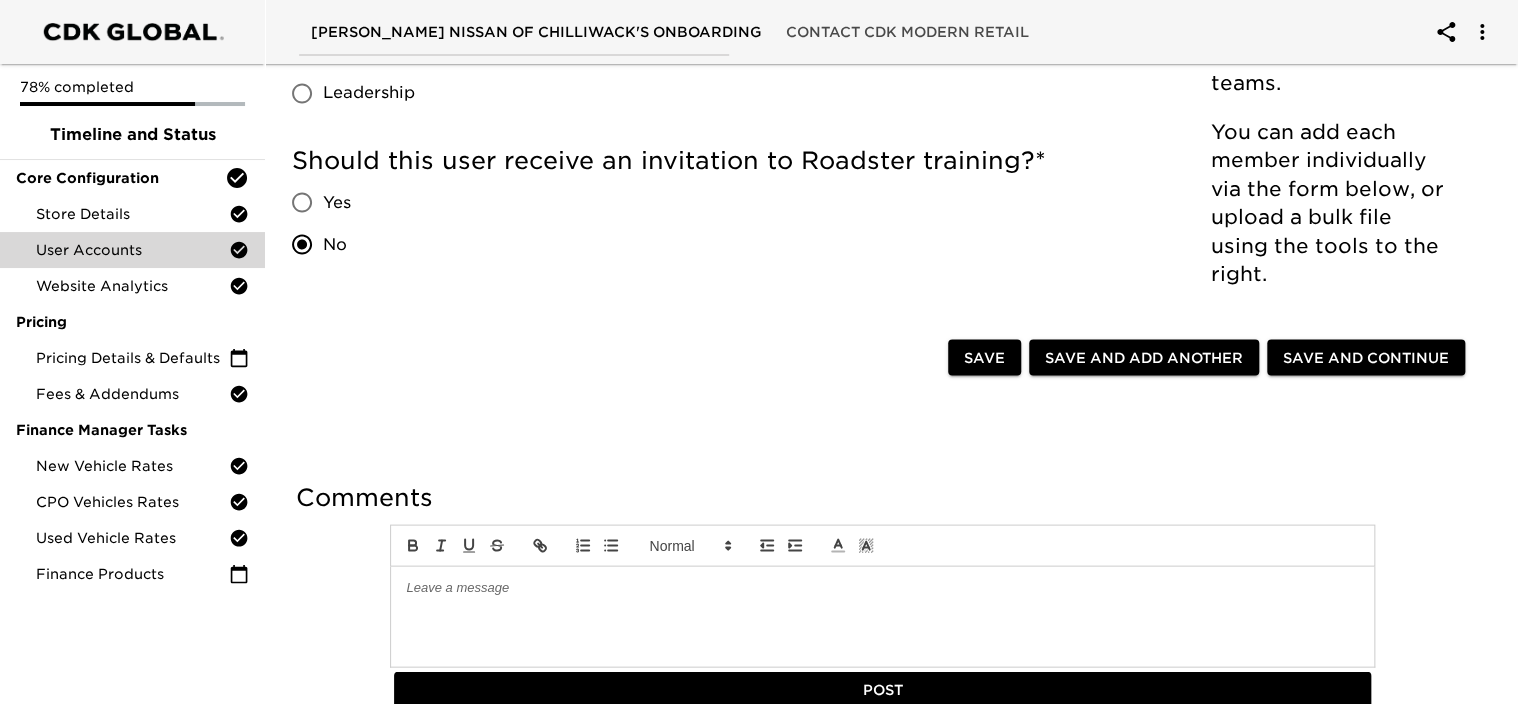 scroll, scrollTop: 1692, scrollLeft: 0, axis: vertical 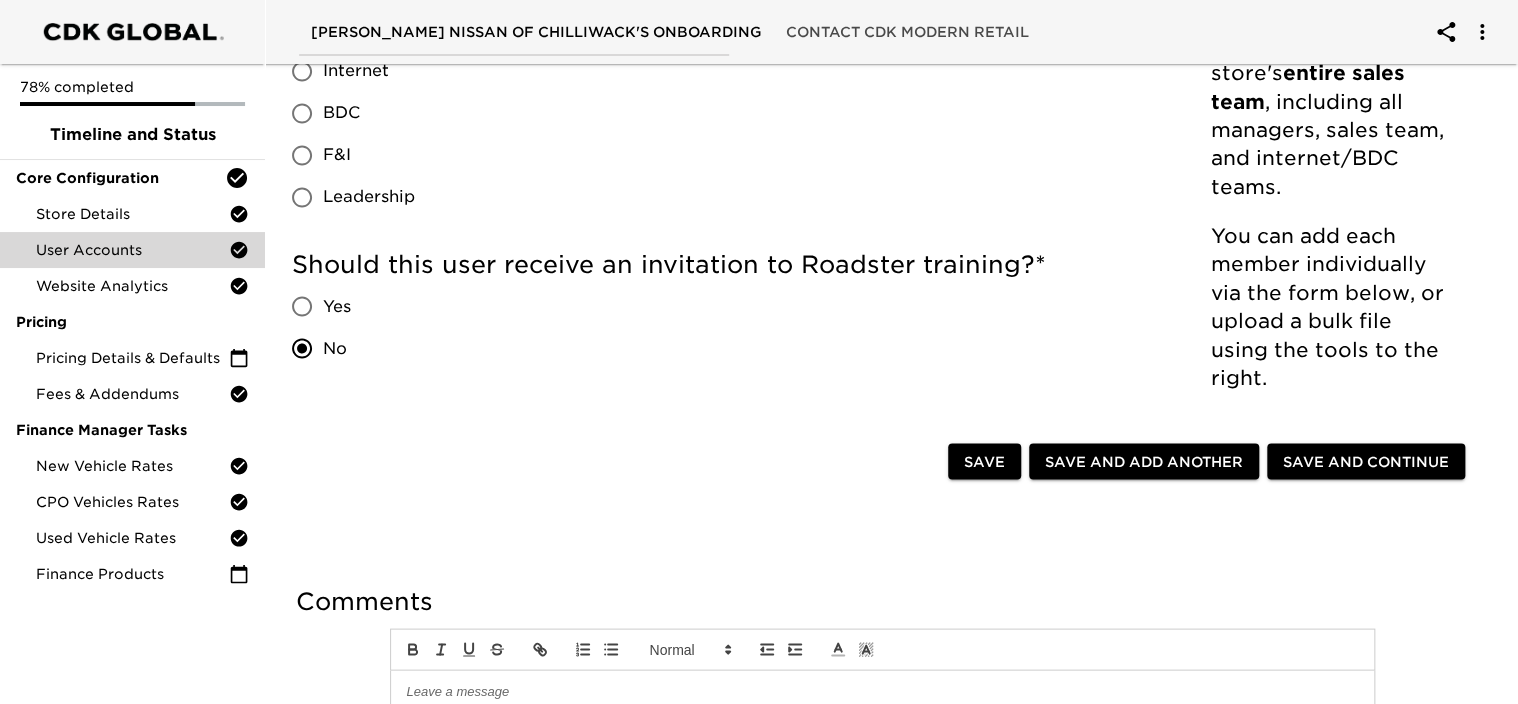 click on "Save and Add Another" at bounding box center [1144, 461] 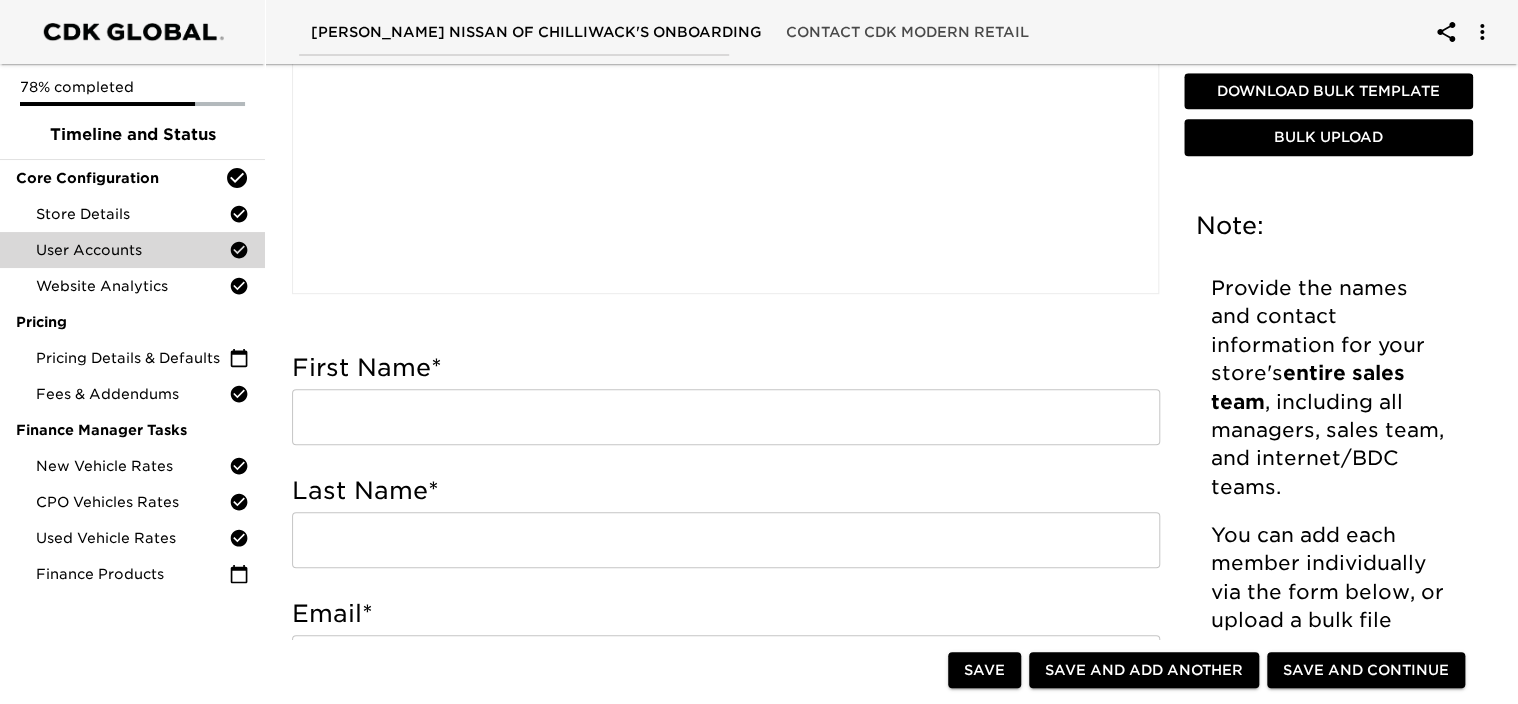 scroll, scrollTop: 500, scrollLeft: 0, axis: vertical 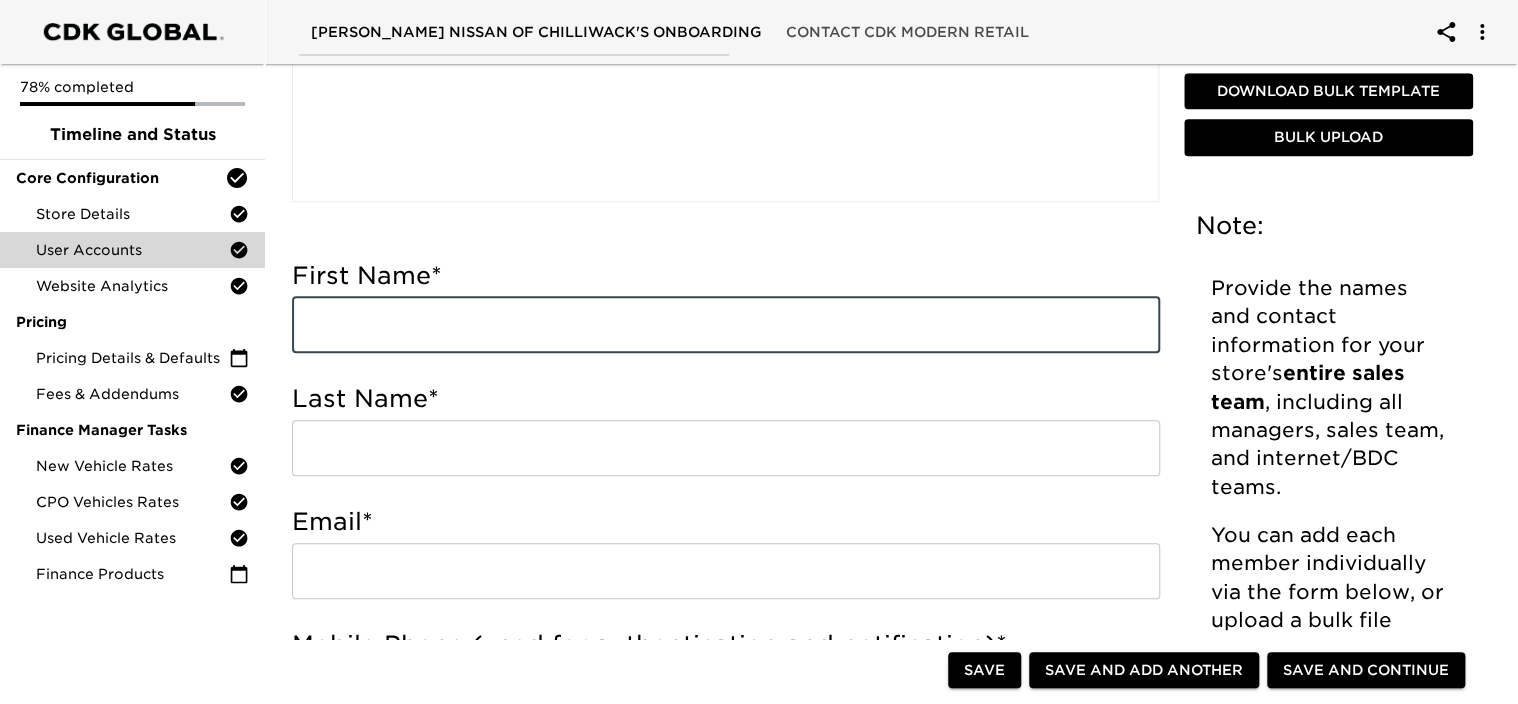 click at bounding box center [726, 325] 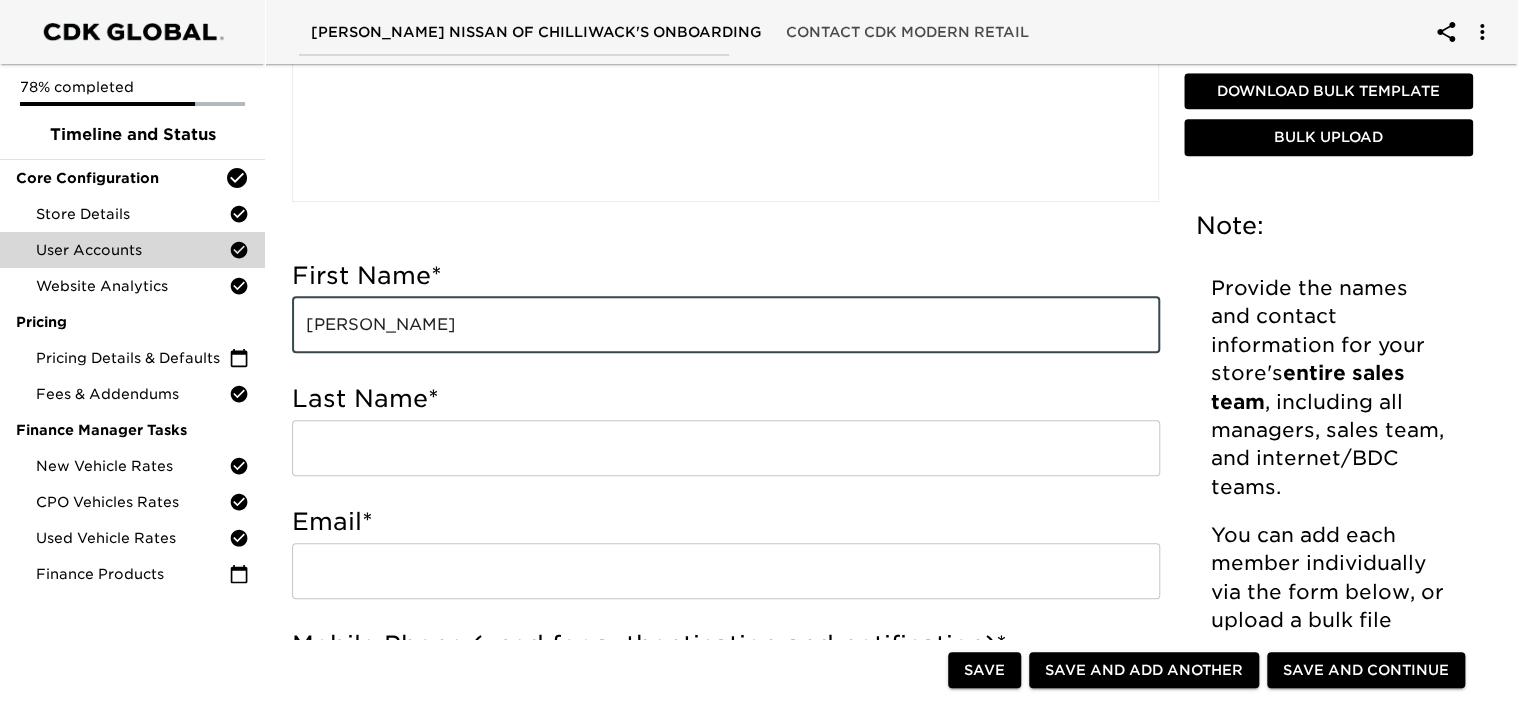 type on "[PERSON_NAME]" 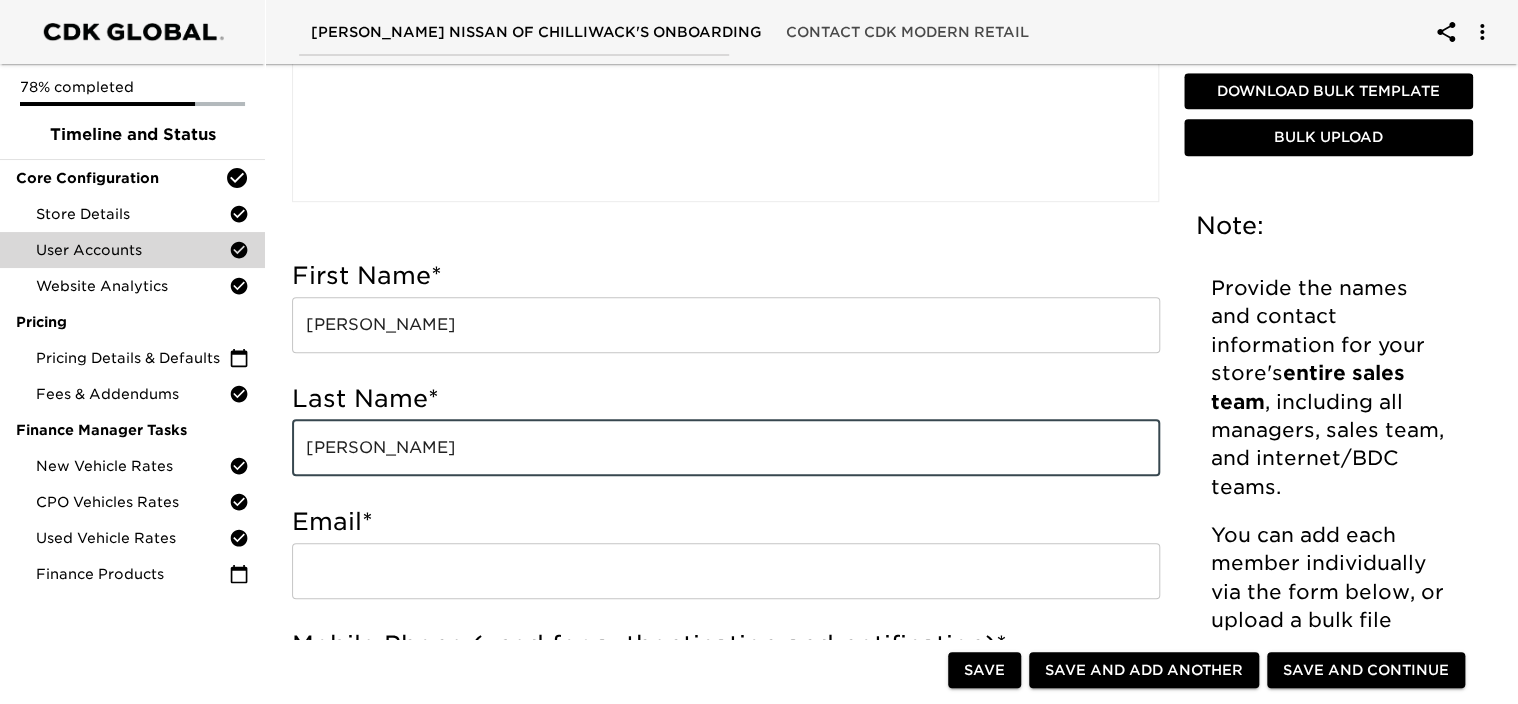 type on "[PERSON_NAME]" 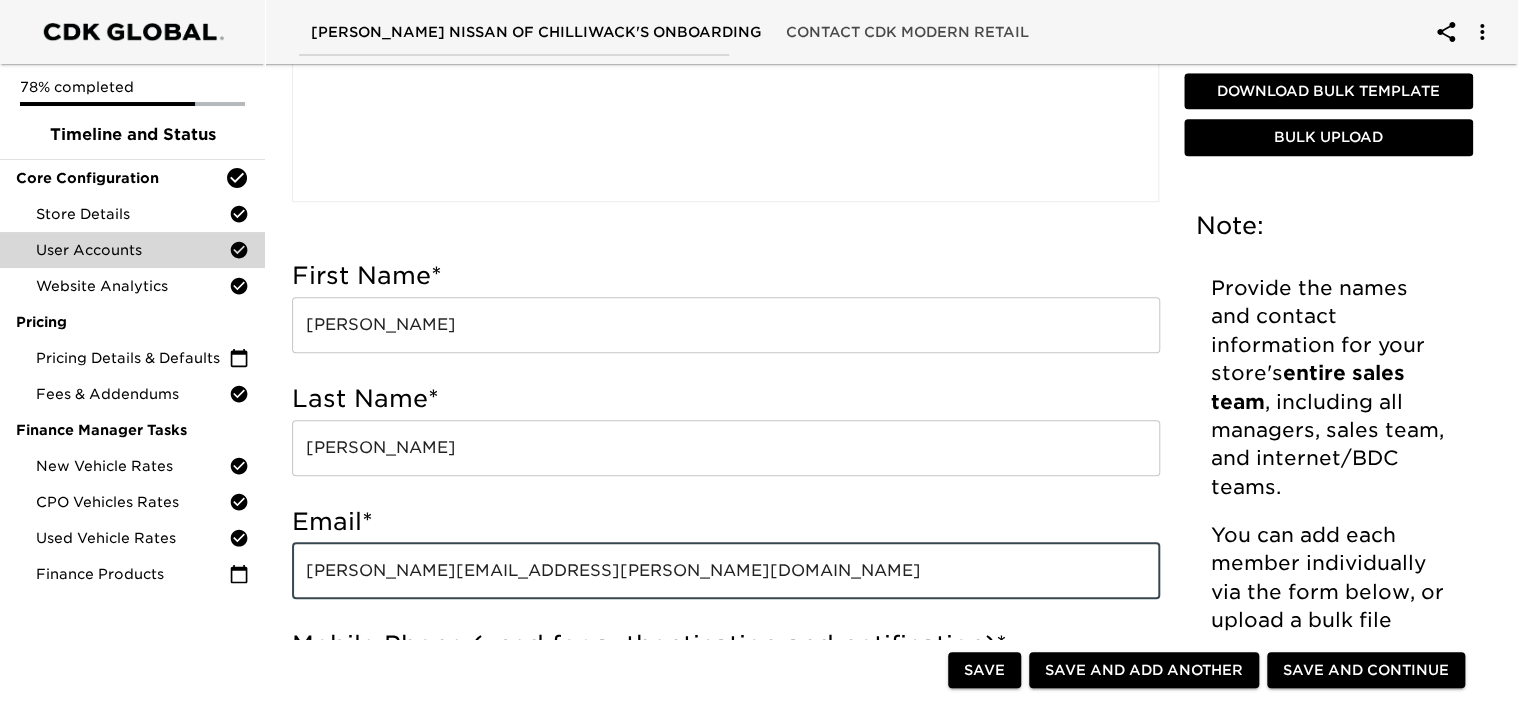 type on "[PERSON_NAME][EMAIL_ADDRESS][PERSON_NAME][DOMAIN_NAME]" 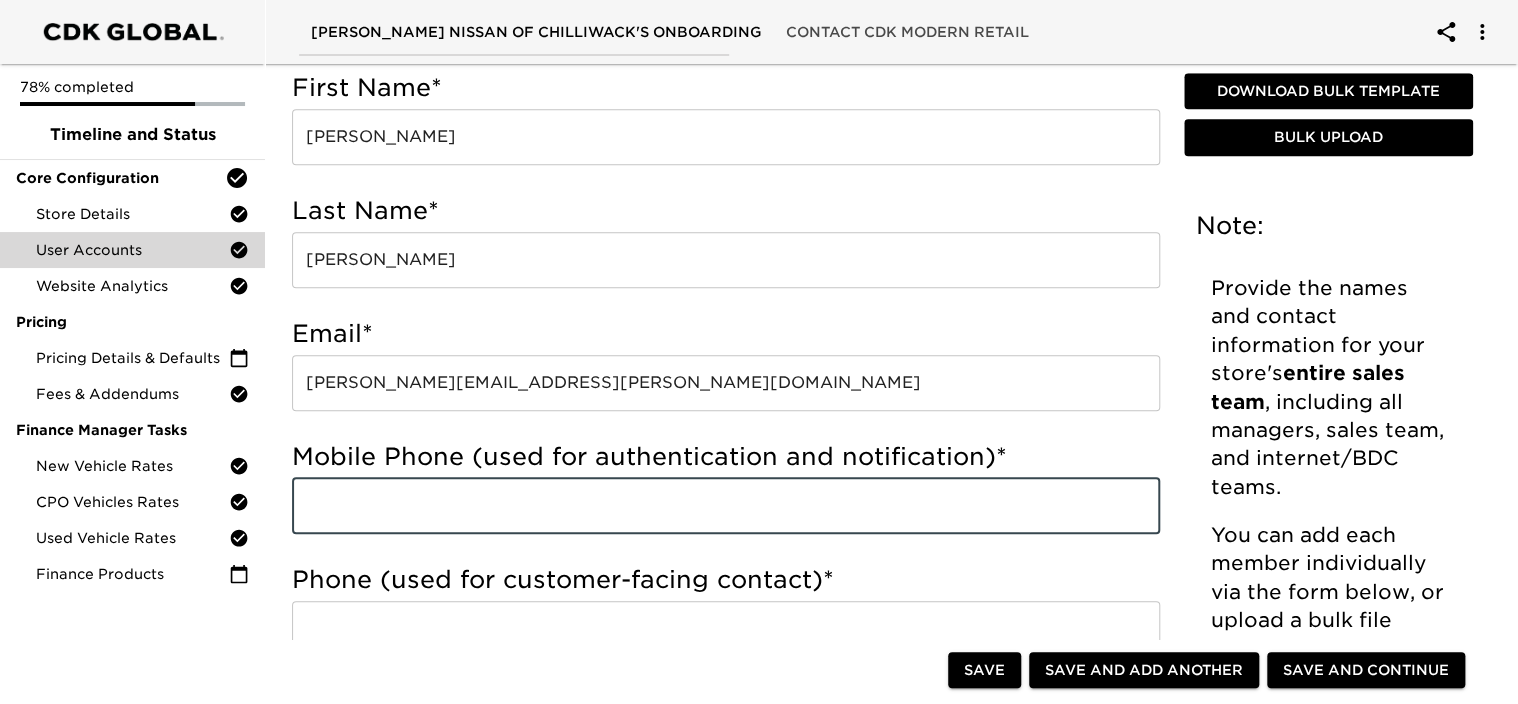 scroll, scrollTop: 917, scrollLeft: 0, axis: vertical 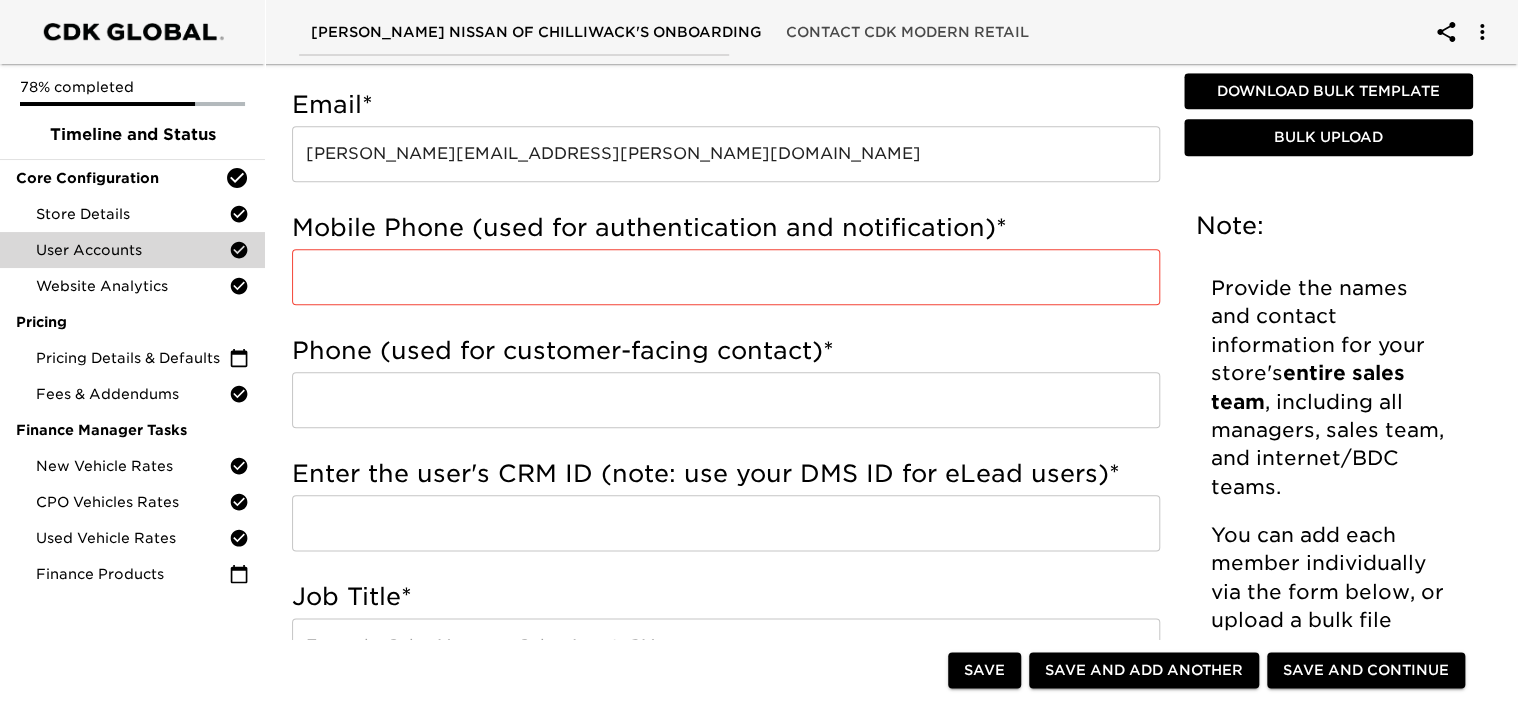 click at bounding box center [726, 277] 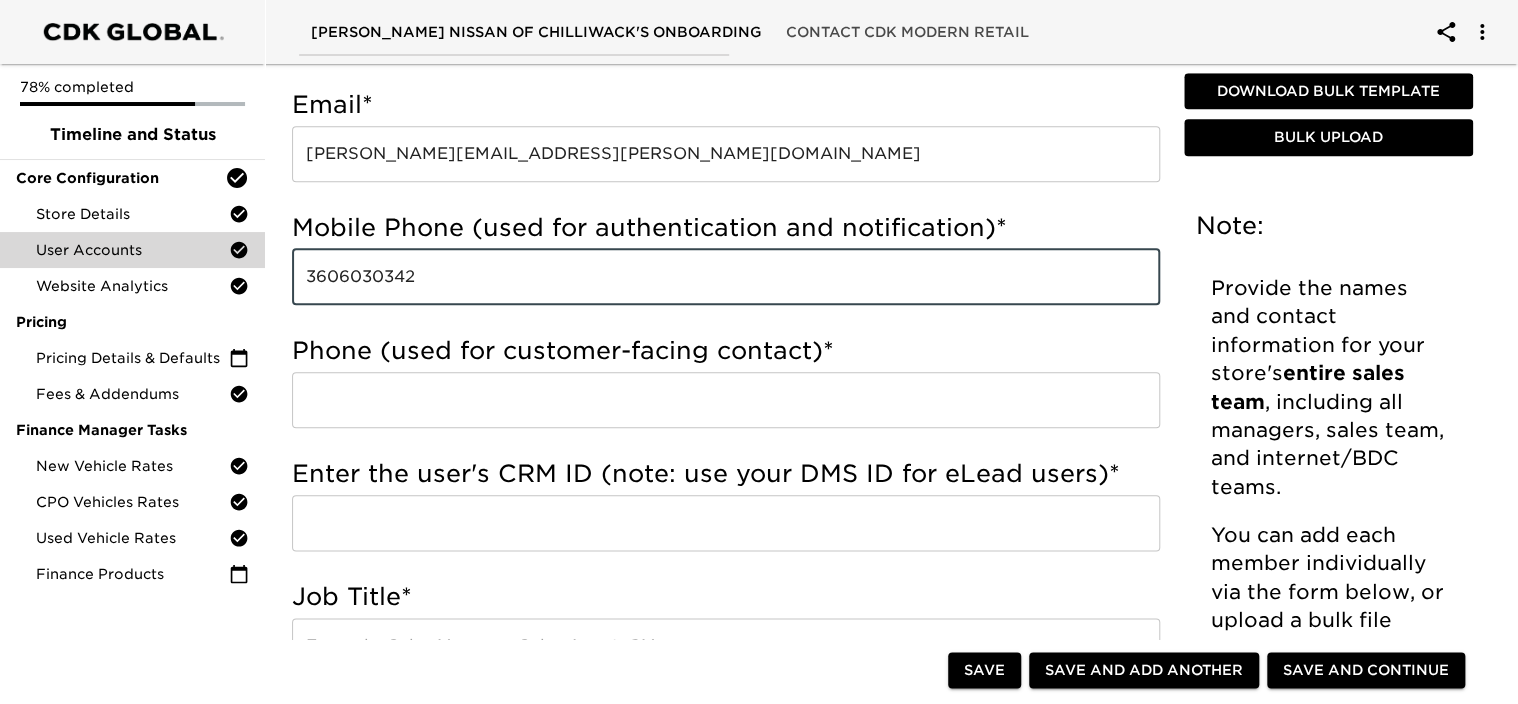 type on "3606030342" 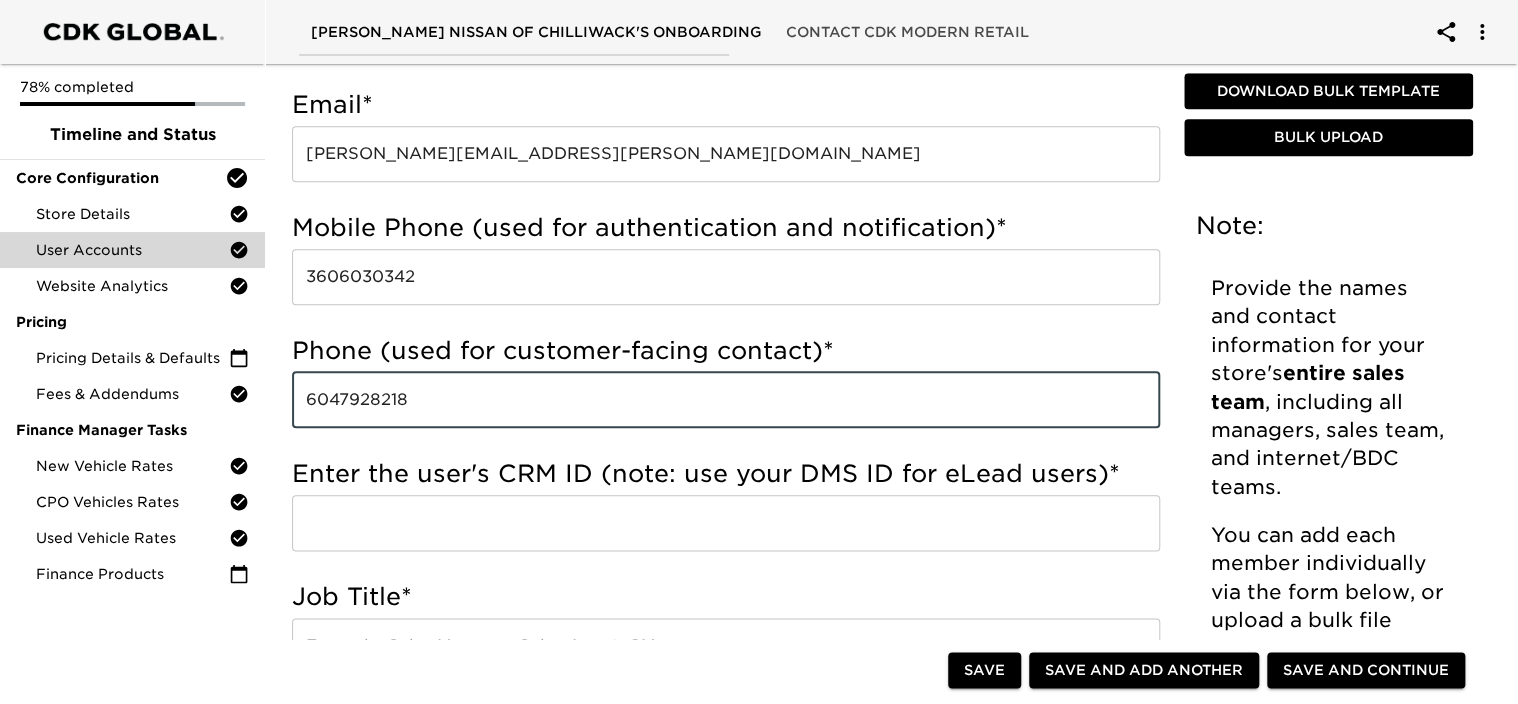 scroll, scrollTop: 1117, scrollLeft: 0, axis: vertical 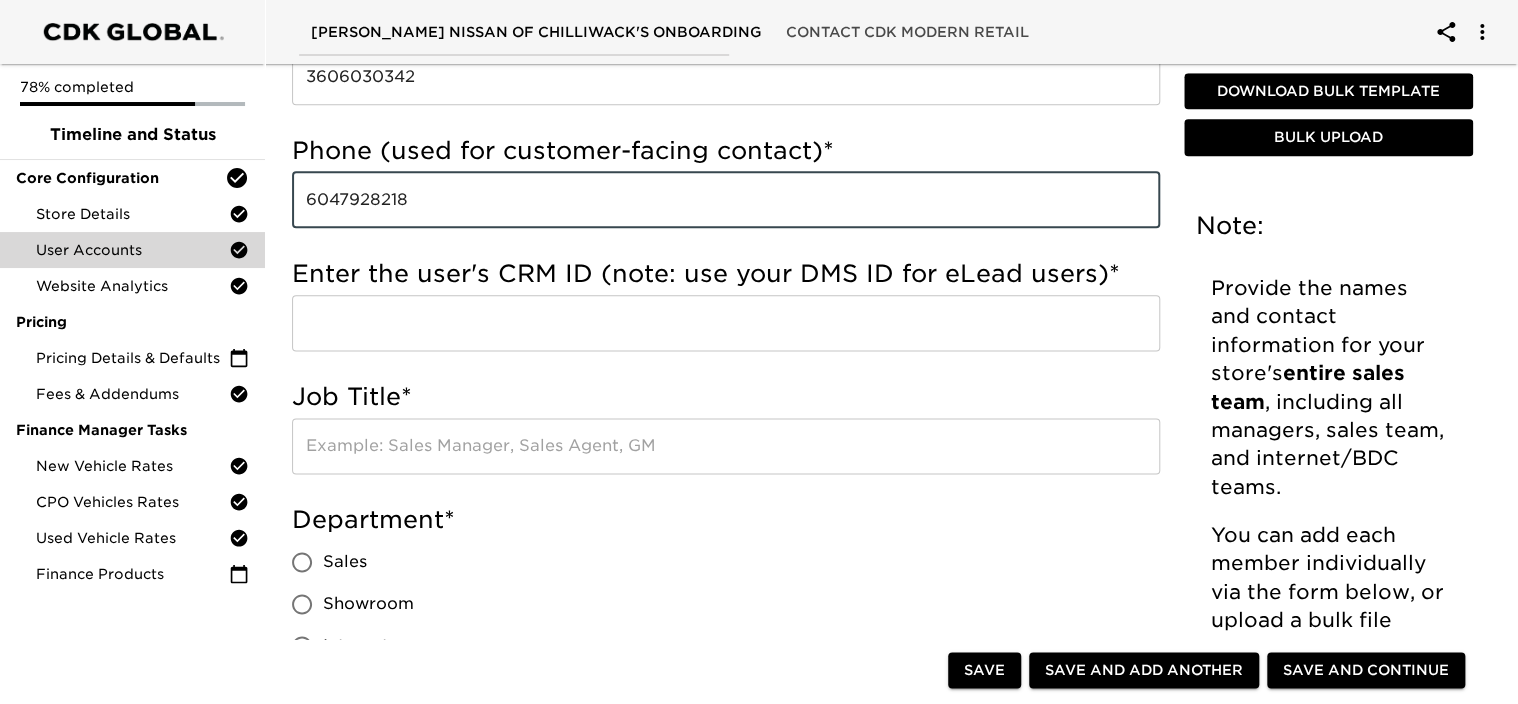type on "6047928218" 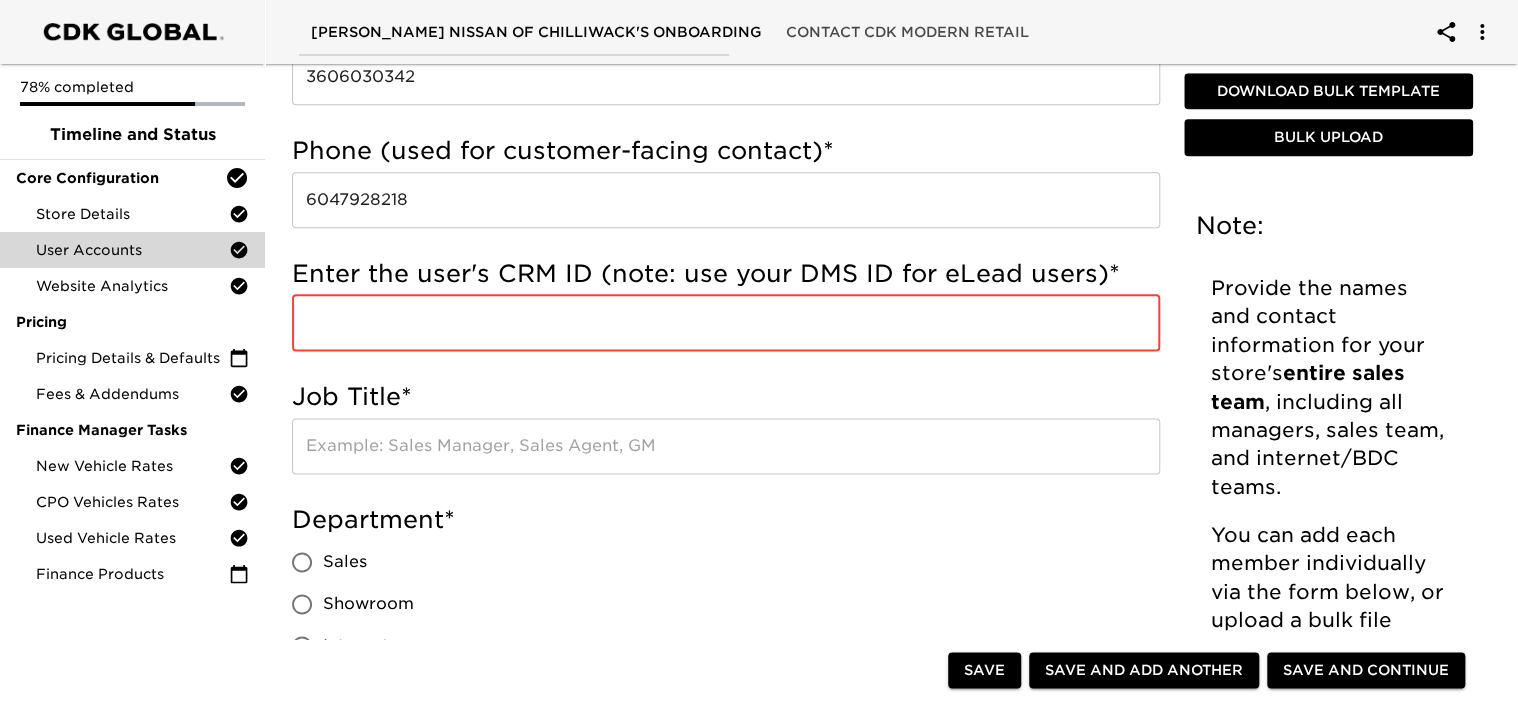 click at bounding box center [726, 323] 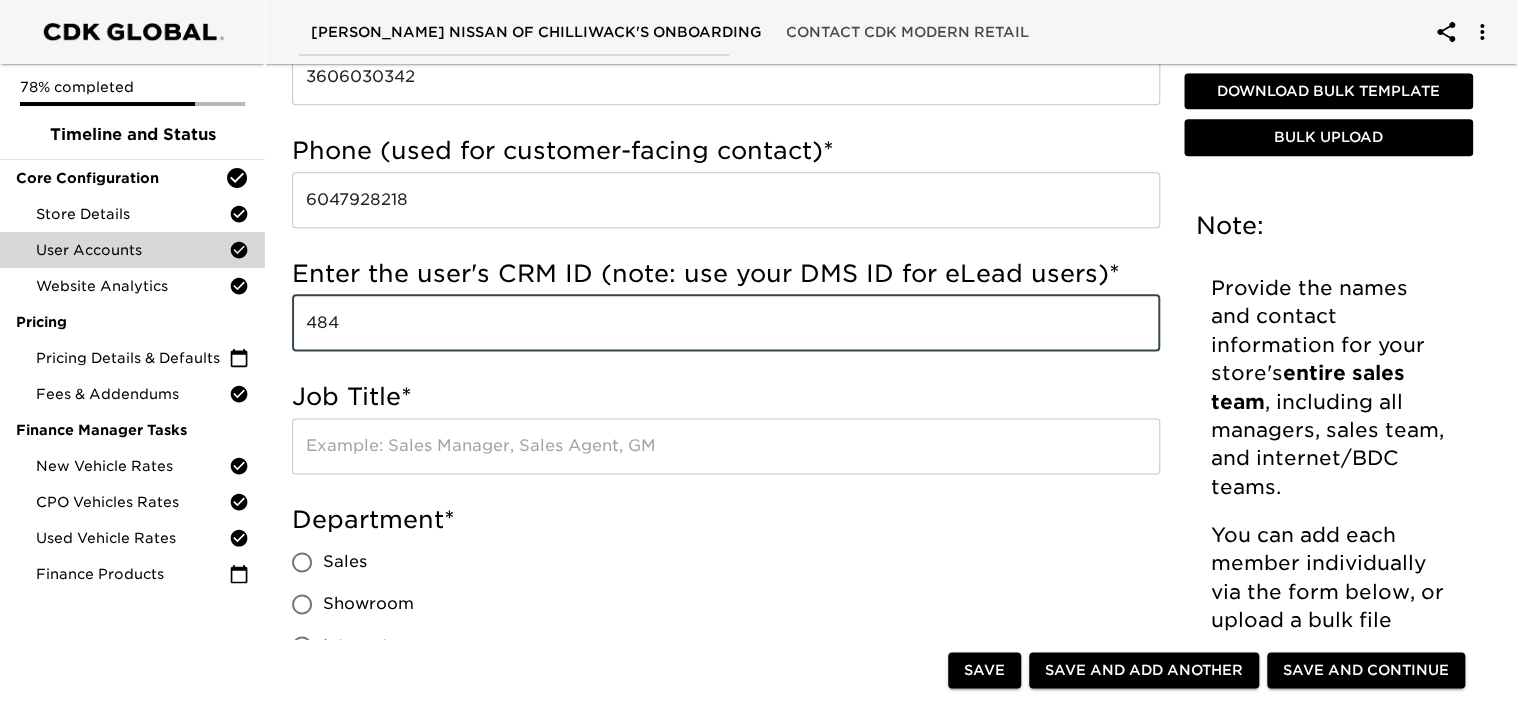 type on "484" 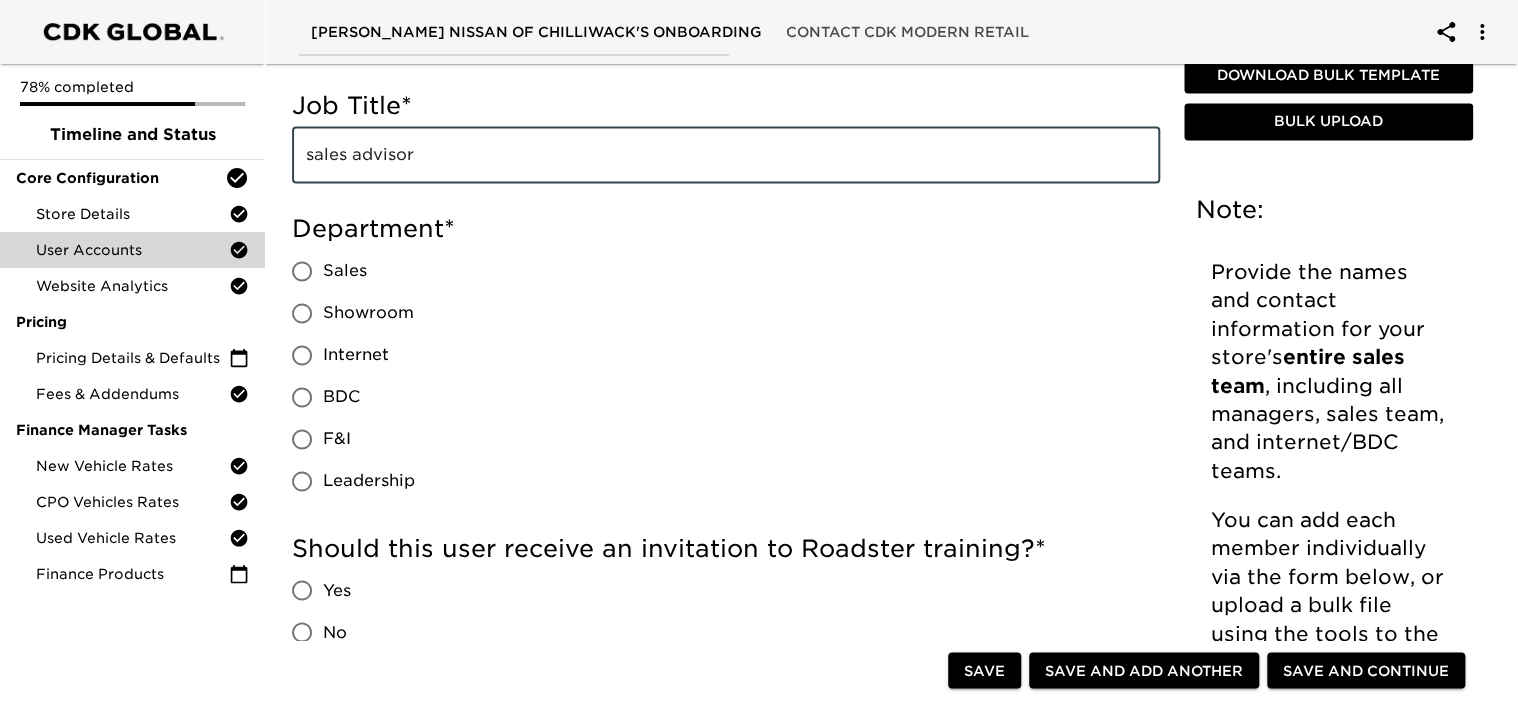 scroll, scrollTop: 1417, scrollLeft: 0, axis: vertical 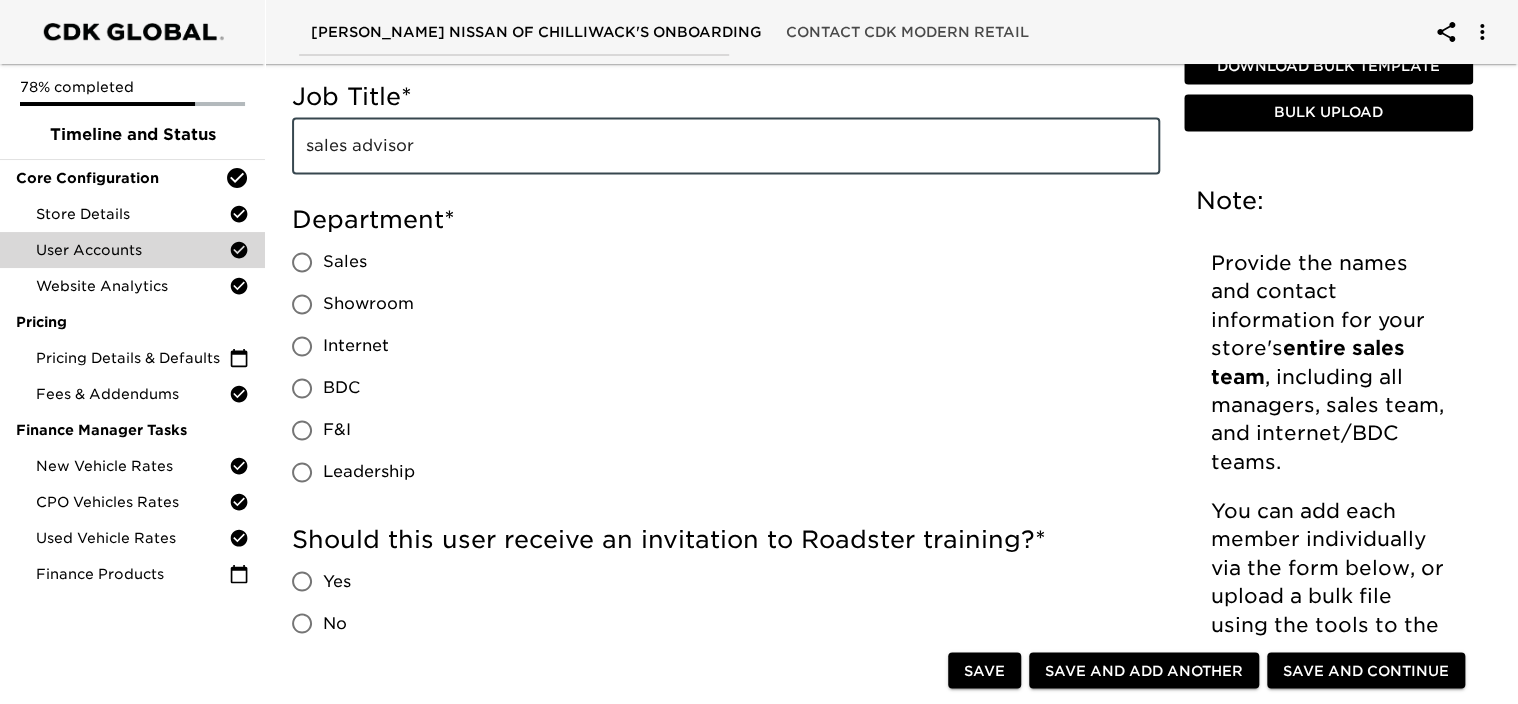 type on "sales advisor" 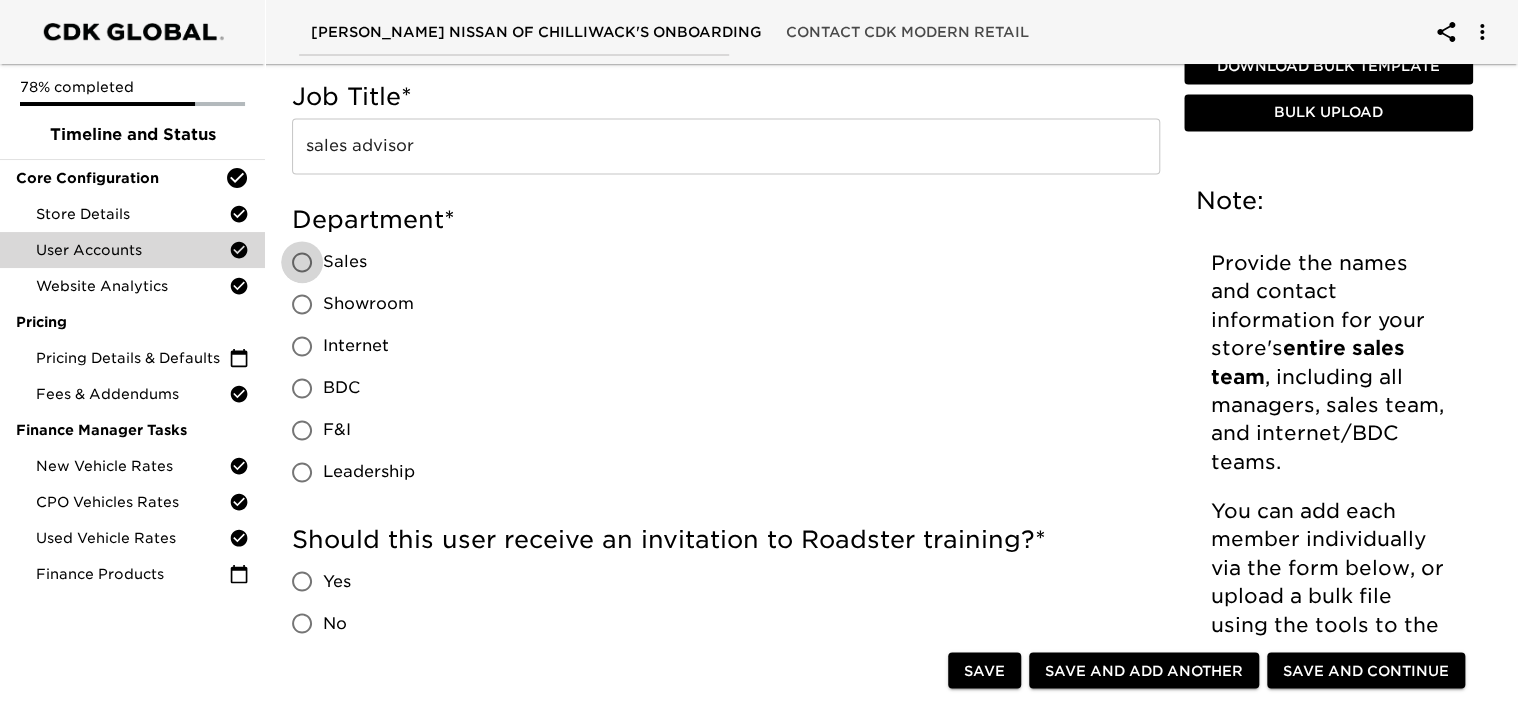 click on "Sales" at bounding box center (302, 262) 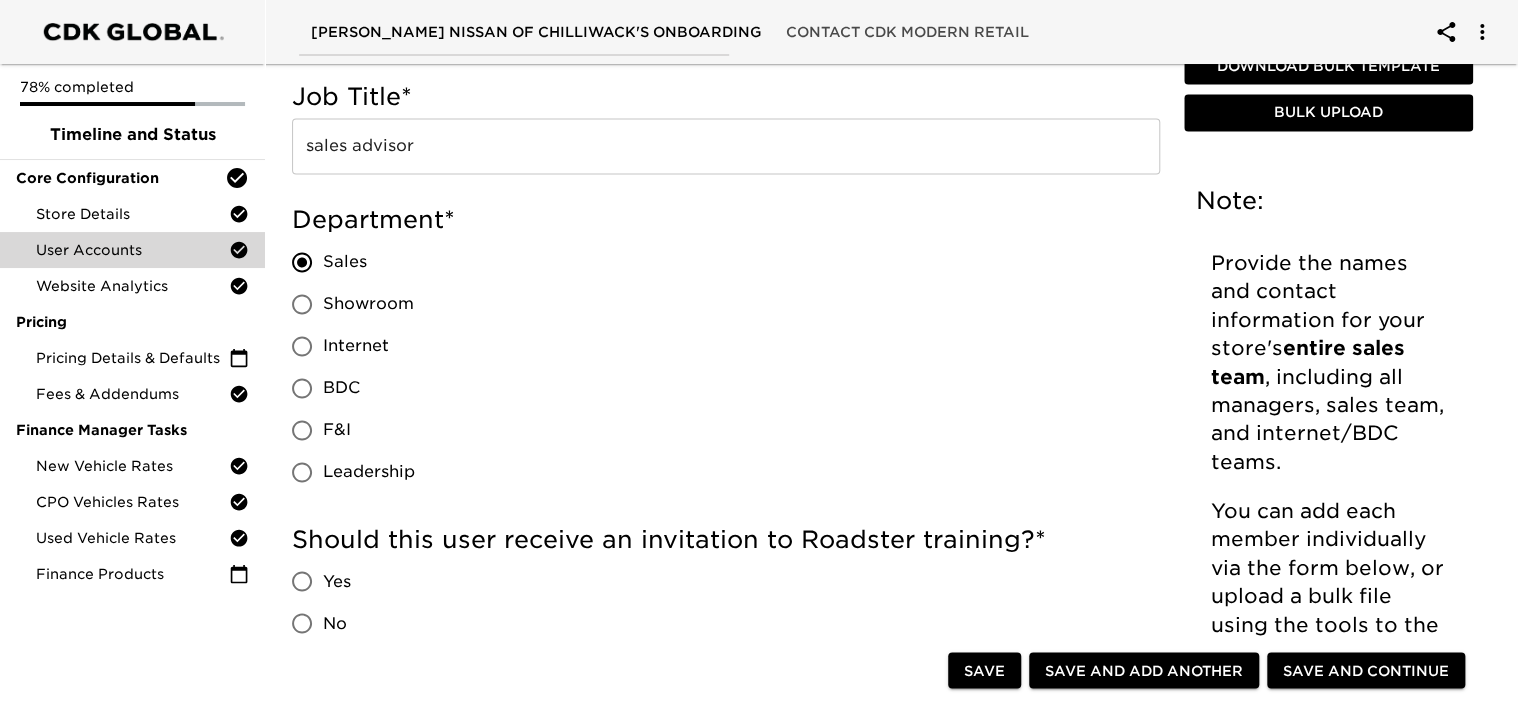 click on "No" at bounding box center (302, 623) 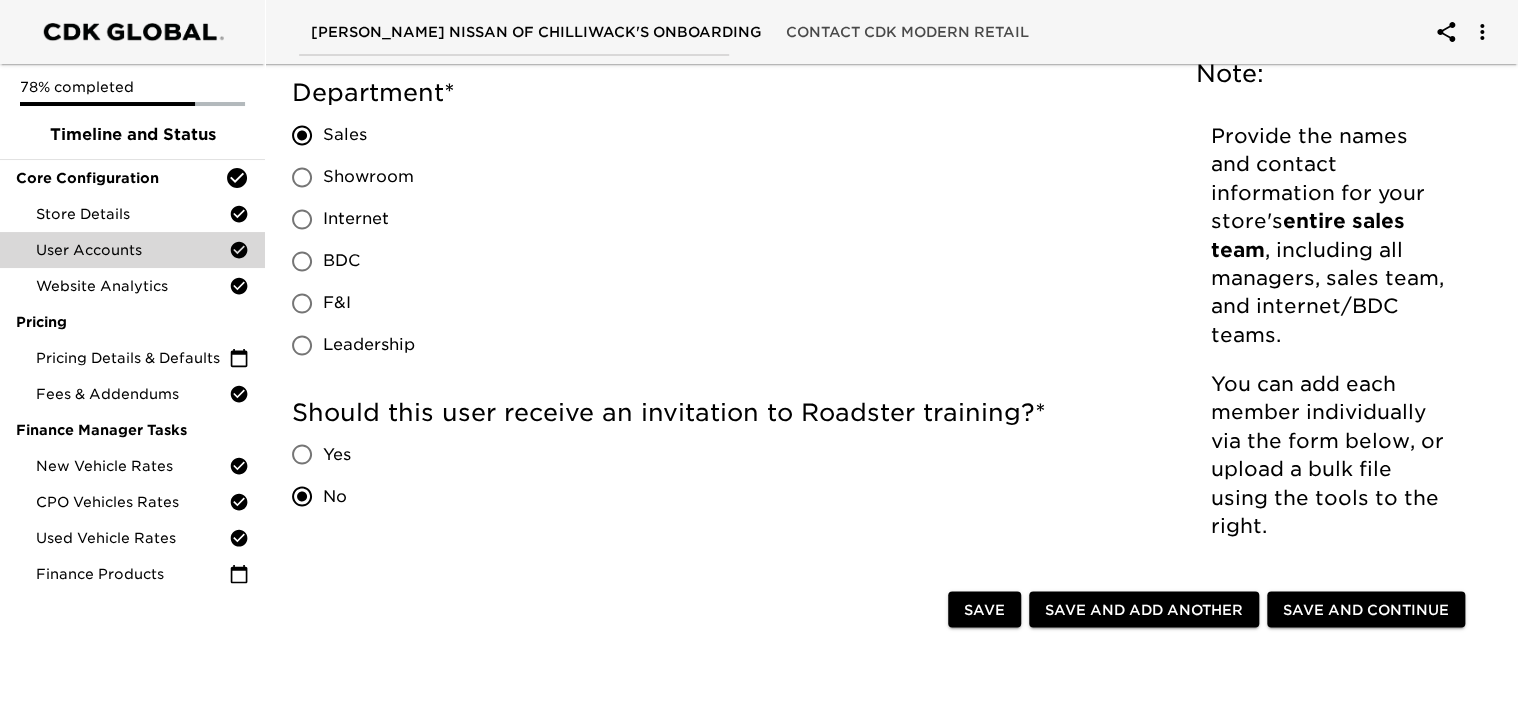 scroll, scrollTop: 1617, scrollLeft: 0, axis: vertical 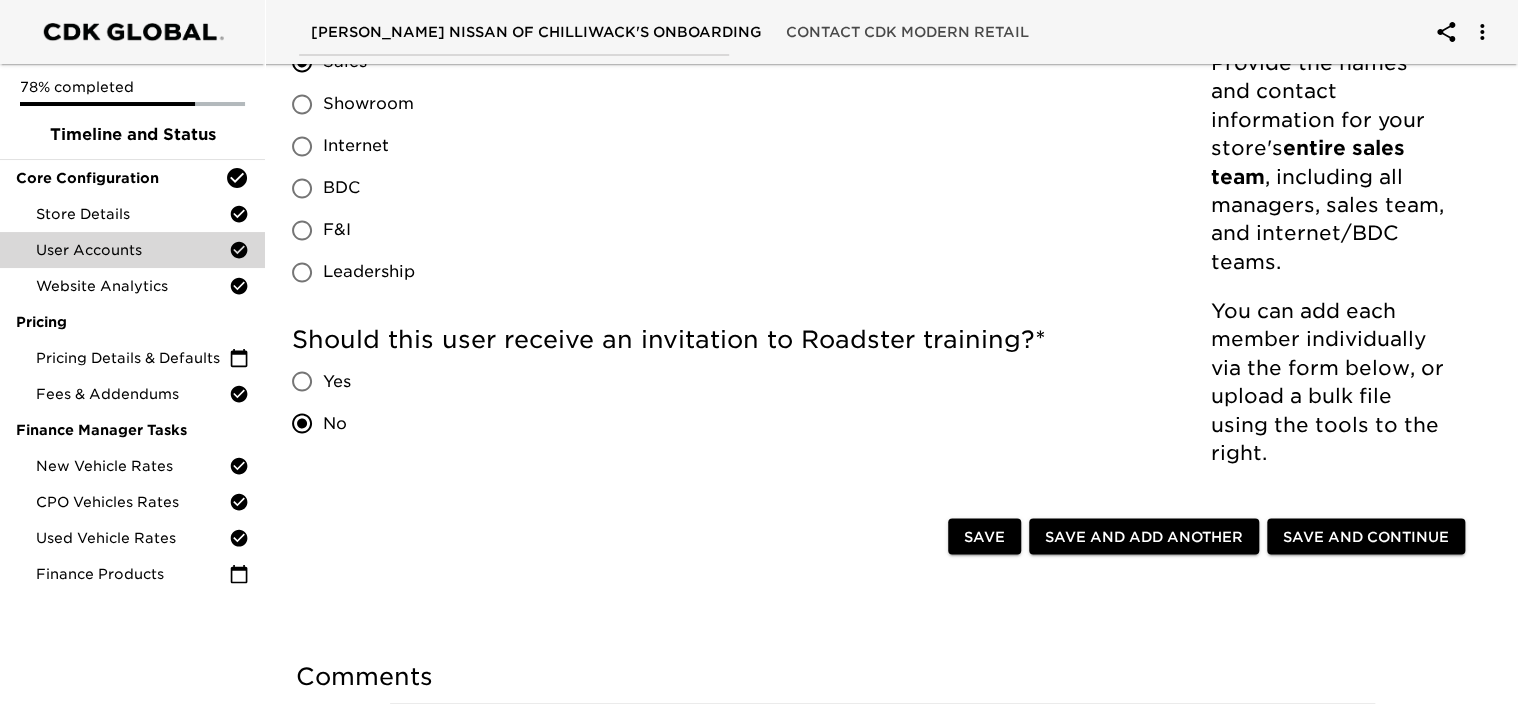 click on "Save and Add Another" at bounding box center [1144, 536] 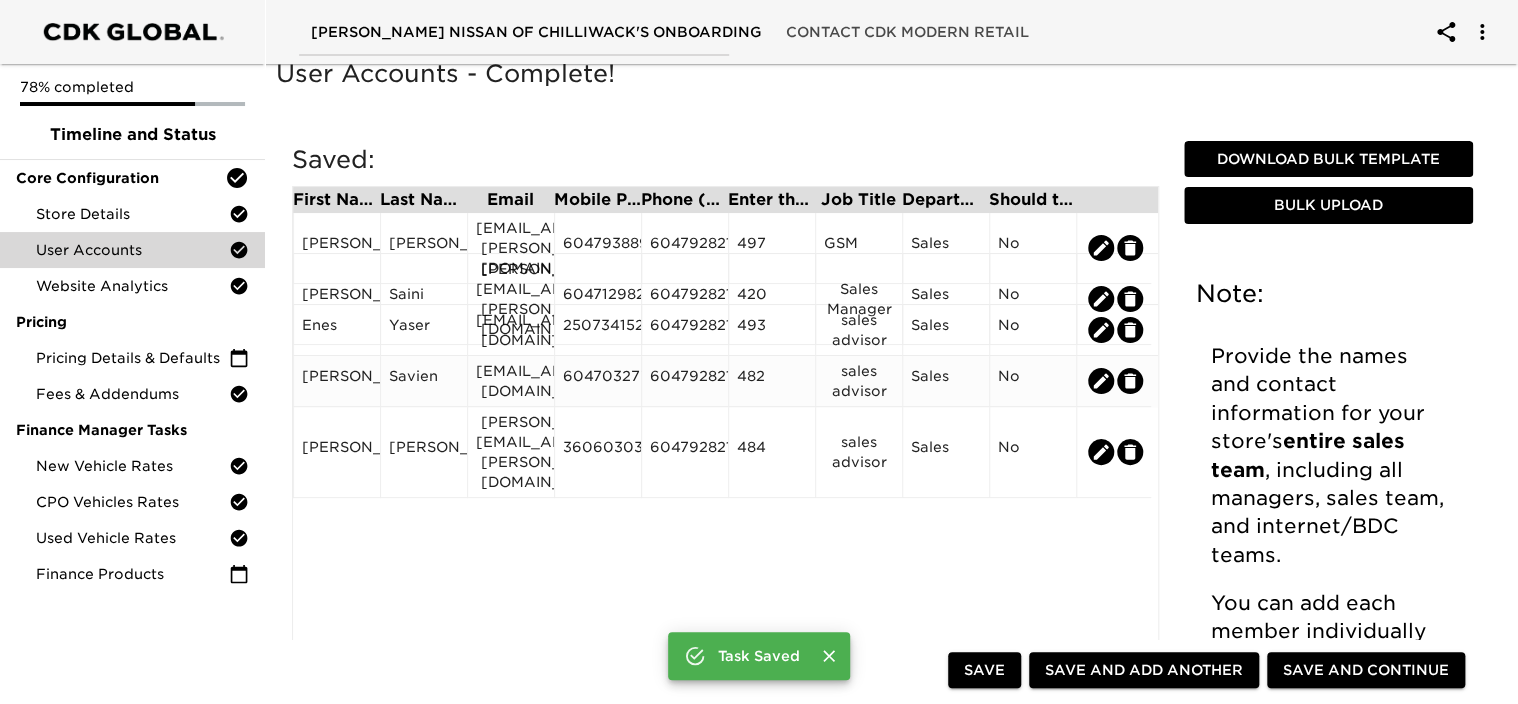 scroll, scrollTop: 0, scrollLeft: 0, axis: both 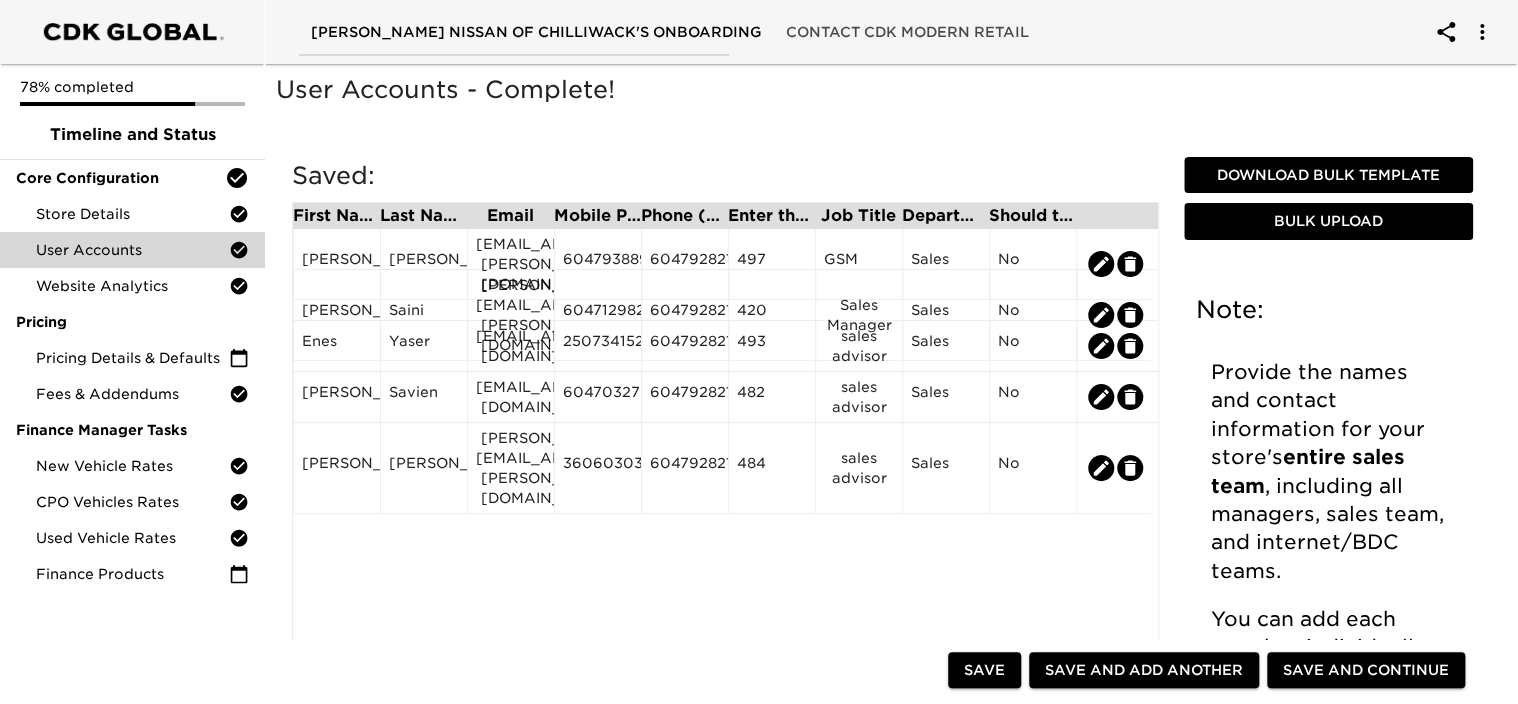 click on "Save and Add Another" at bounding box center (1144, 670) 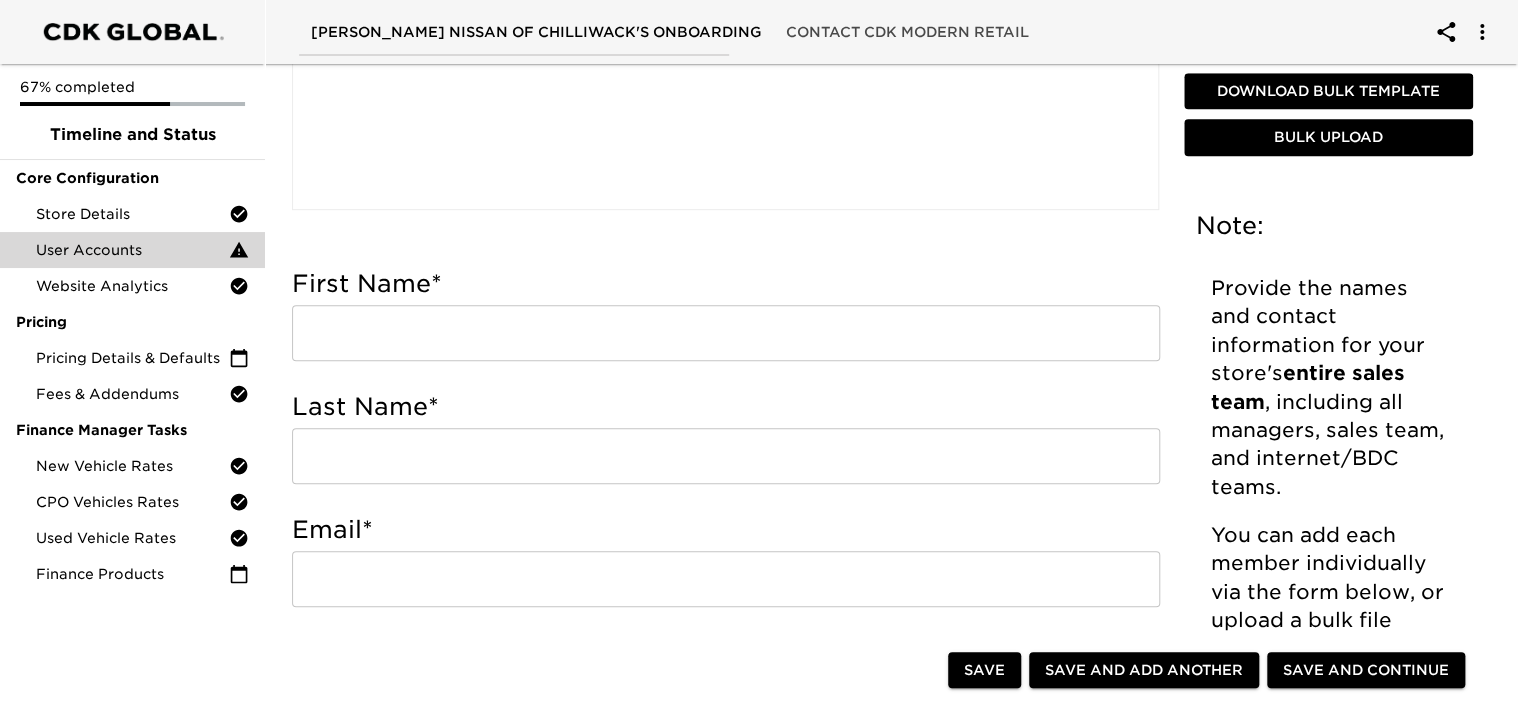 scroll, scrollTop: 600, scrollLeft: 0, axis: vertical 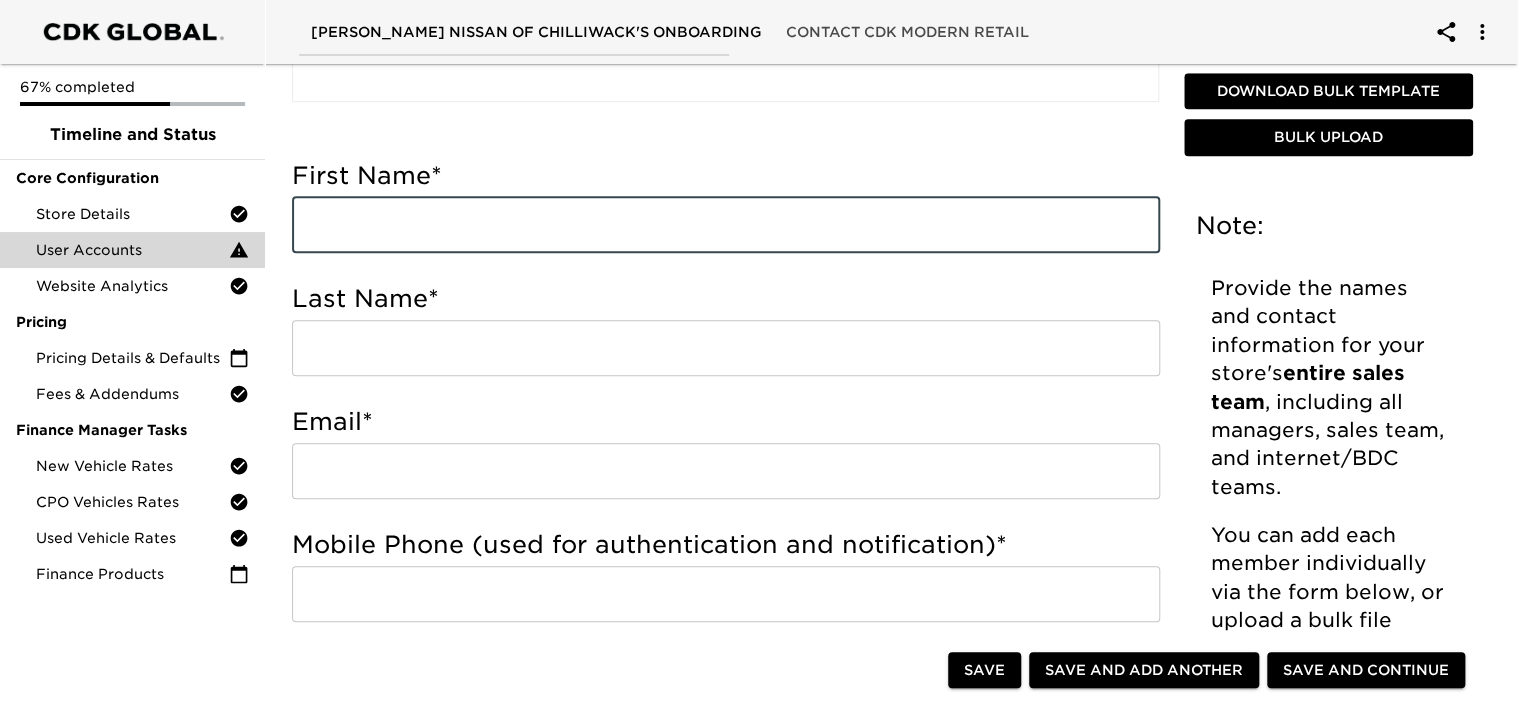 click at bounding box center [726, 225] 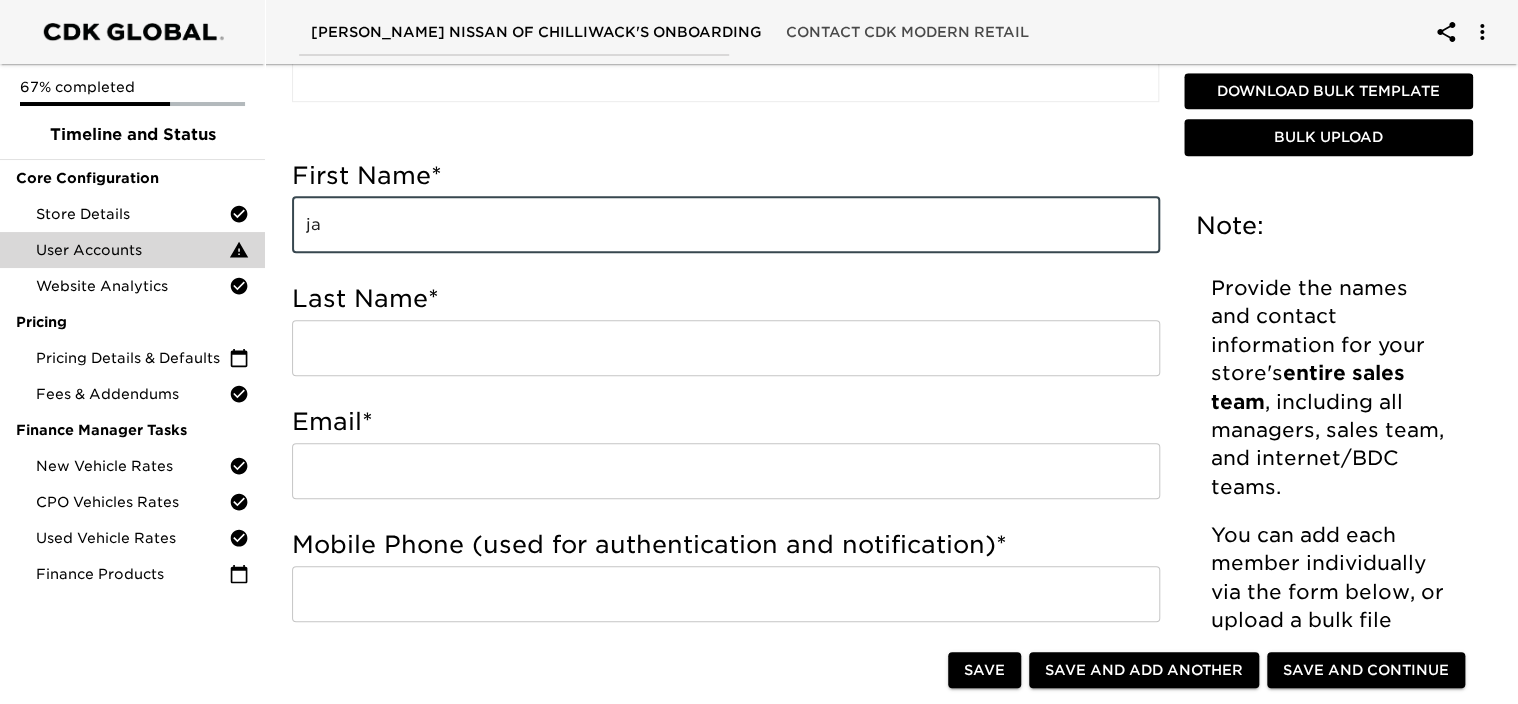 type on "j" 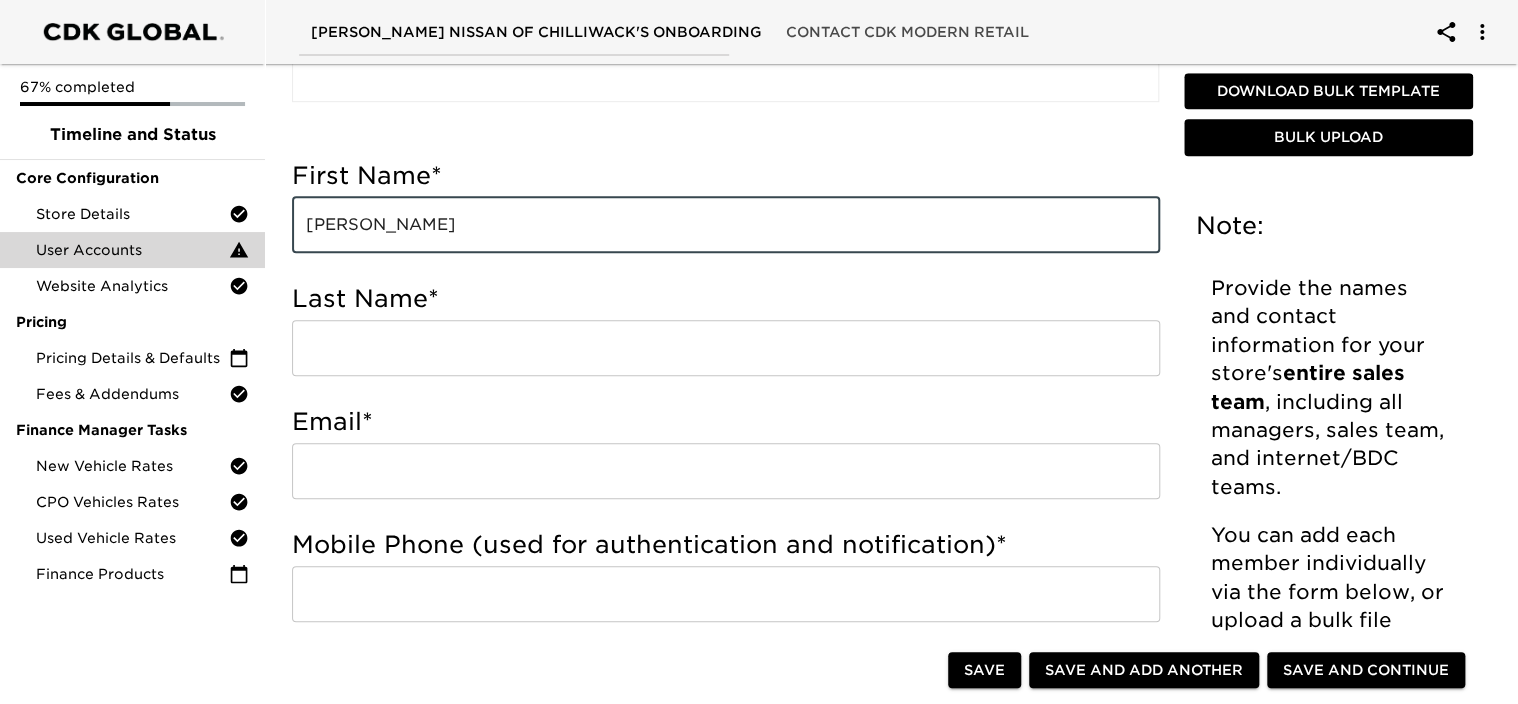 type on "[PERSON_NAME]" 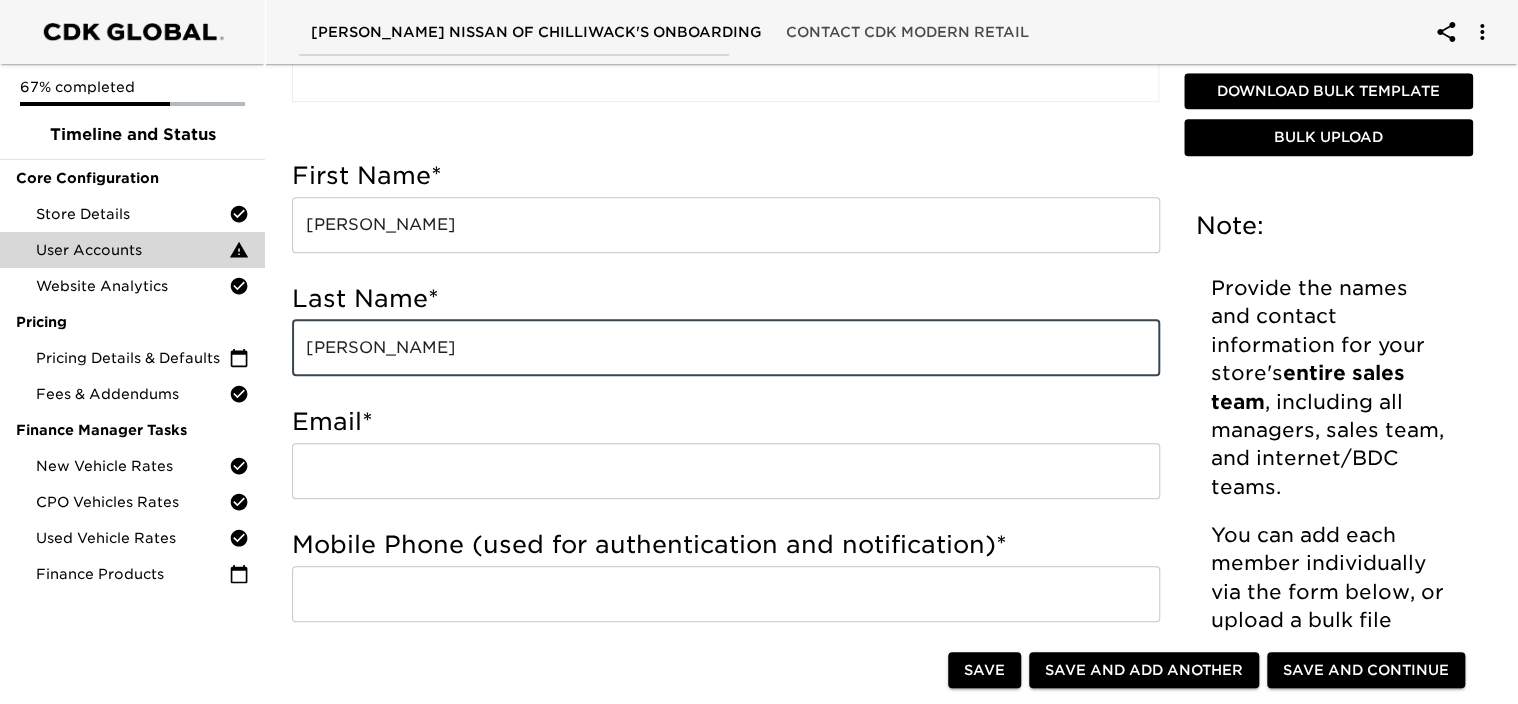 type on "[PERSON_NAME]" 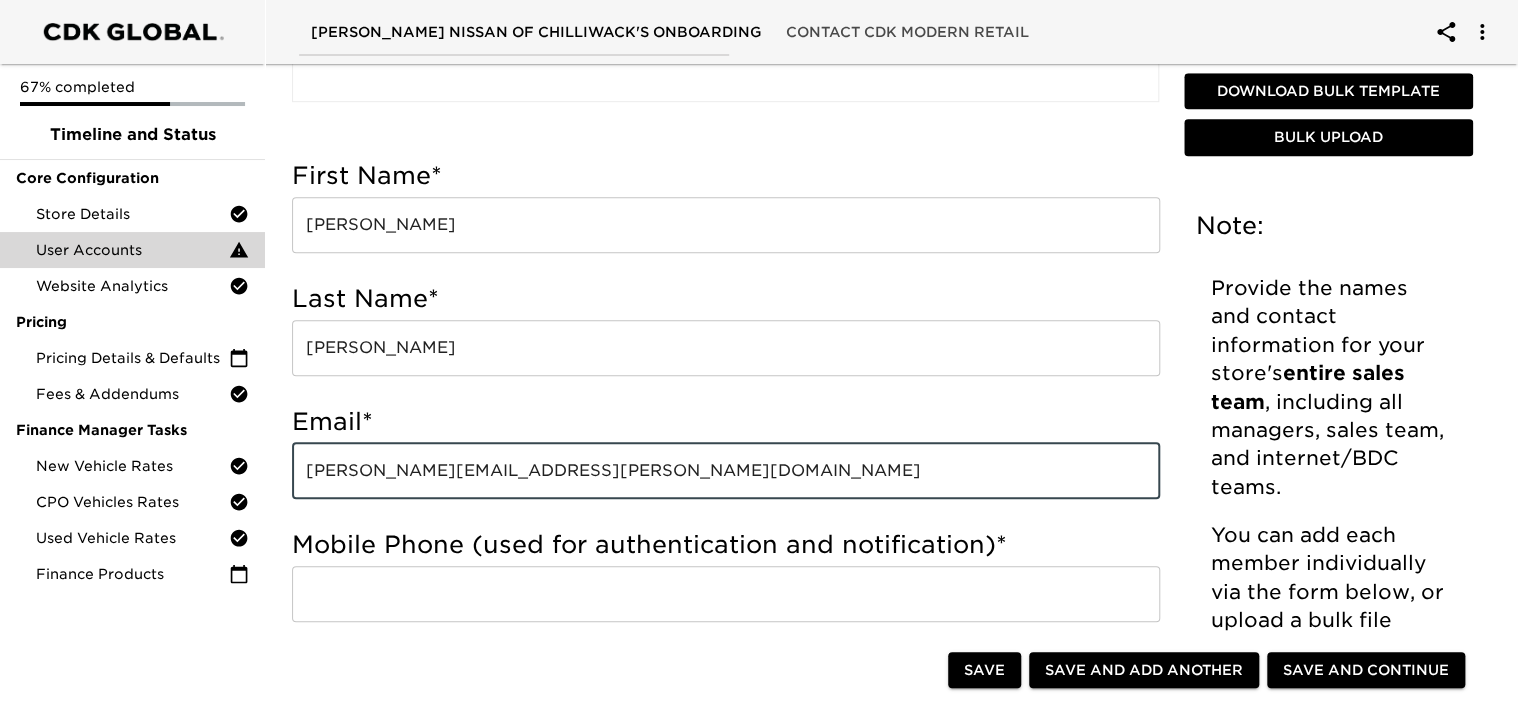 type on "[PERSON_NAME][EMAIL_ADDRESS][PERSON_NAME][DOMAIN_NAME]" 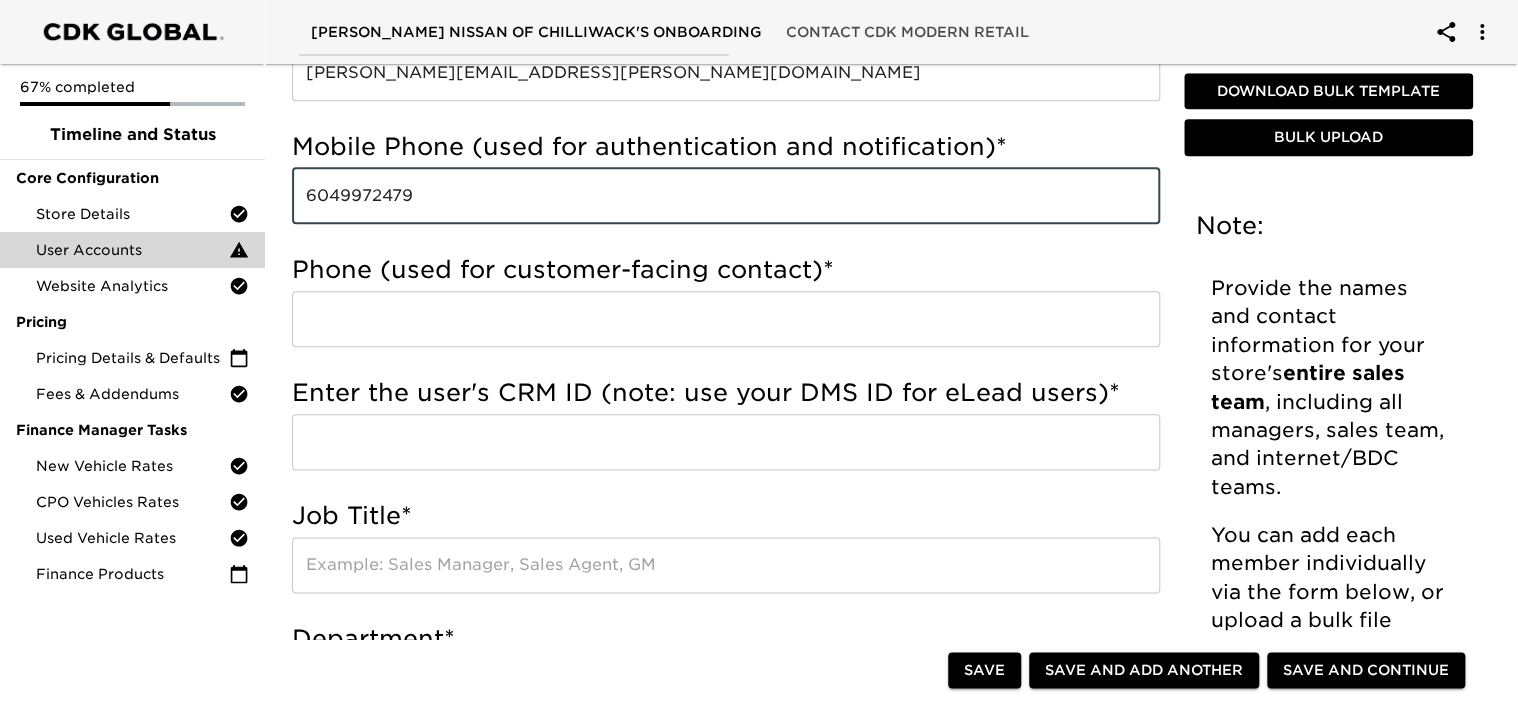 scroll, scrollTop: 1000, scrollLeft: 0, axis: vertical 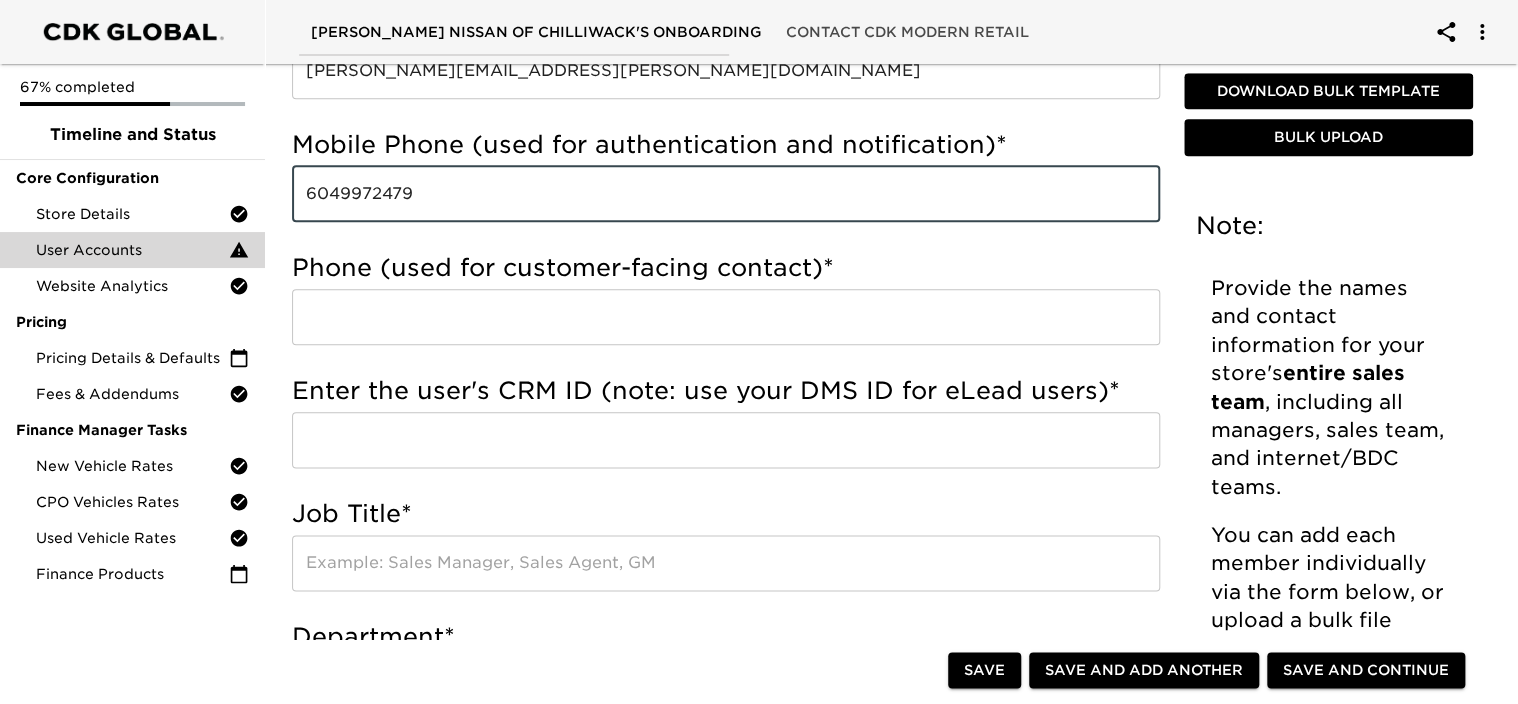 type on "6049972479" 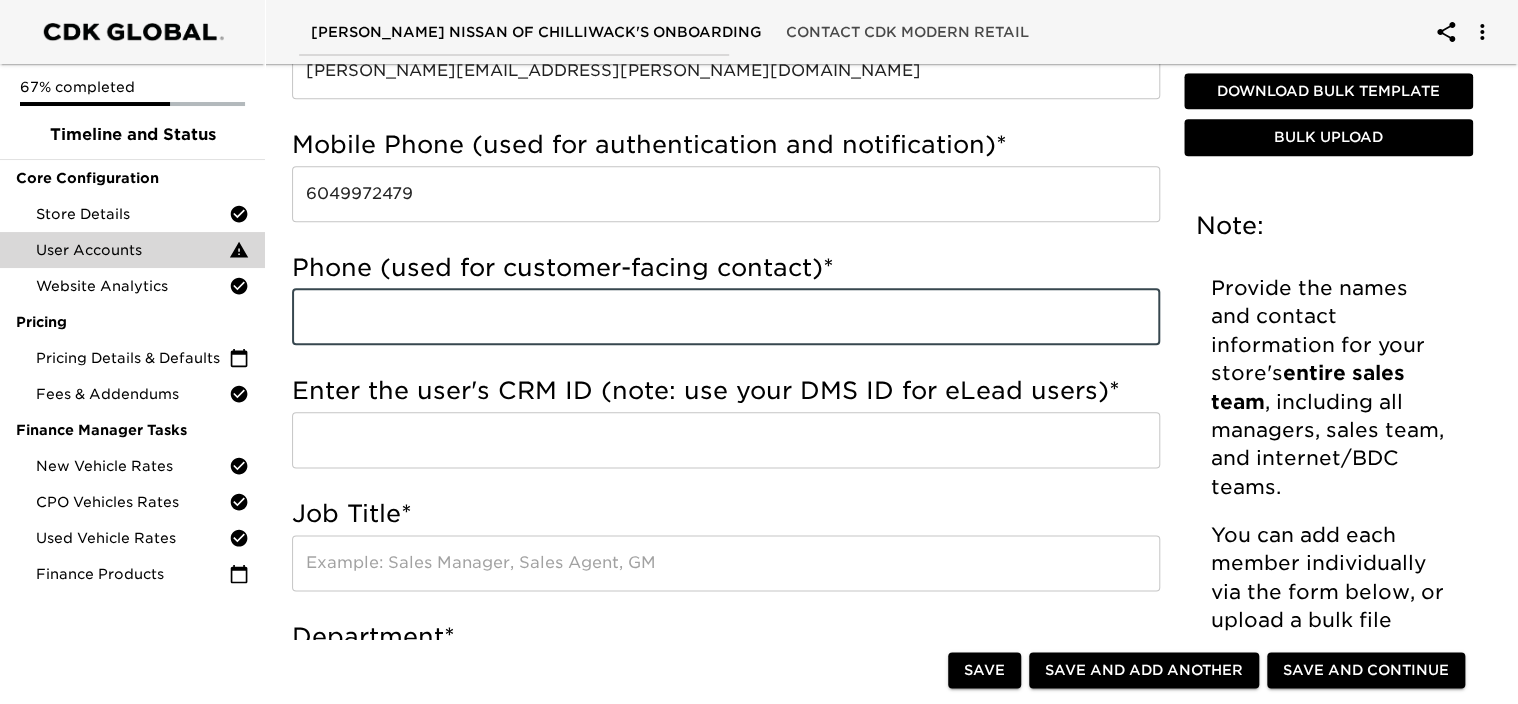 click at bounding box center [726, 317] 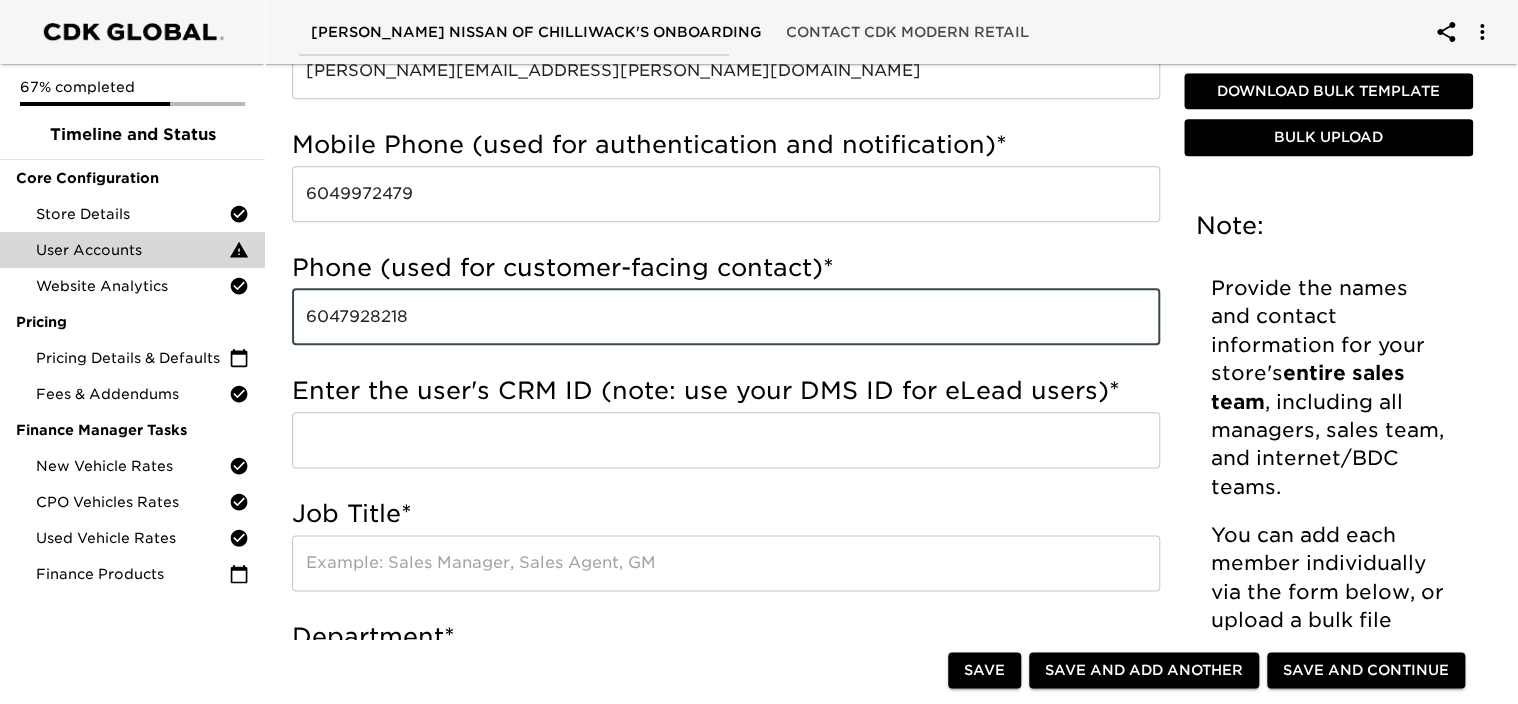 type on "6047928218" 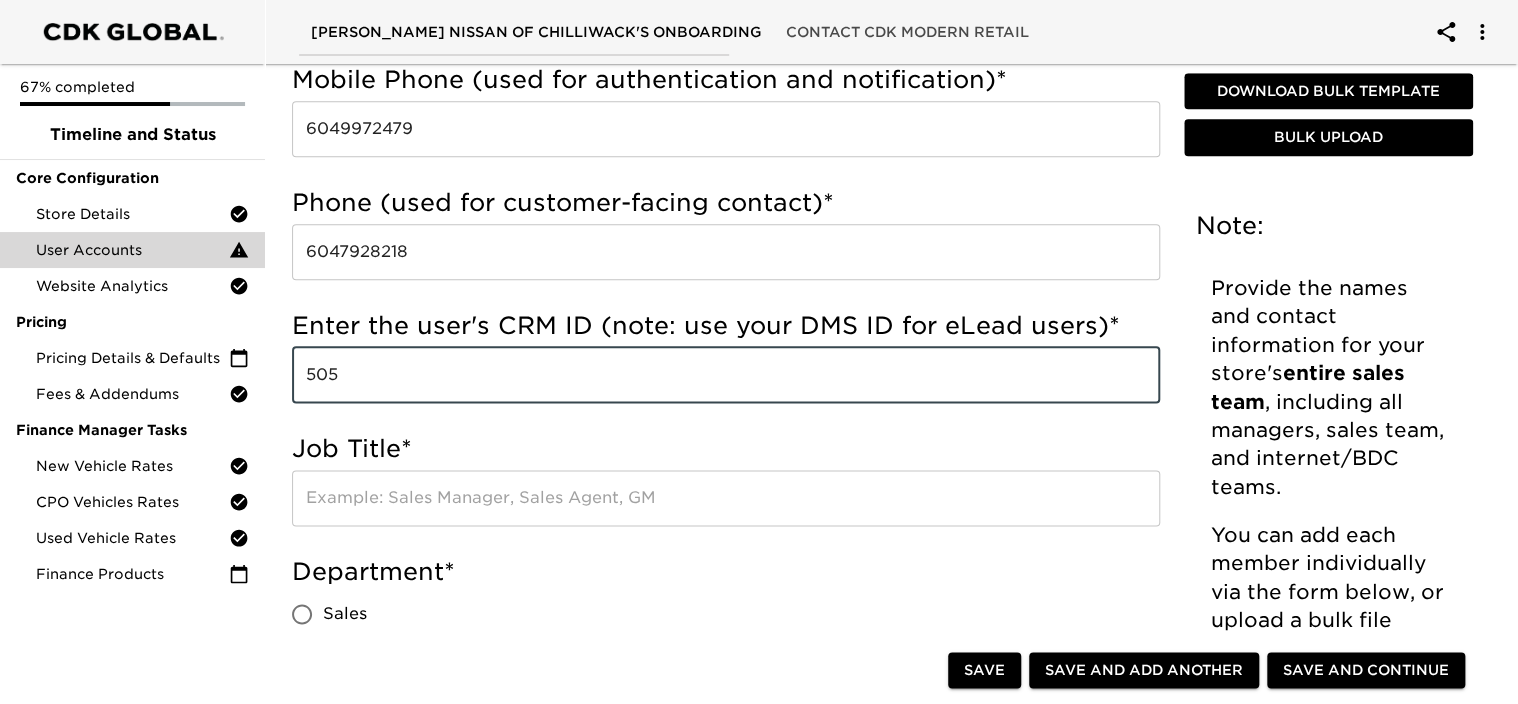 scroll, scrollTop: 1100, scrollLeft: 0, axis: vertical 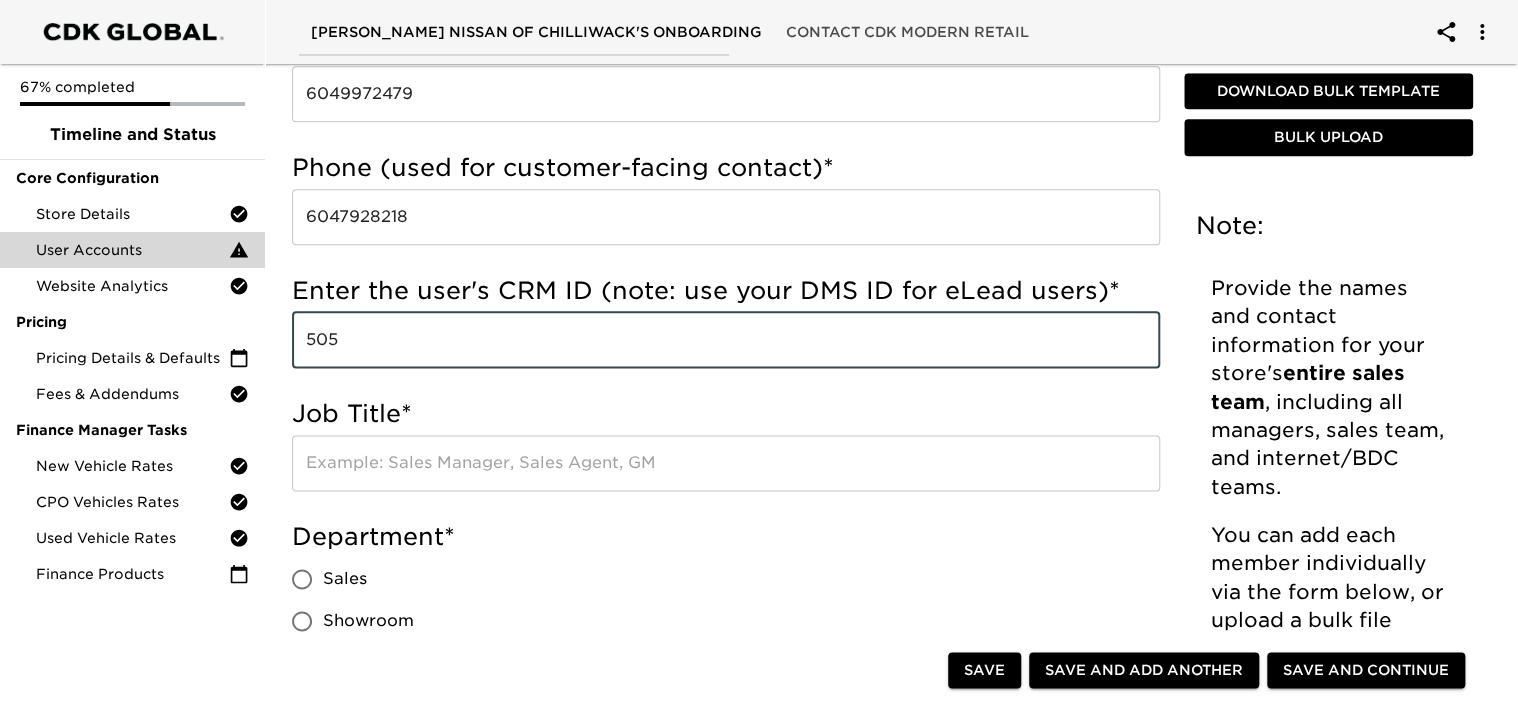 type on "505" 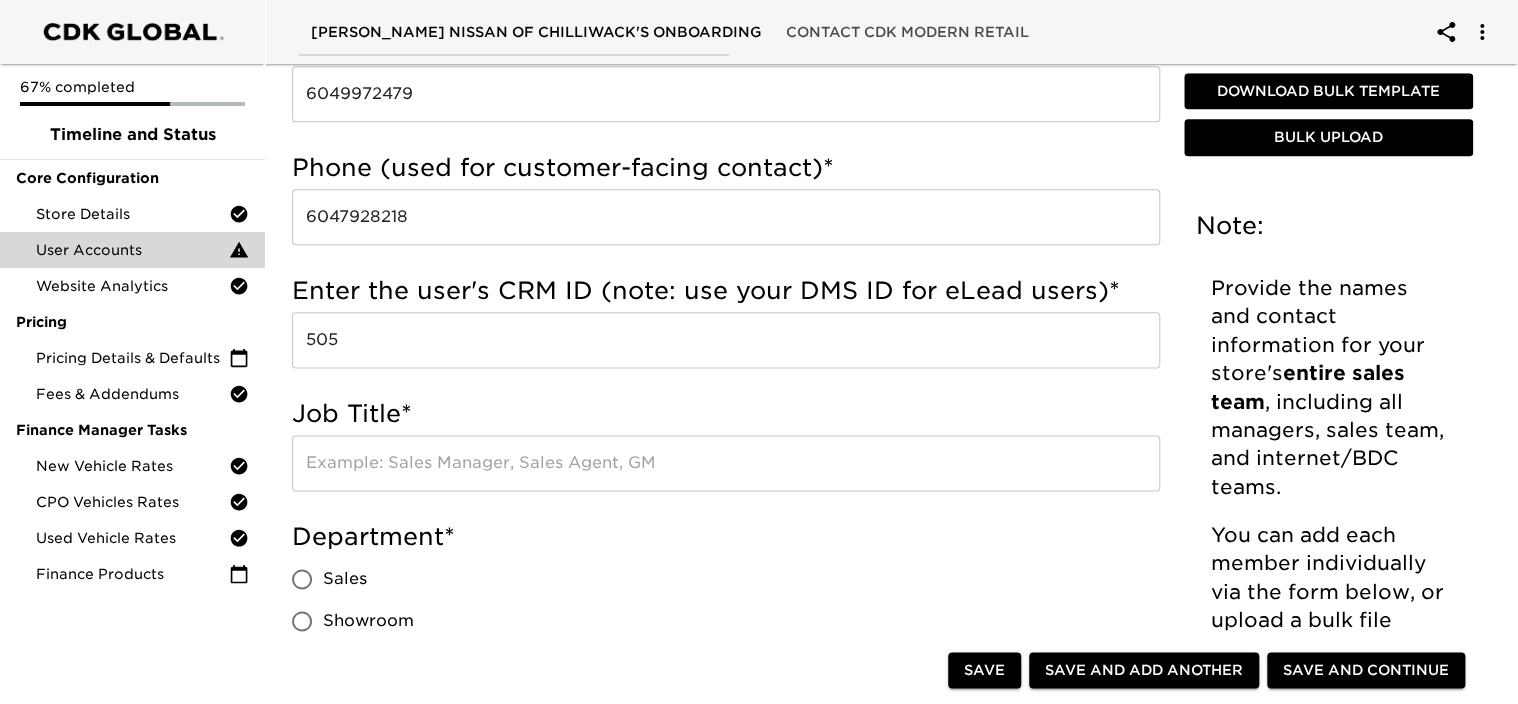 click at bounding box center (726, 463) 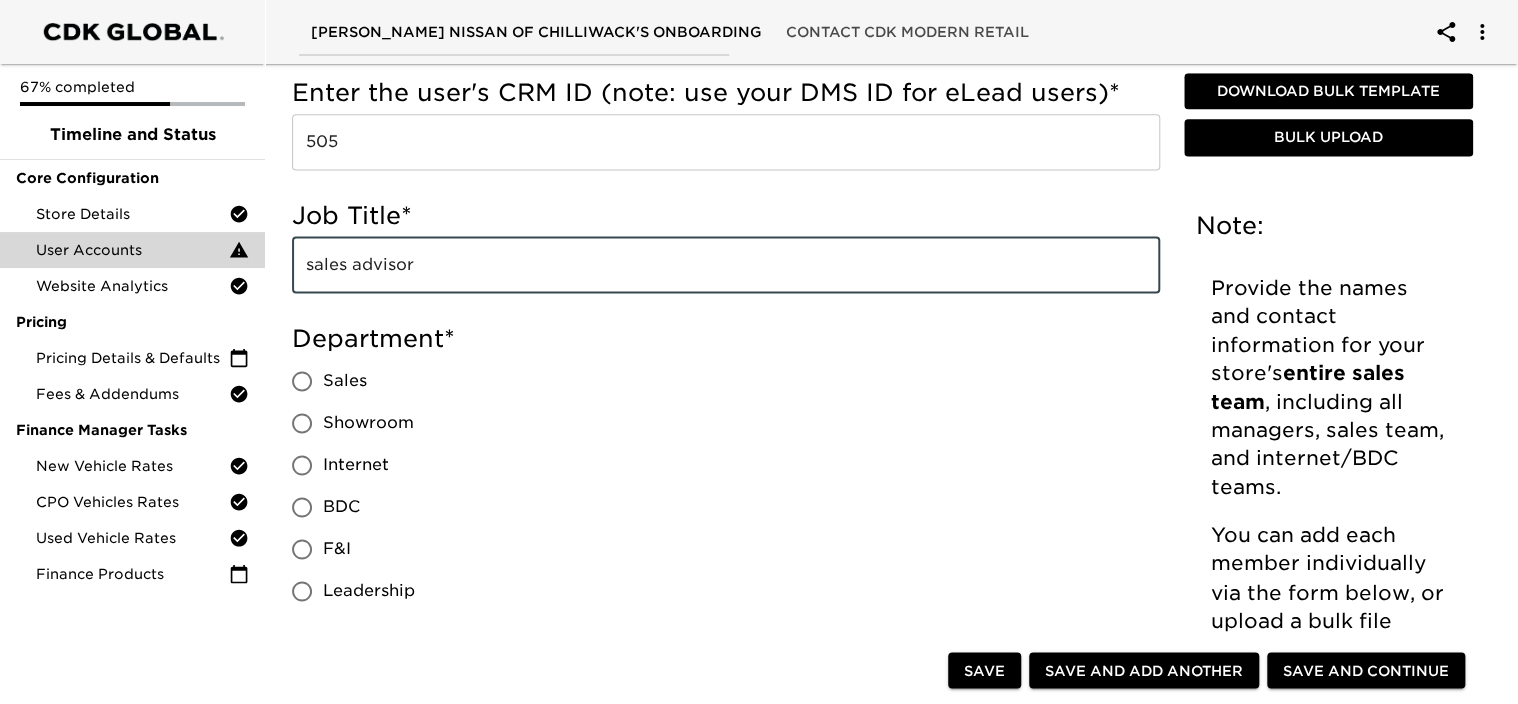 scroll, scrollTop: 1300, scrollLeft: 0, axis: vertical 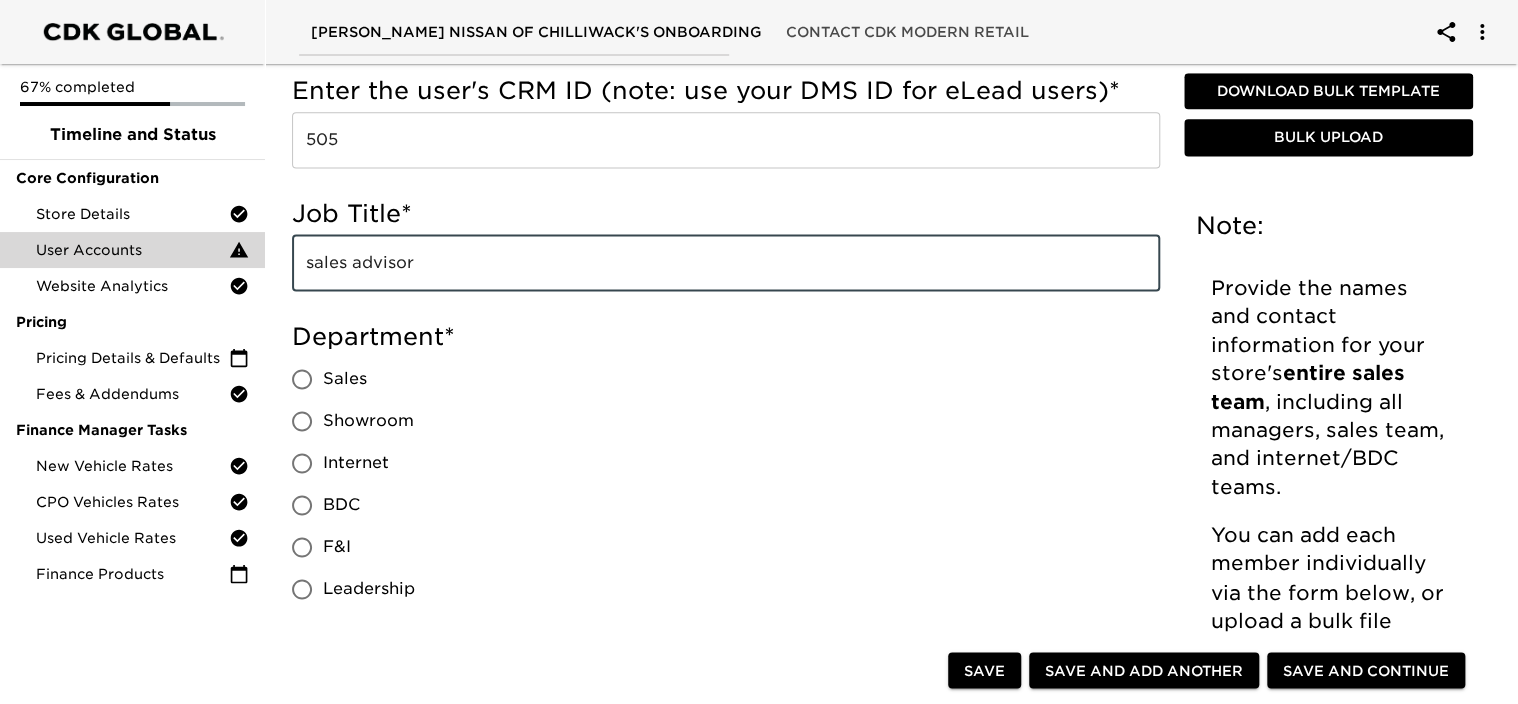 type on "sales advisor" 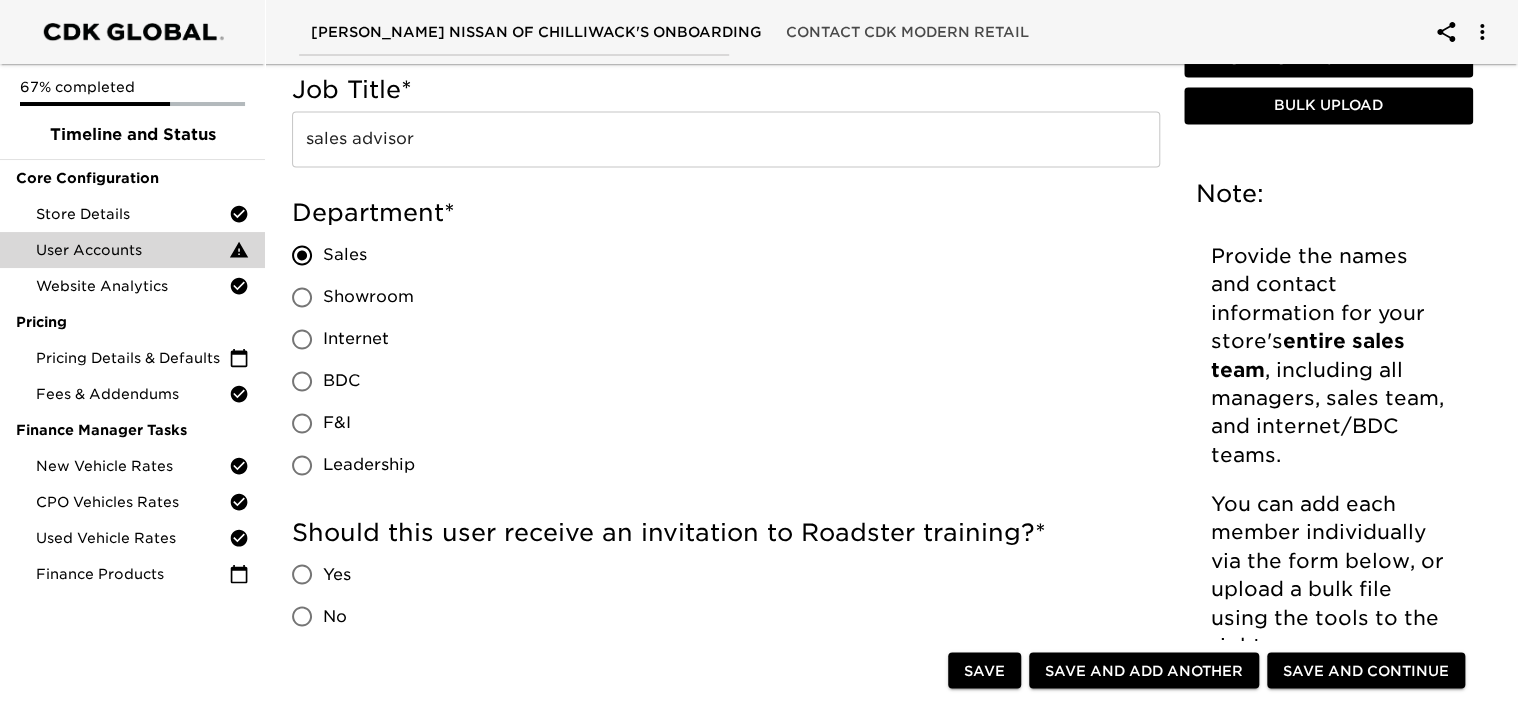 scroll, scrollTop: 1600, scrollLeft: 0, axis: vertical 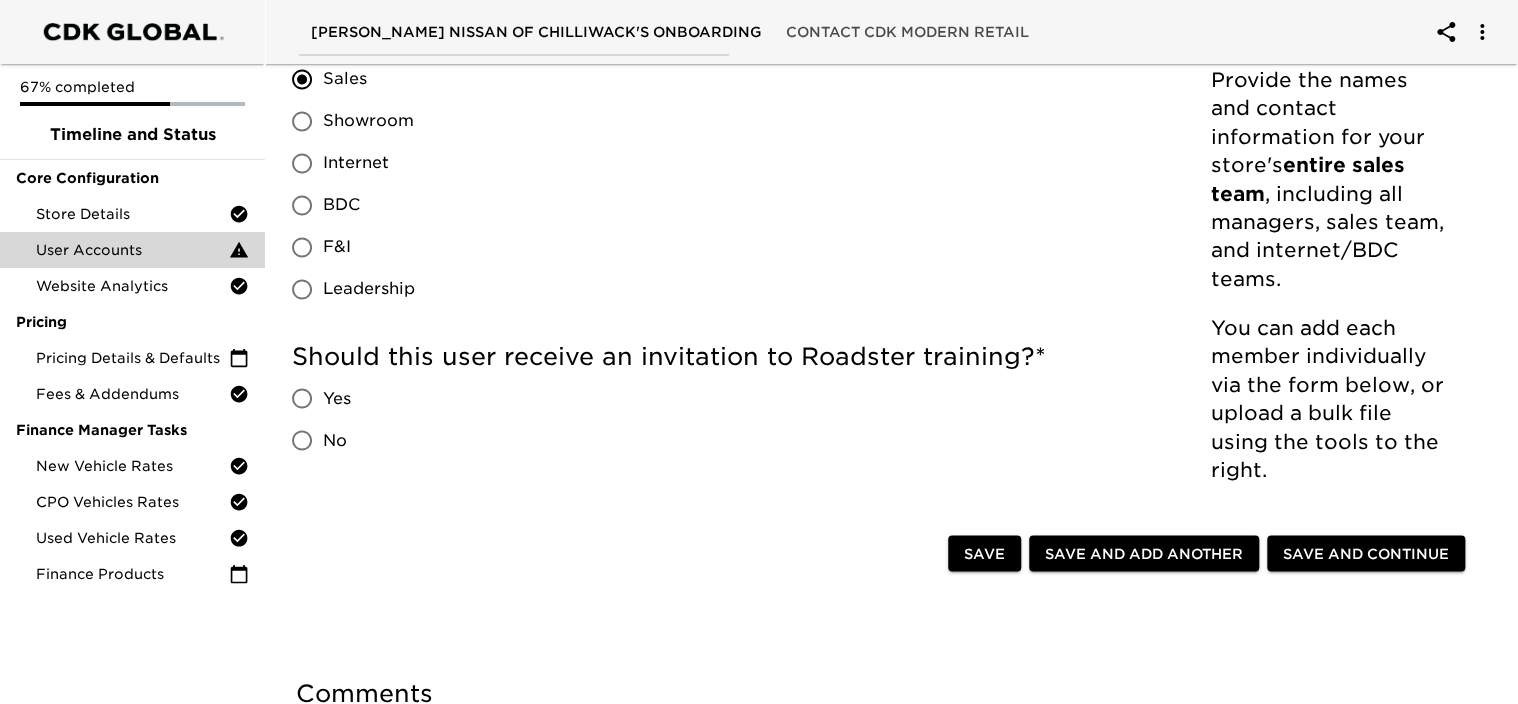 click on "No" at bounding box center (302, 440) 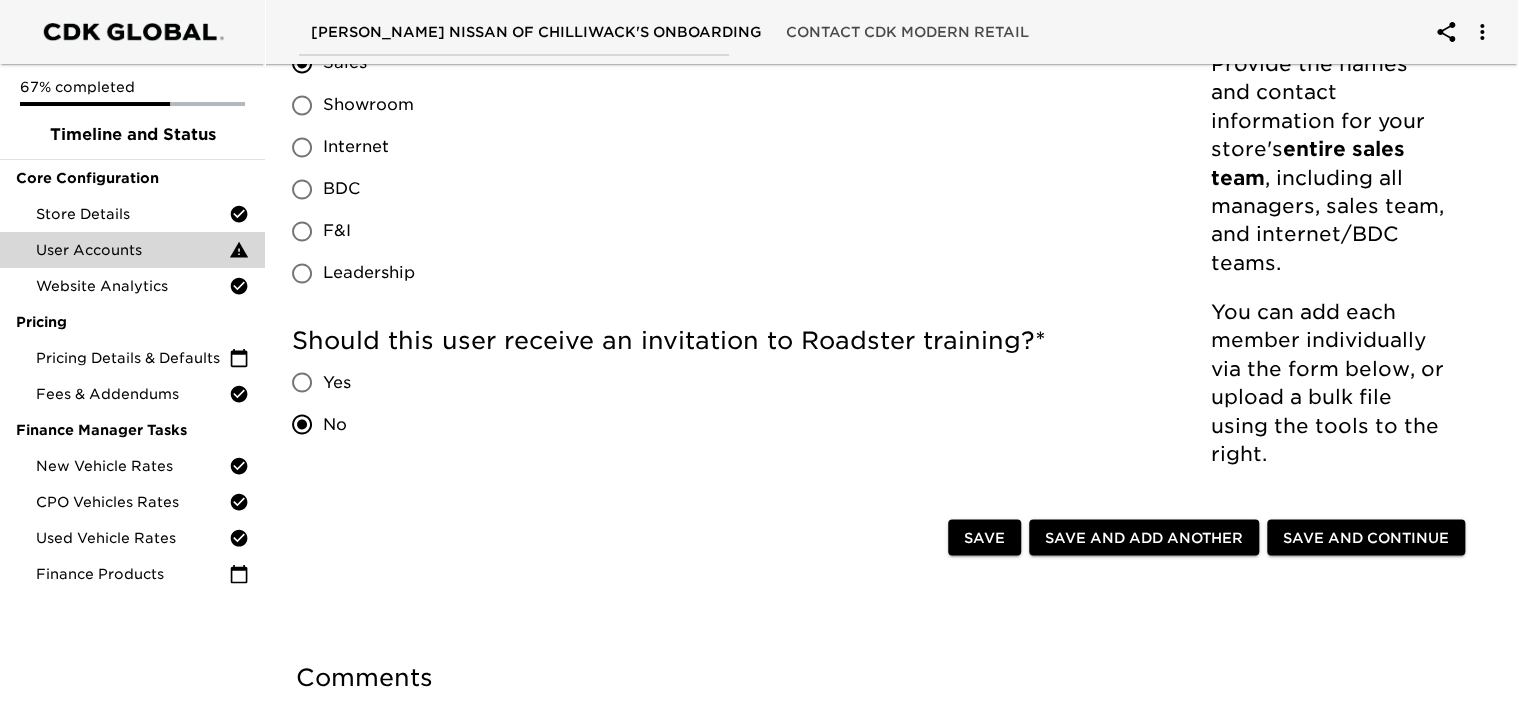 scroll, scrollTop: 1892, scrollLeft: 0, axis: vertical 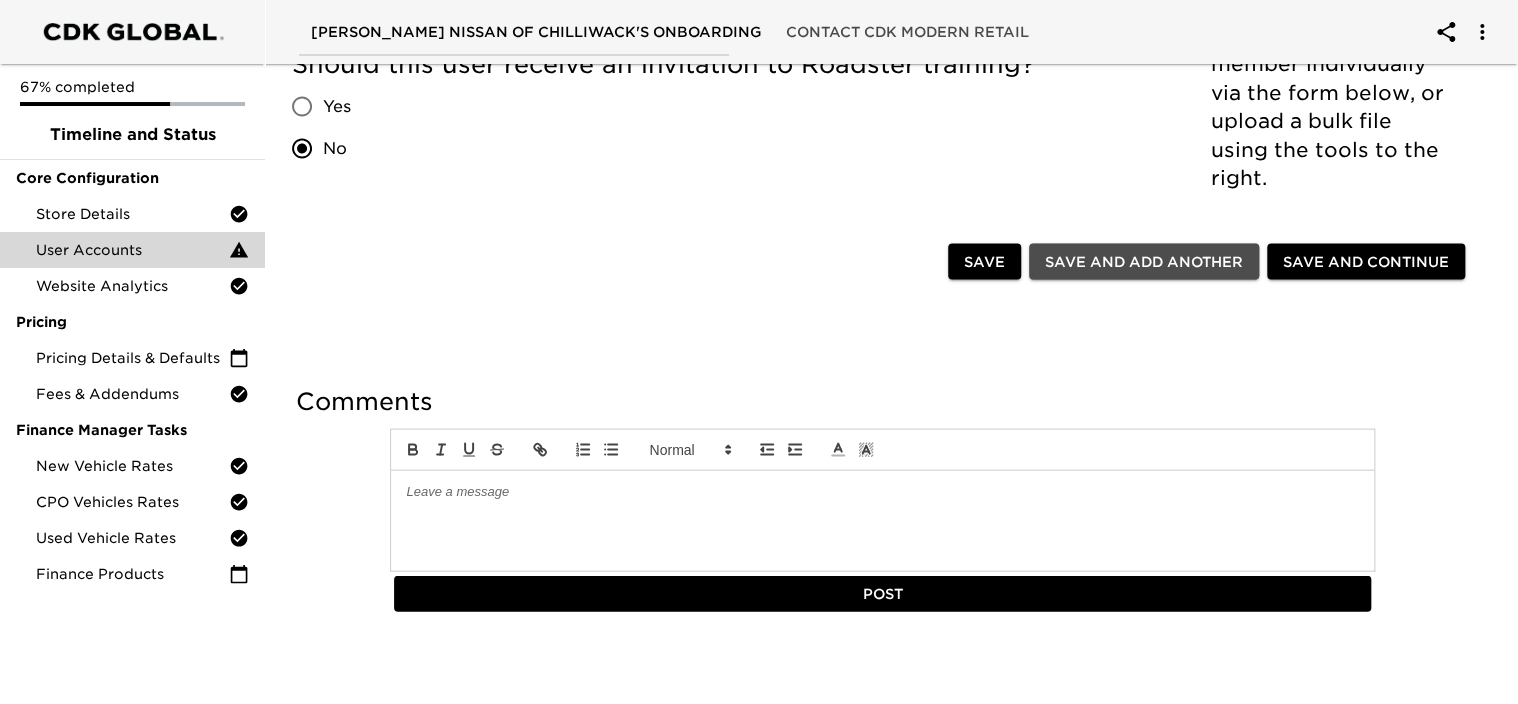 click on "Save and Add Another" at bounding box center [1144, 261] 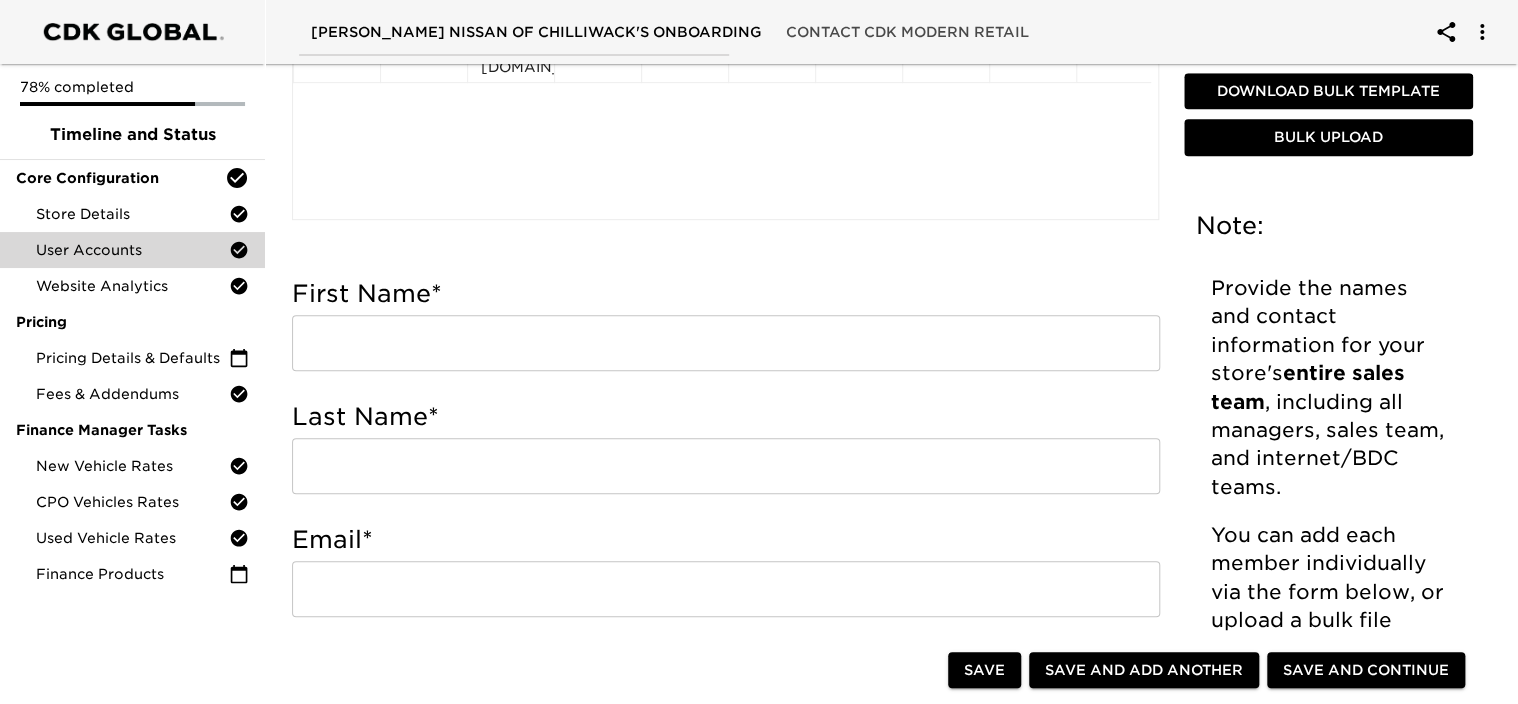 scroll, scrollTop: 500, scrollLeft: 0, axis: vertical 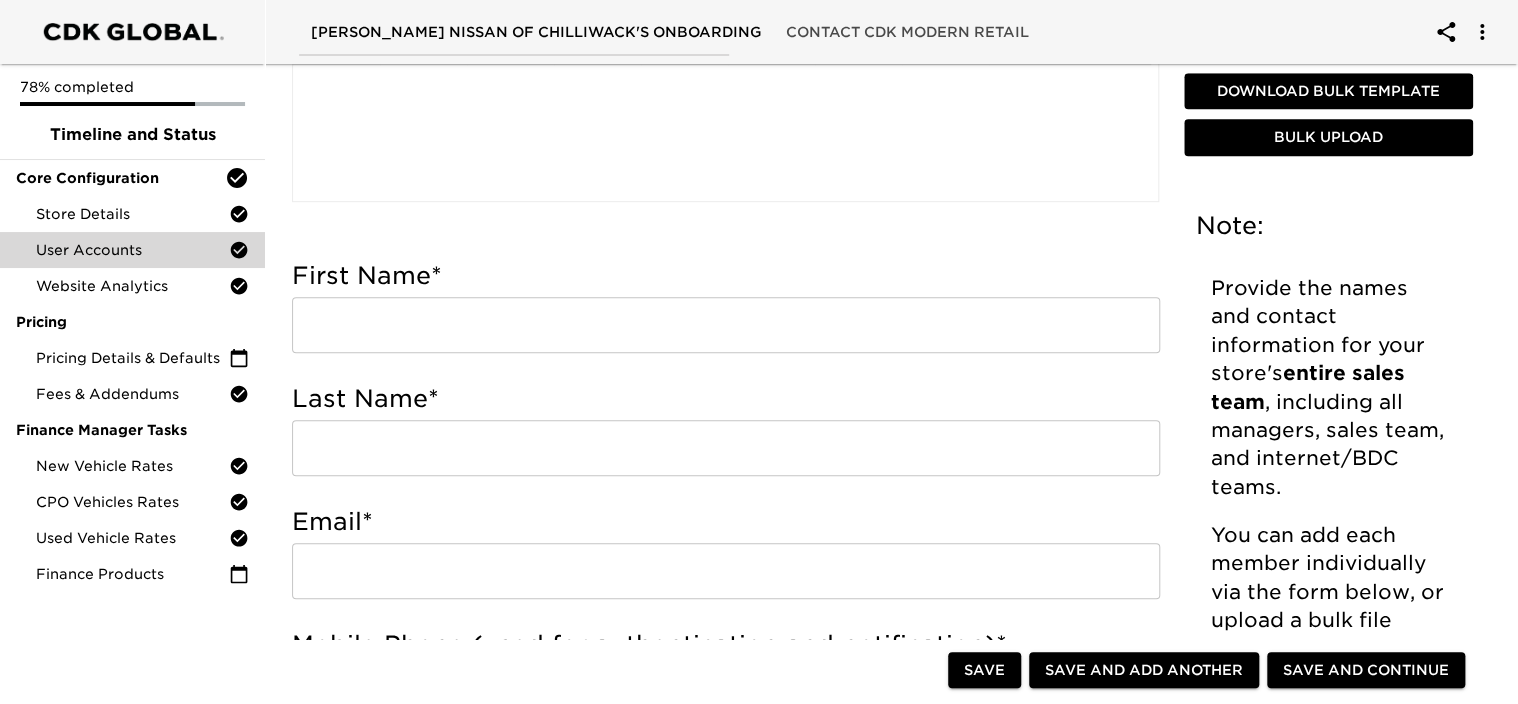 click at bounding box center [726, 325] 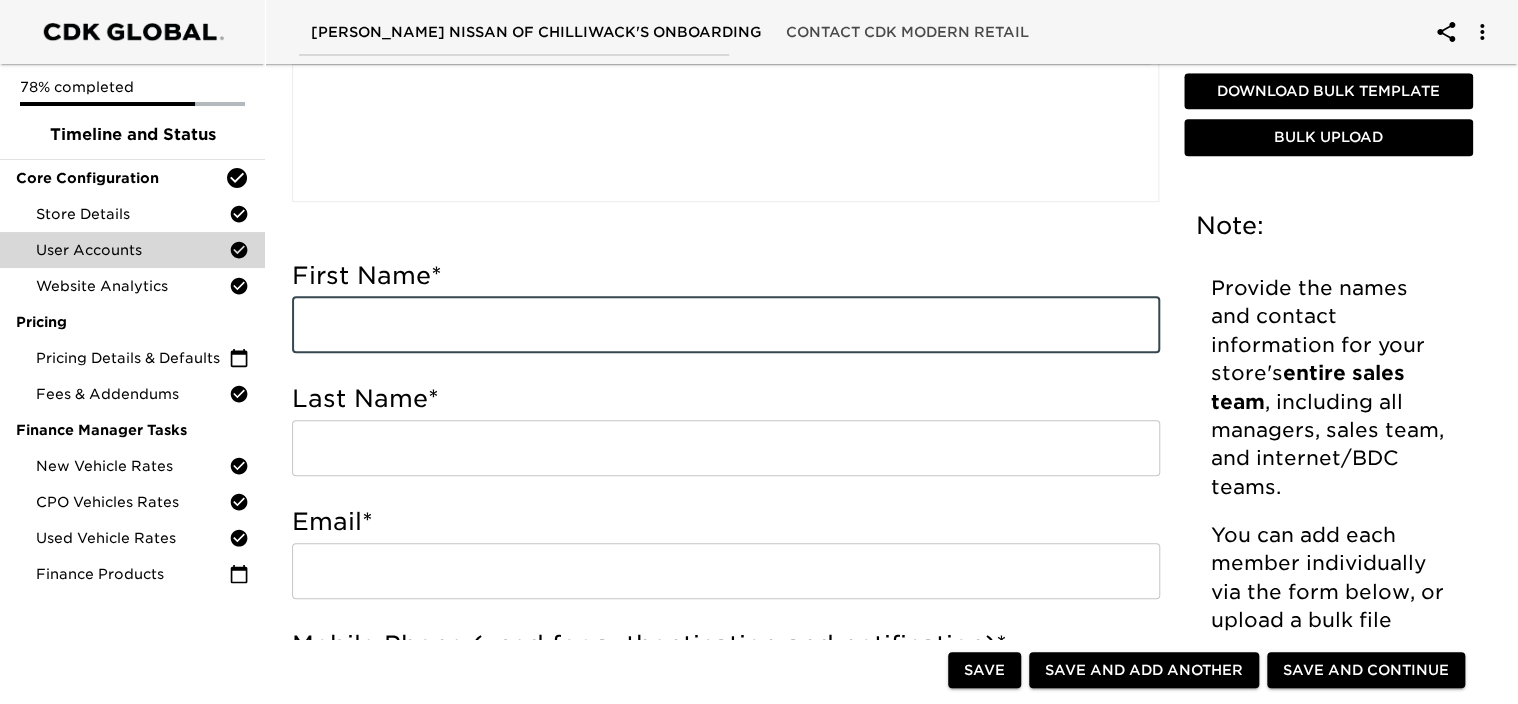 type on "b" 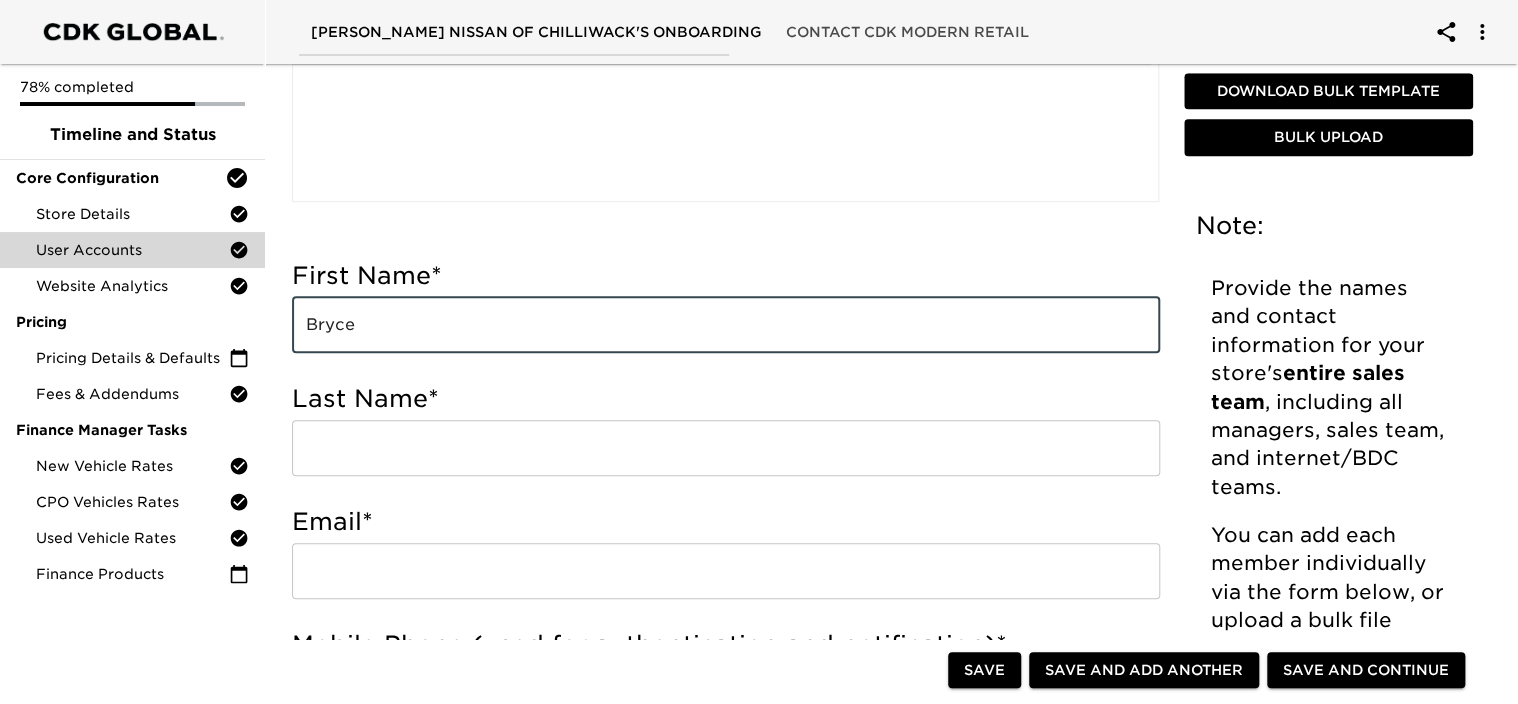 type on "Bryce" 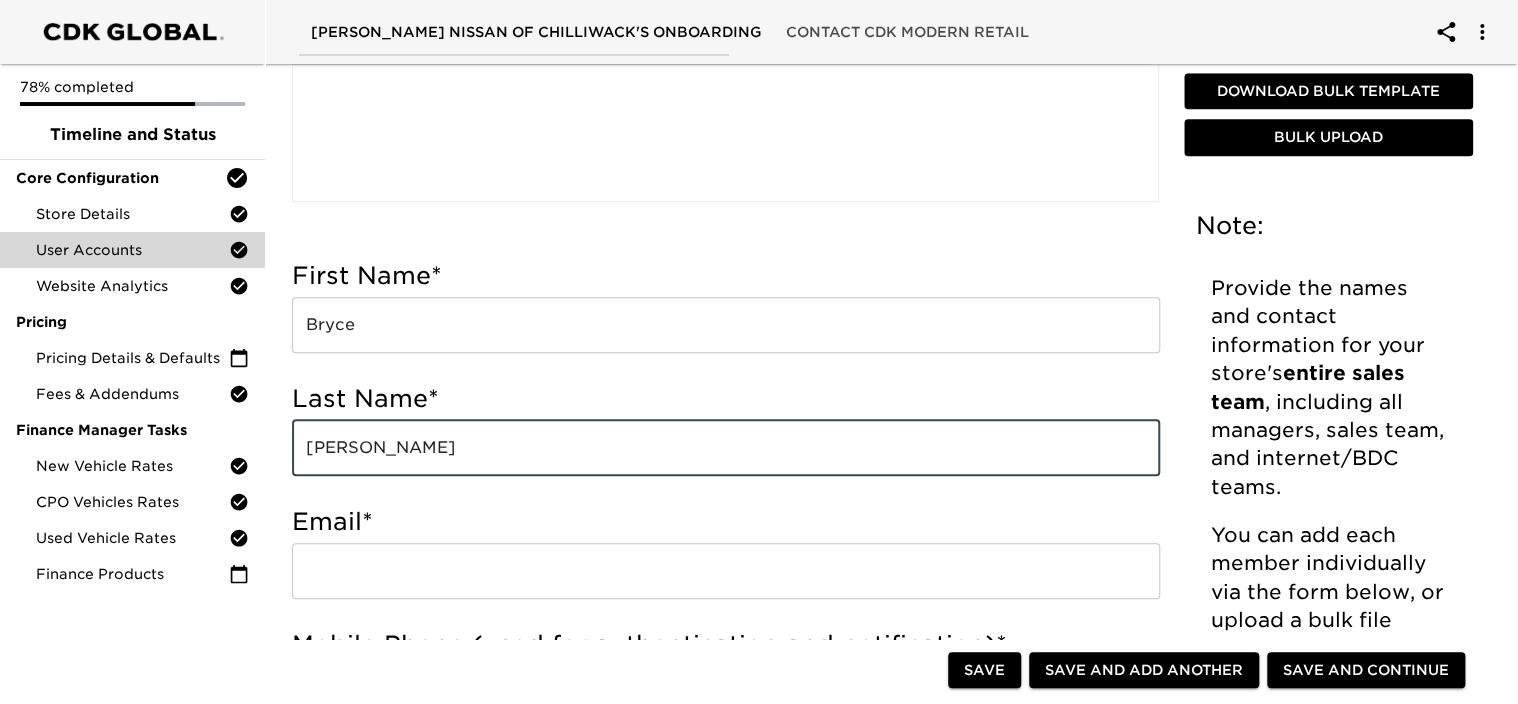 type on "[PERSON_NAME]" 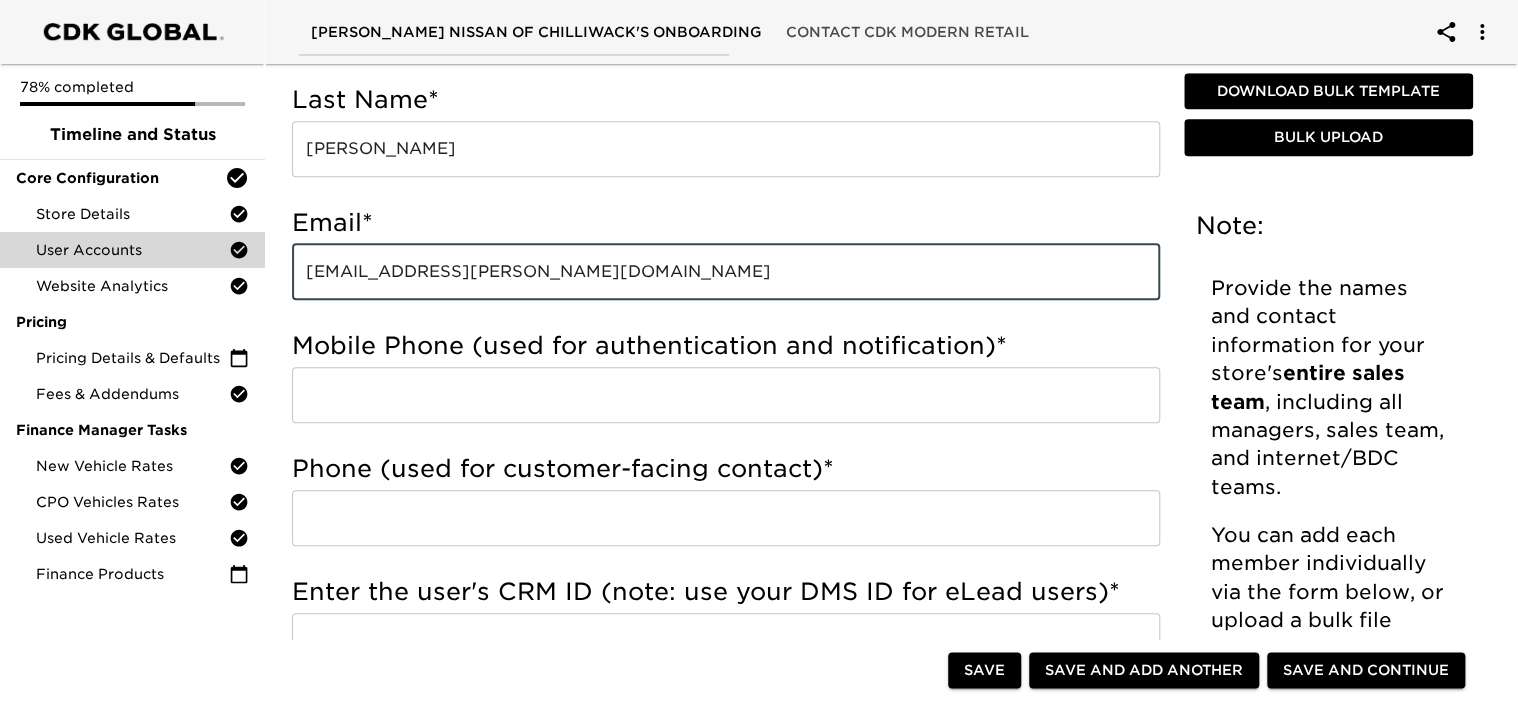 scroll, scrollTop: 800, scrollLeft: 0, axis: vertical 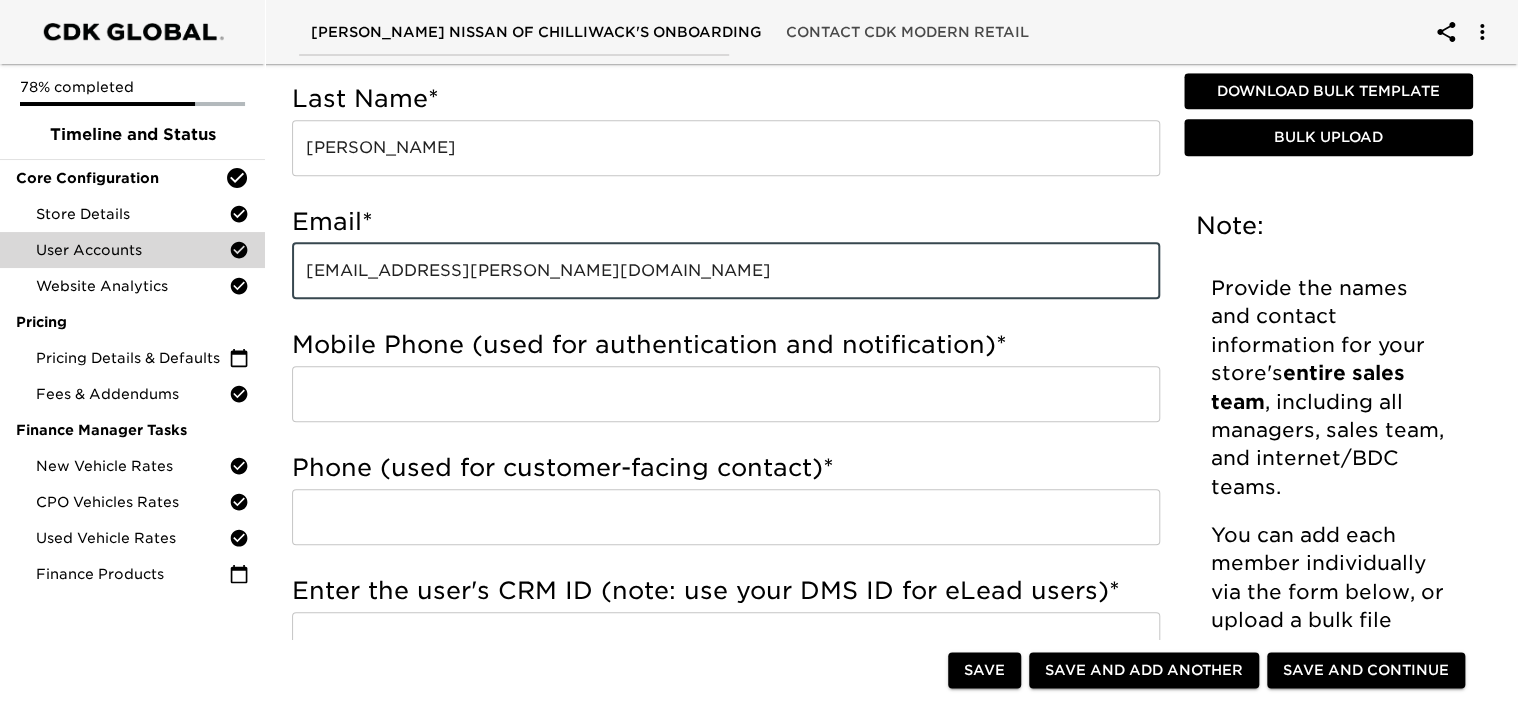 type on "[EMAIL_ADDRESS][PERSON_NAME][DOMAIN_NAME]" 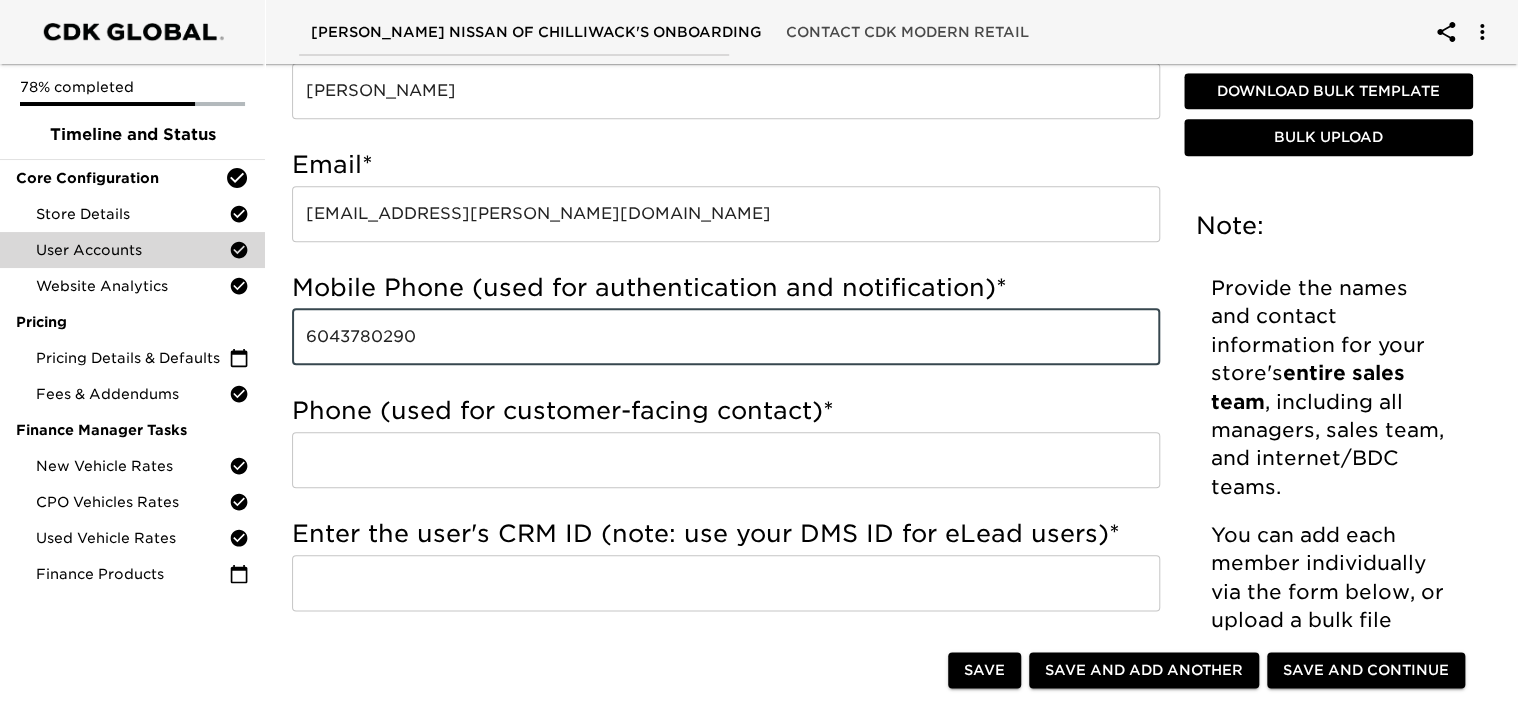 scroll, scrollTop: 900, scrollLeft: 0, axis: vertical 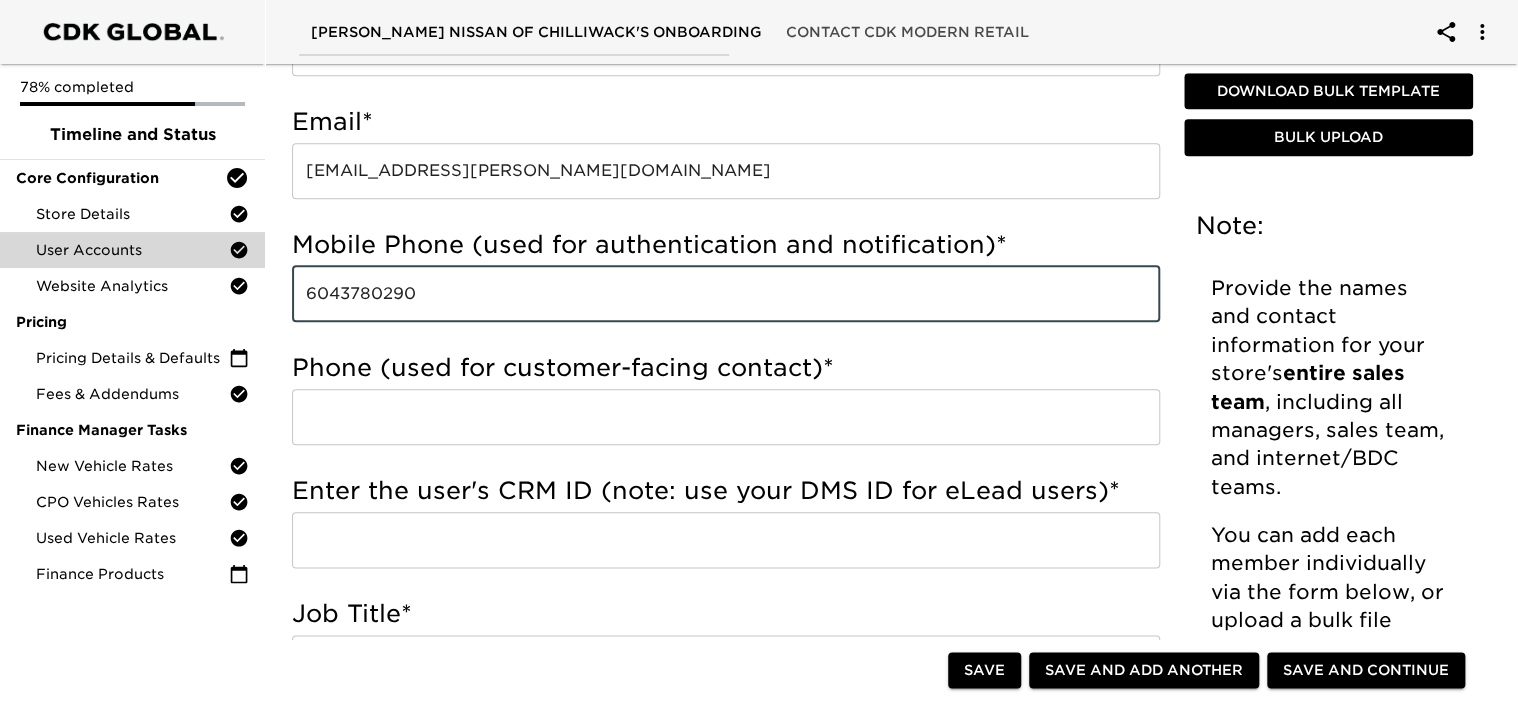 type on "6043780290" 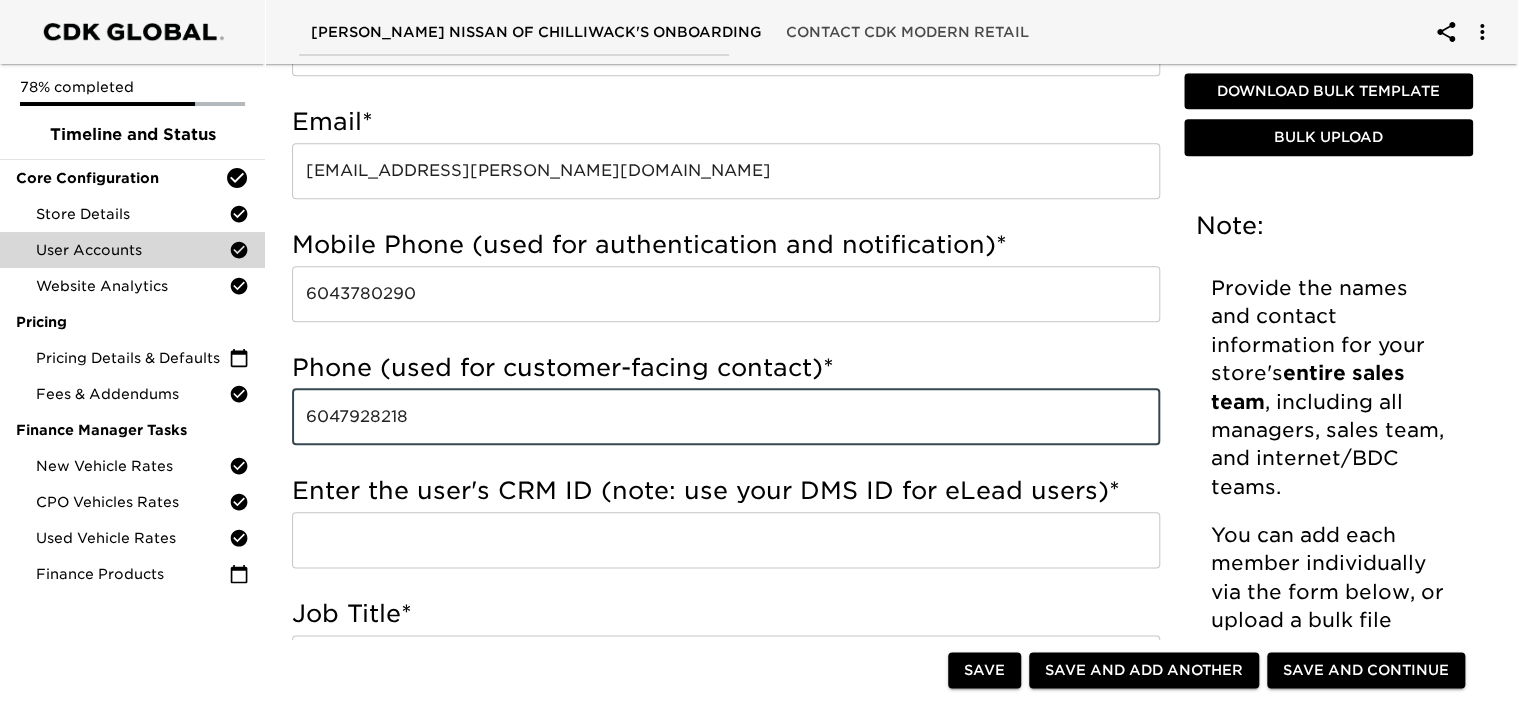 type on "6047928218" 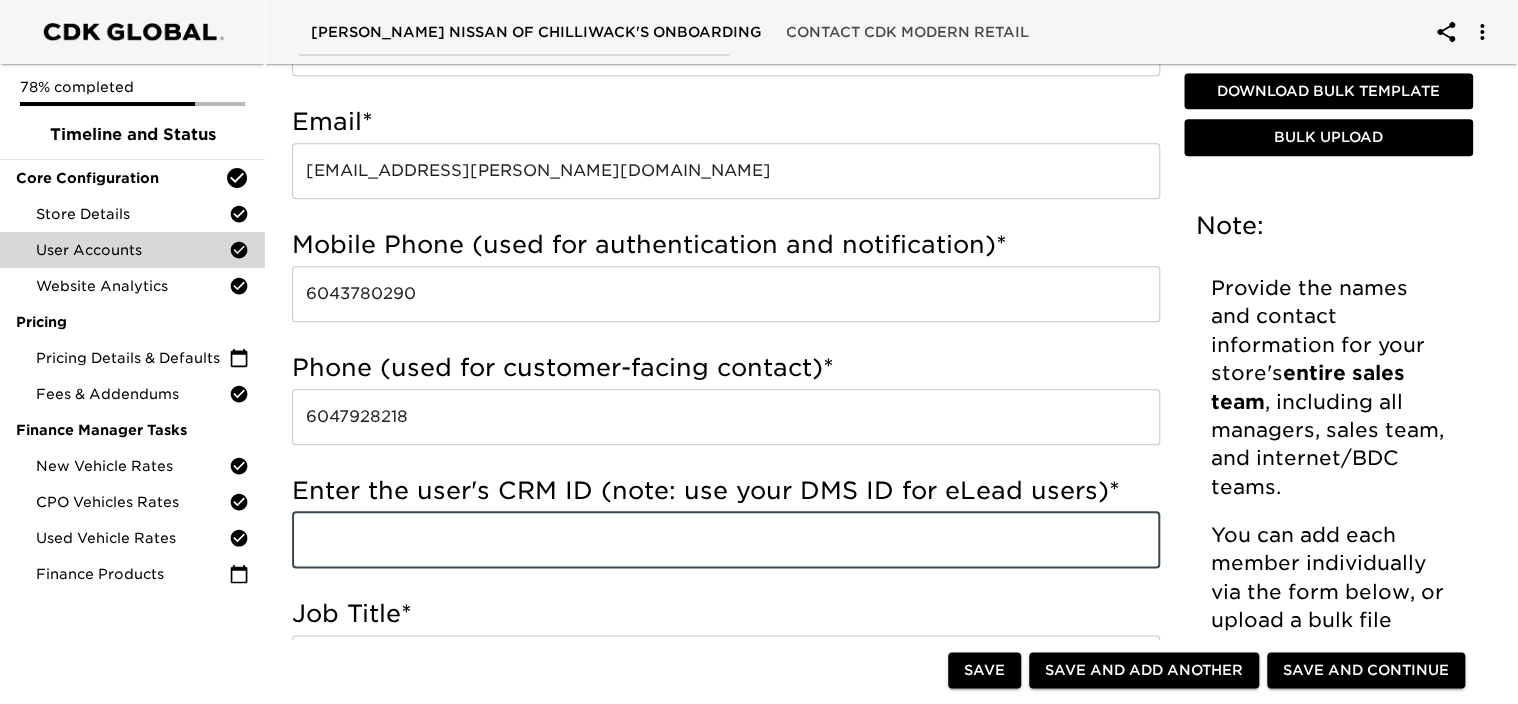 click at bounding box center (726, 540) 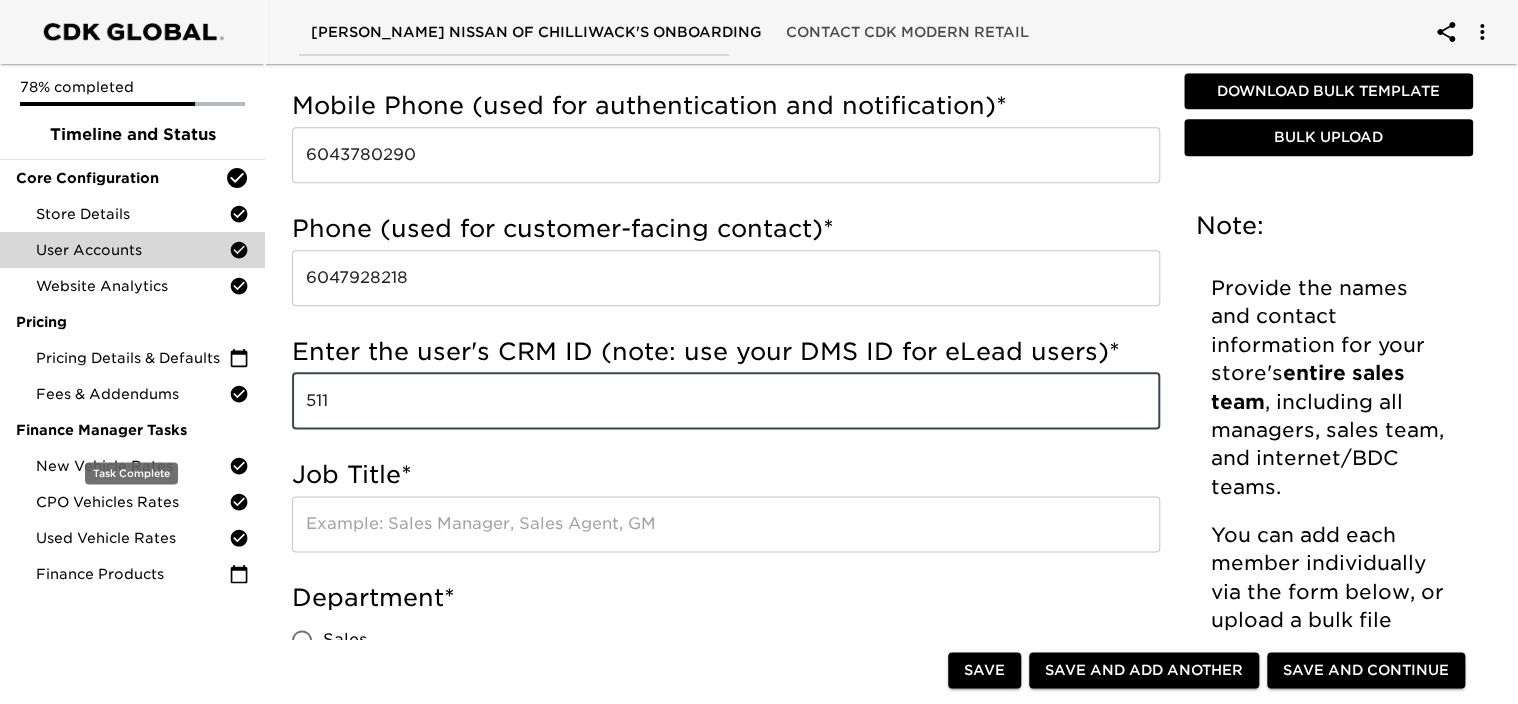 scroll, scrollTop: 1200, scrollLeft: 0, axis: vertical 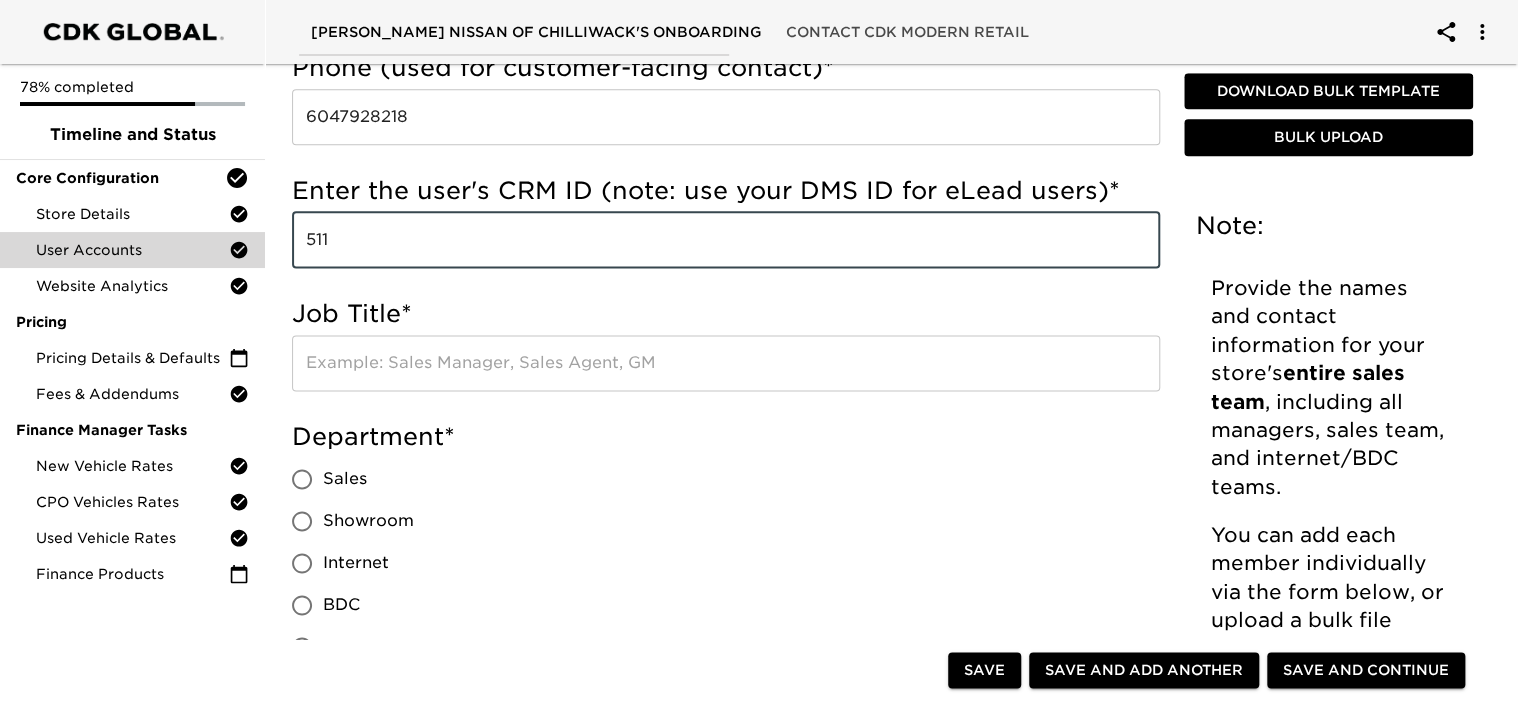 type on "511" 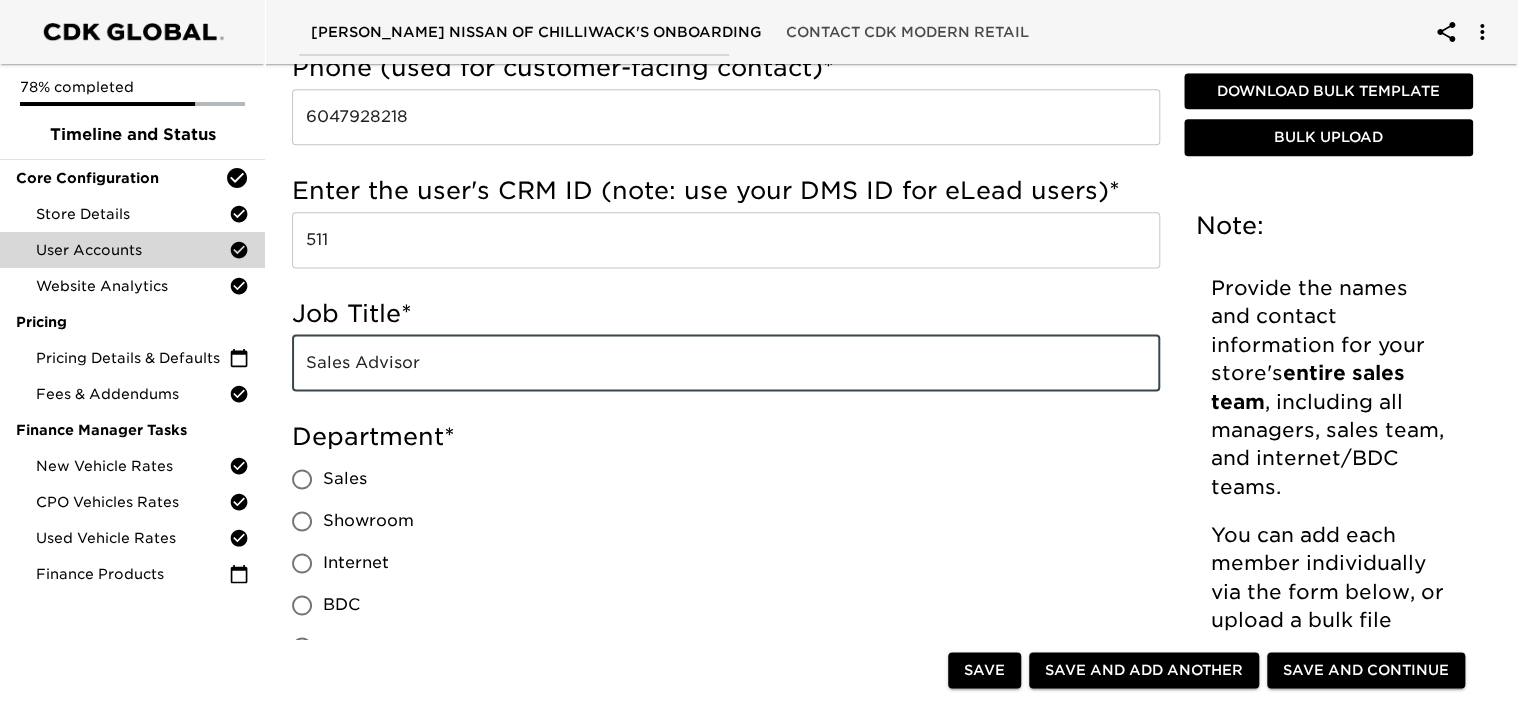 type on "Sales Advisor" 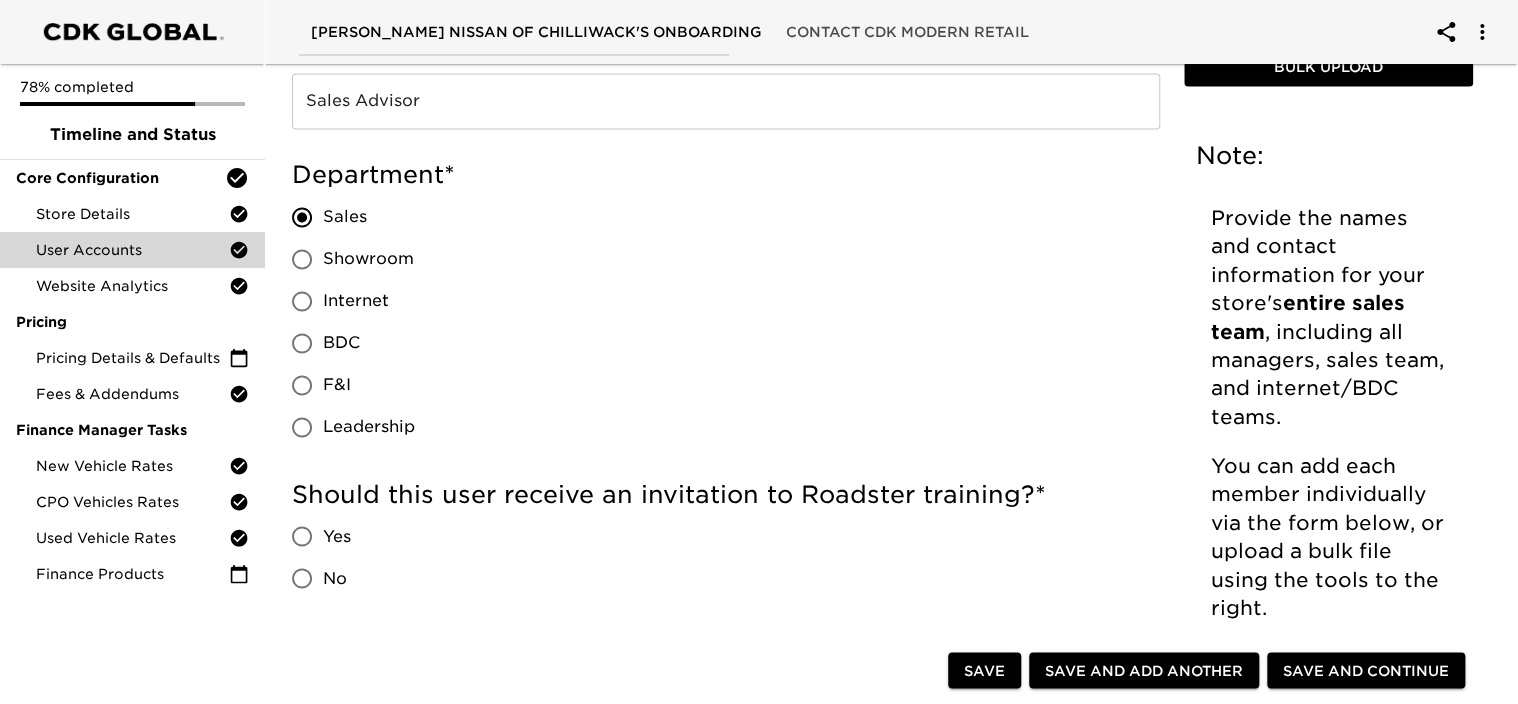 scroll, scrollTop: 1600, scrollLeft: 0, axis: vertical 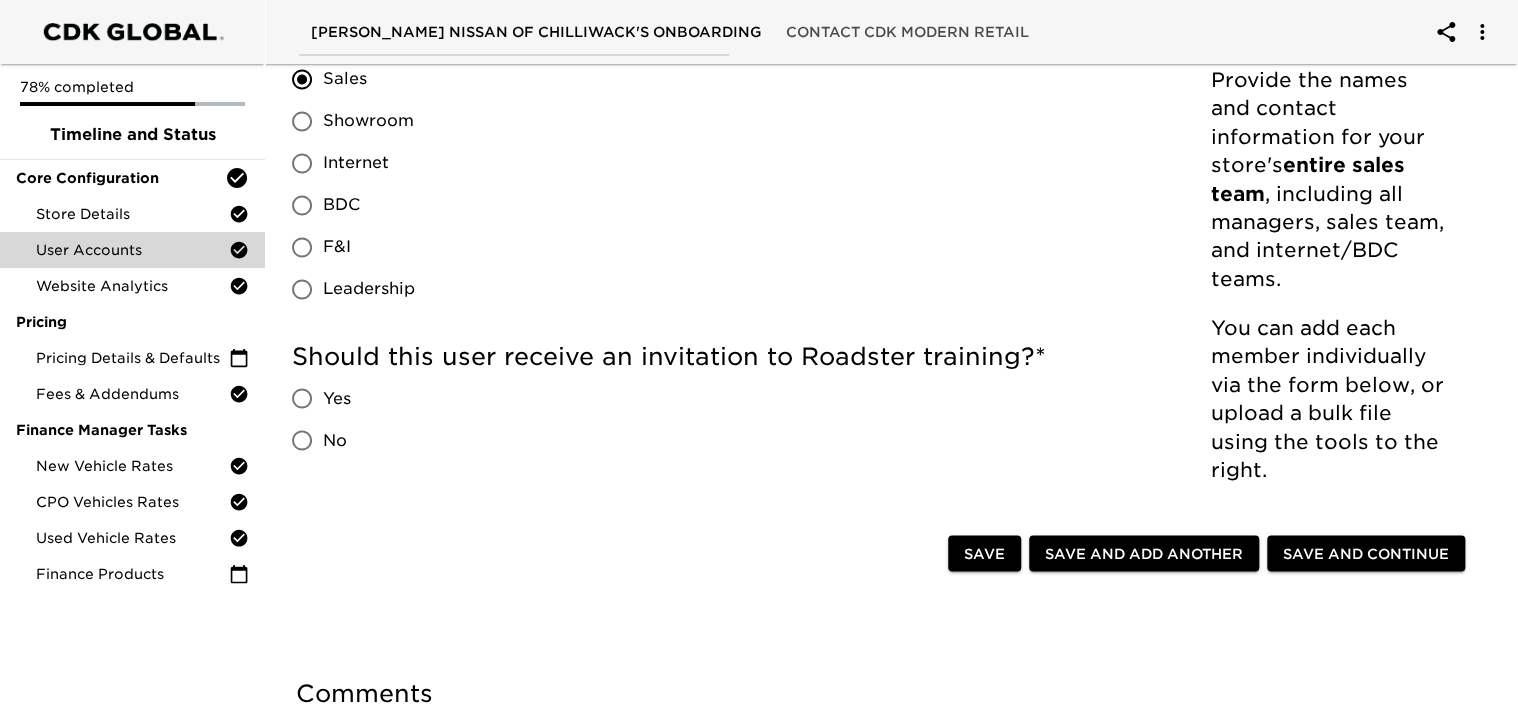click on "No" at bounding box center [302, 440] 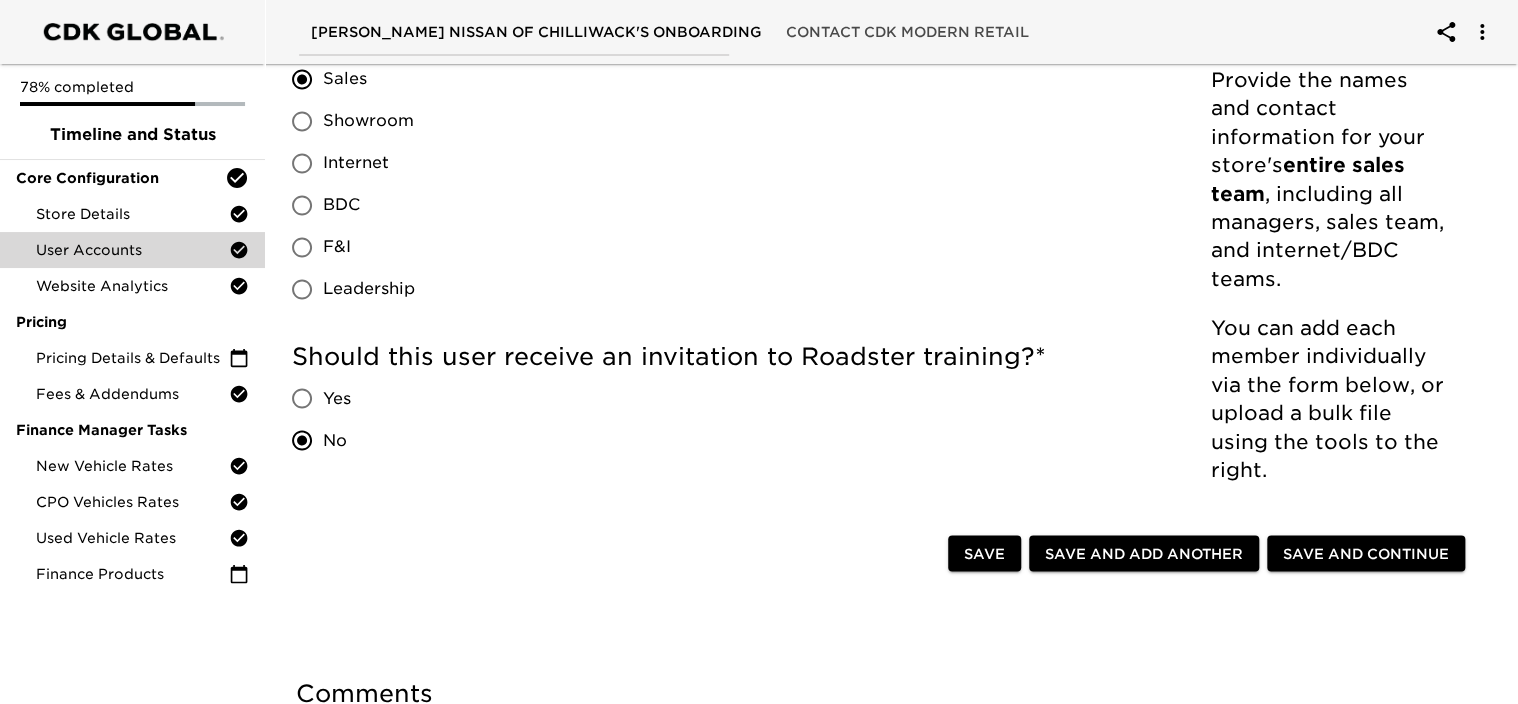 click on "Save and Add Another" at bounding box center [1144, 553] 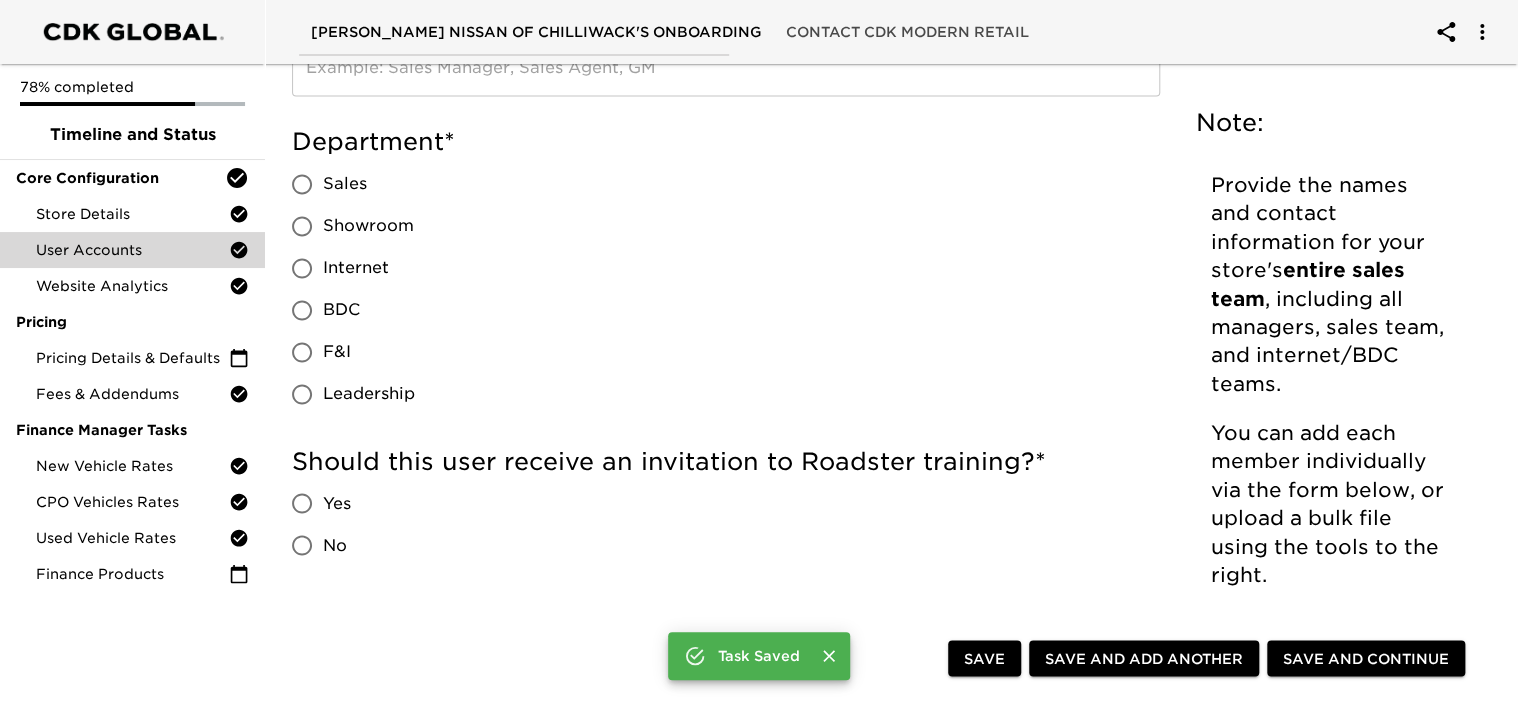 scroll, scrollTop: 1492, scrollLeft: 0, axis: vertical 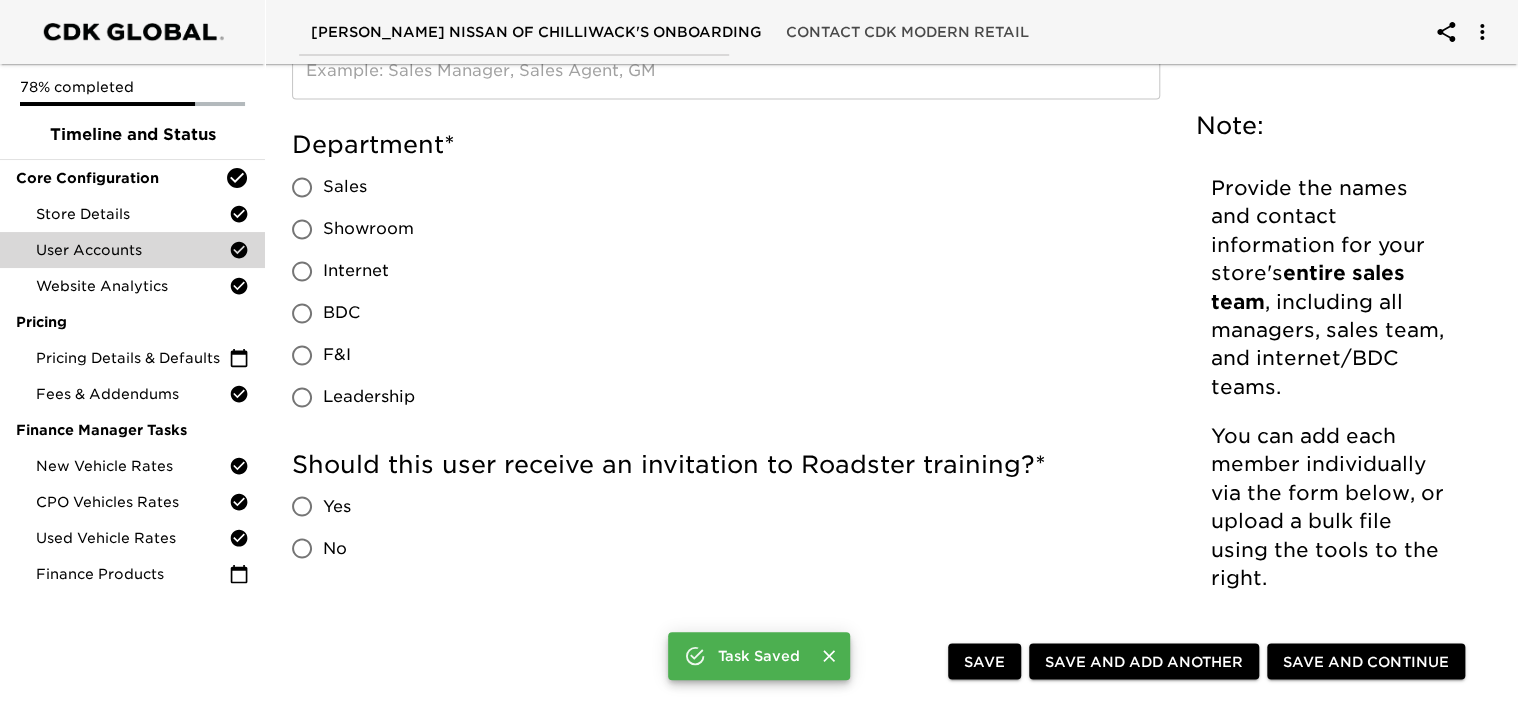 click on "Save and Continue" at bounding box center (1366, 661) 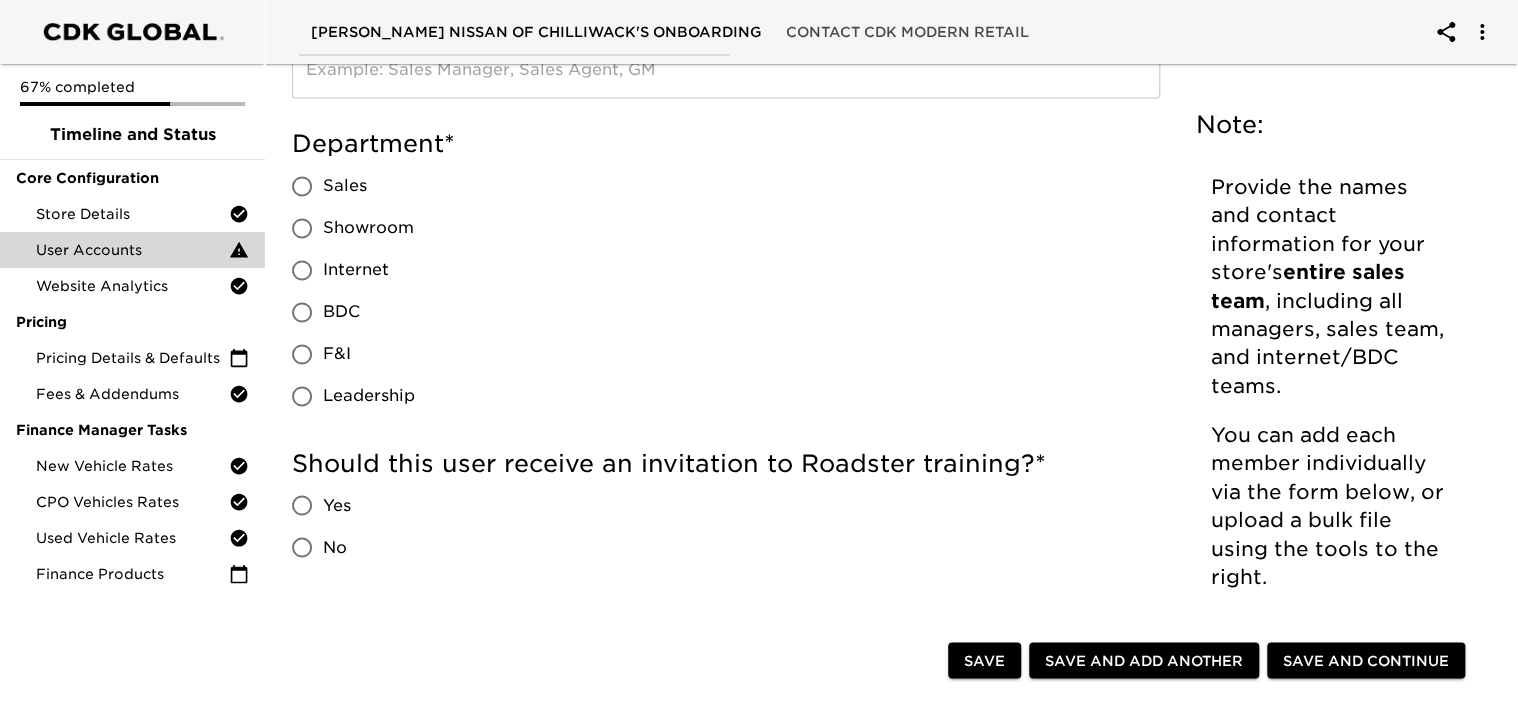 scroll, scrollTop: 0, scrollLeft: 0, axis: both 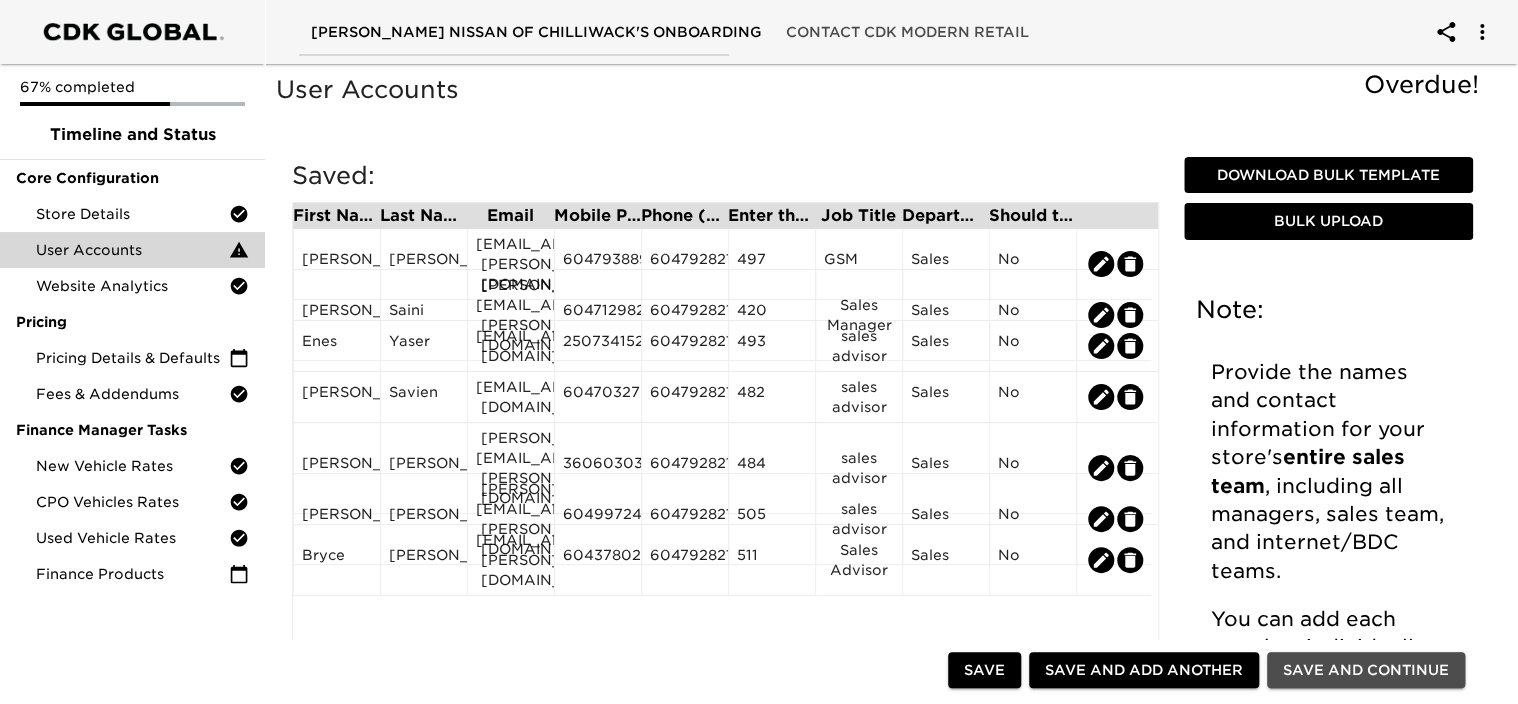 click on "Save and Continue" at bounding box center [1366, 670] 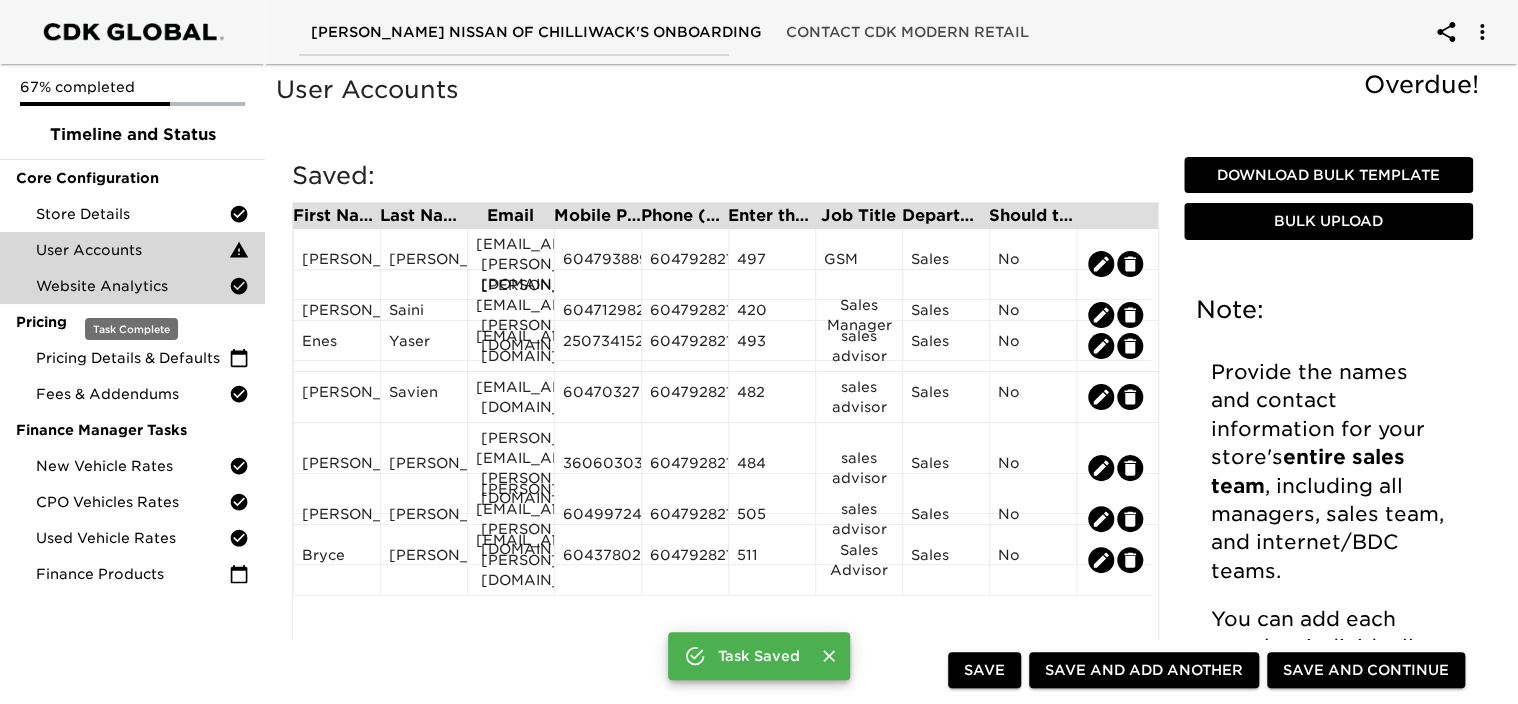 click on "Website Analytics" at bounding box center [132, 286] 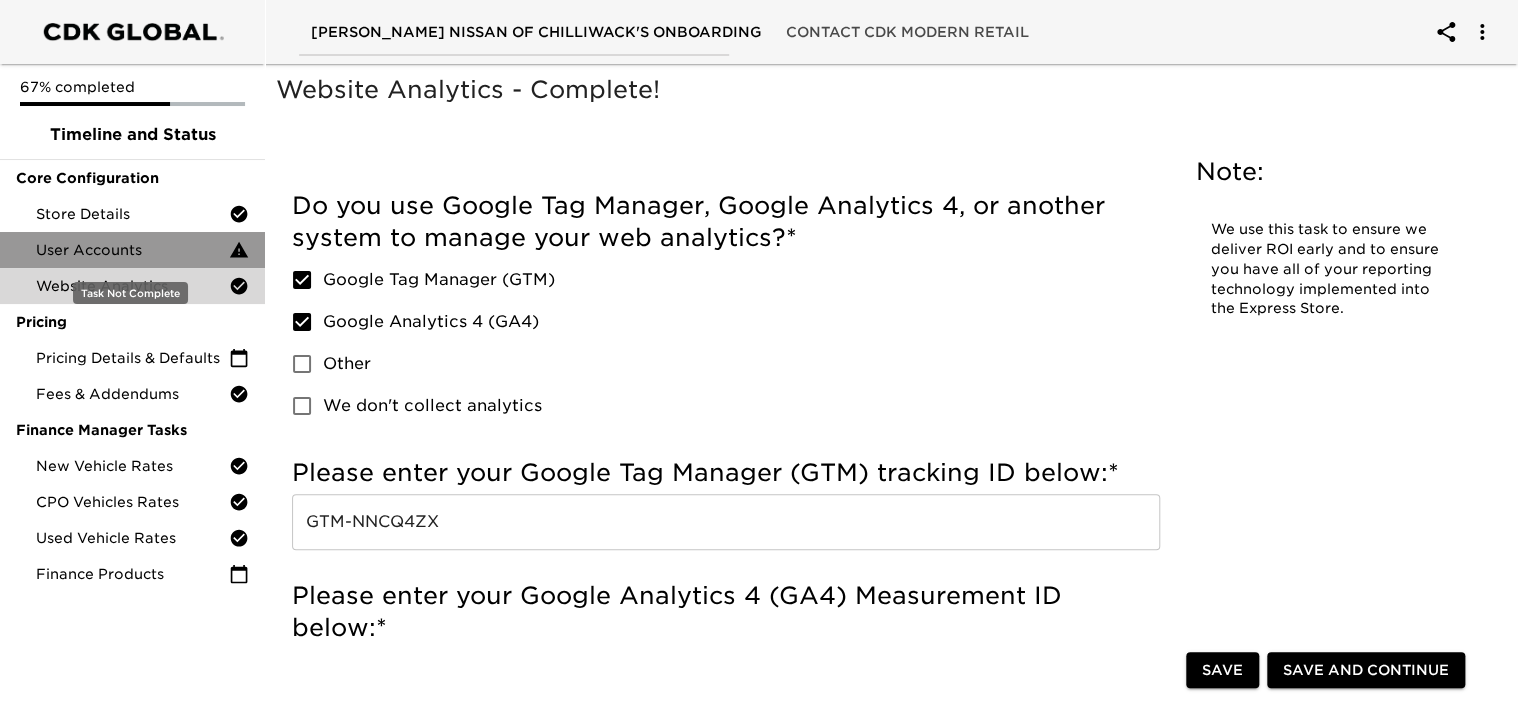 click on "User Accounts" at bounding box center (132, 250) 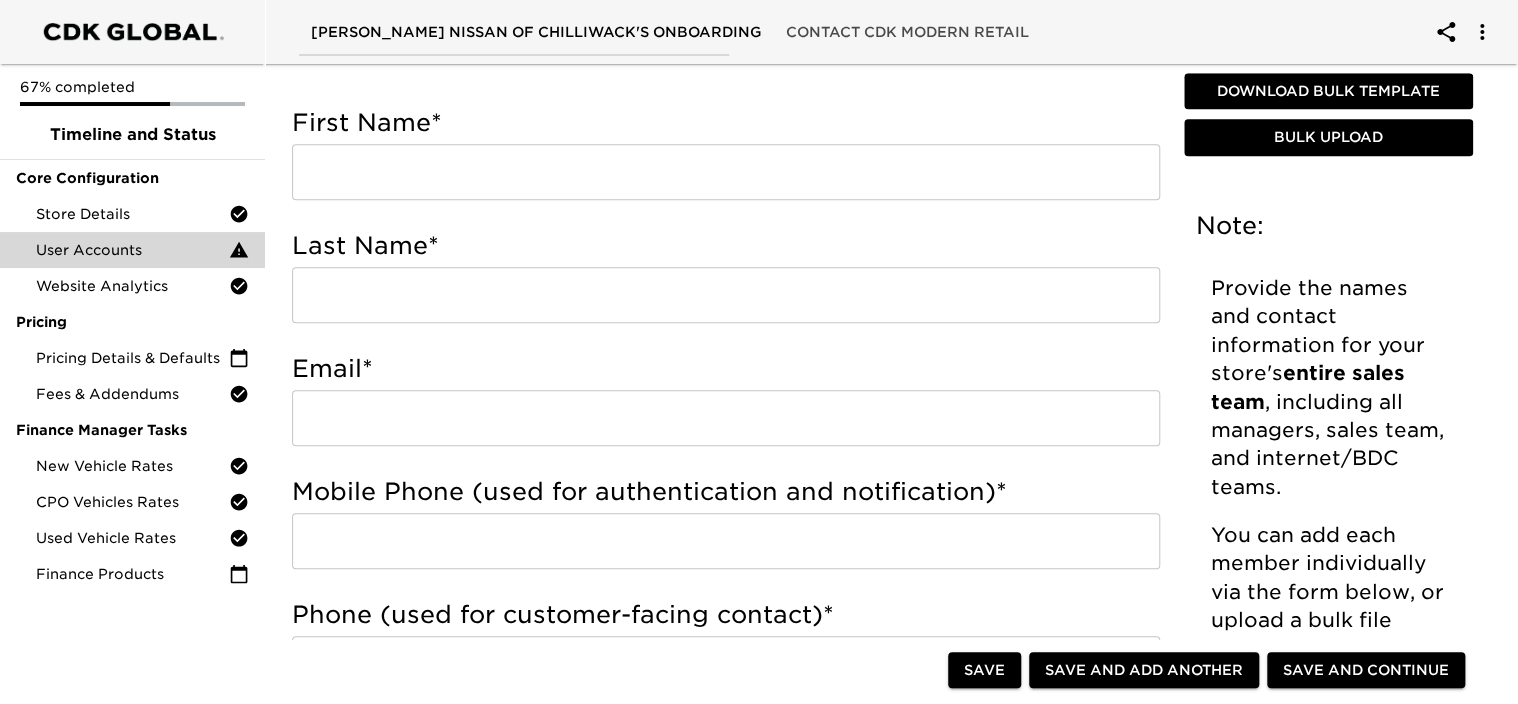 scroll, scrollTop: 620, scrollLeft: 0, axis: vertical 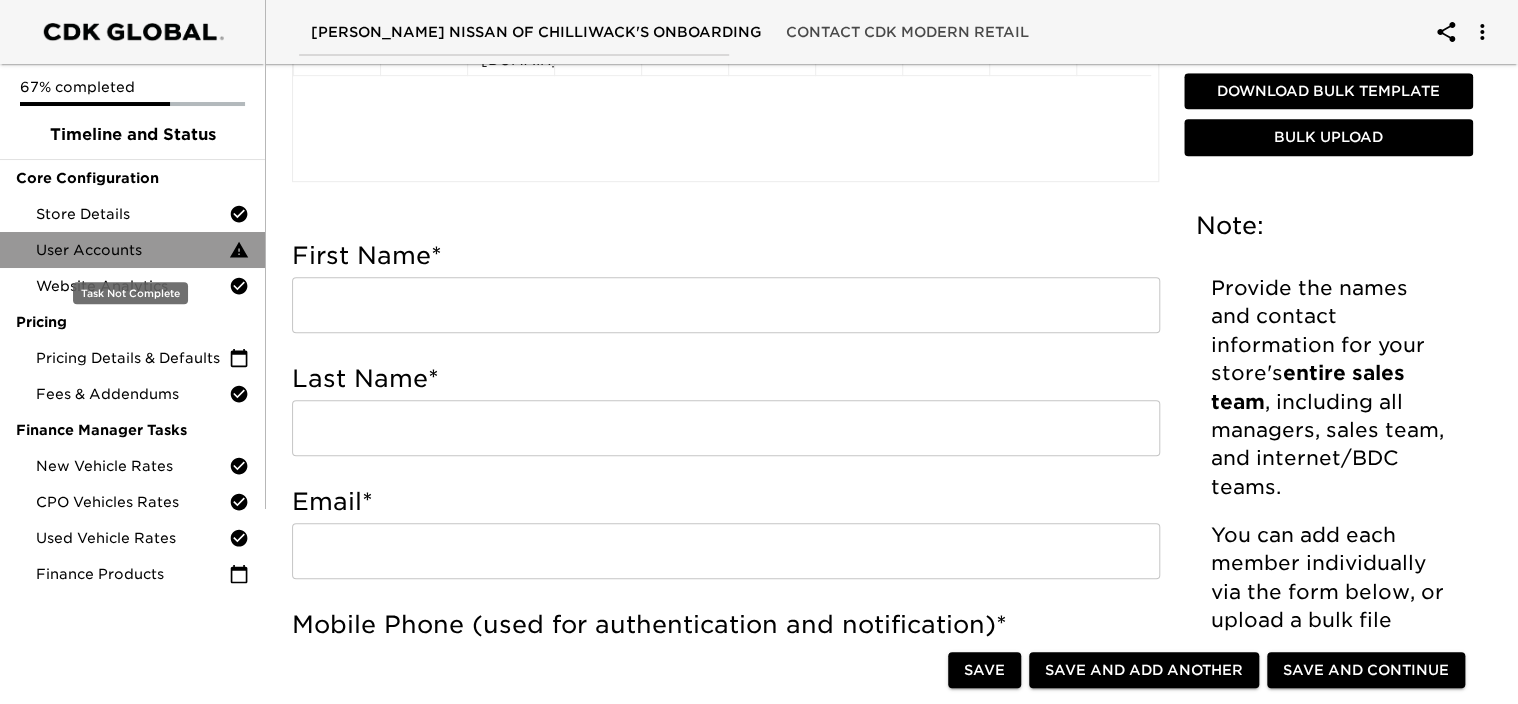 click on "User Accounts" at bounding box center (132, 250) 